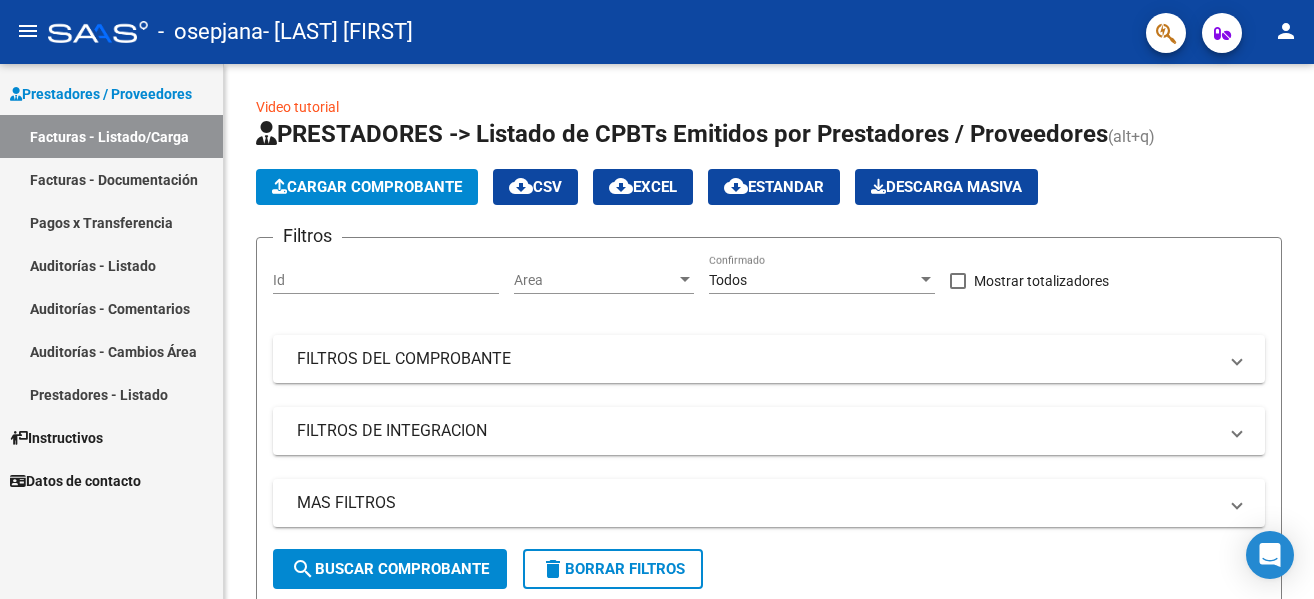 scroll, scrollTop: 0, scrollLeft: 0, axis: both 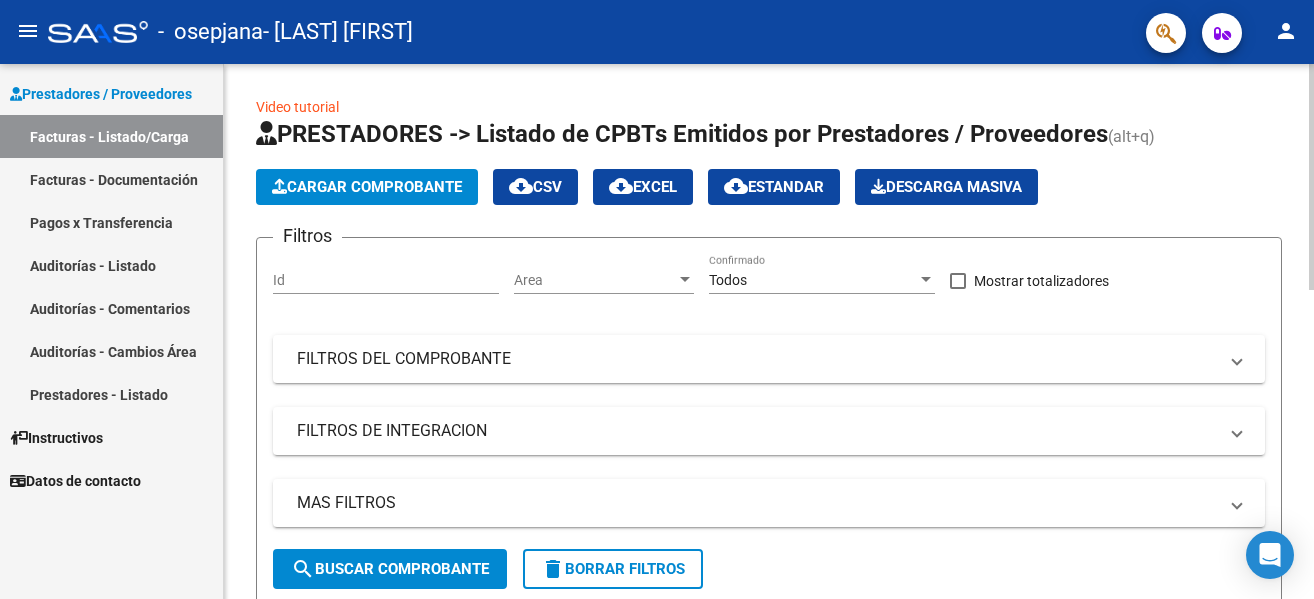 click on "Cargar Comprobante" 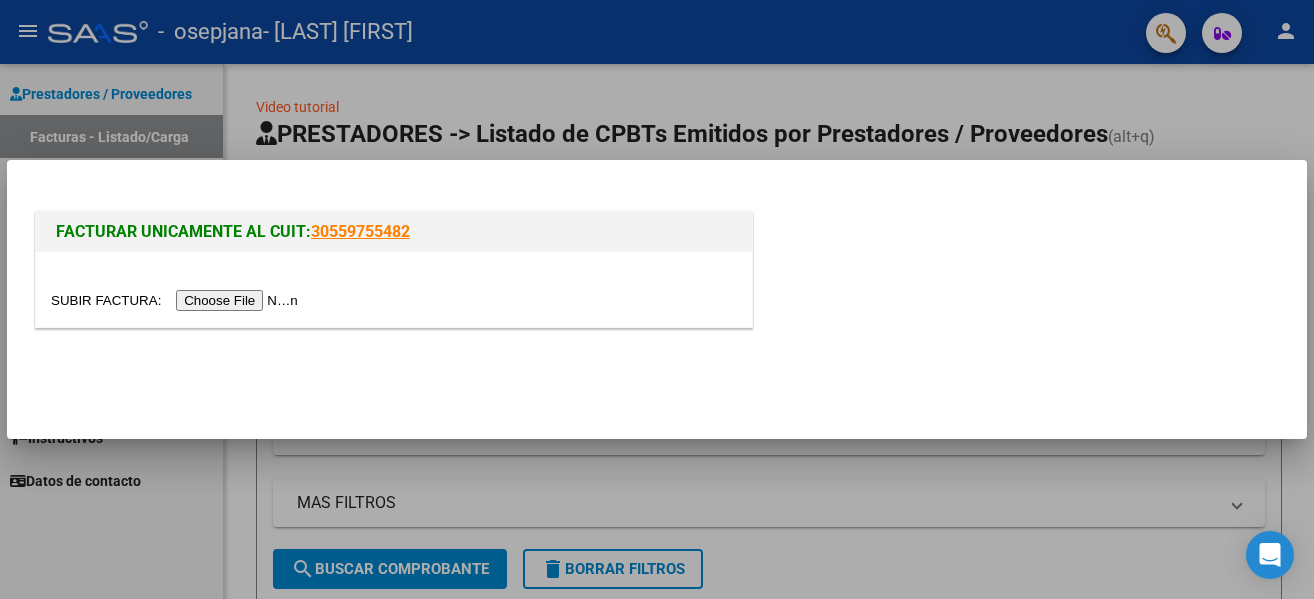 click at bounding box center (177, 300) 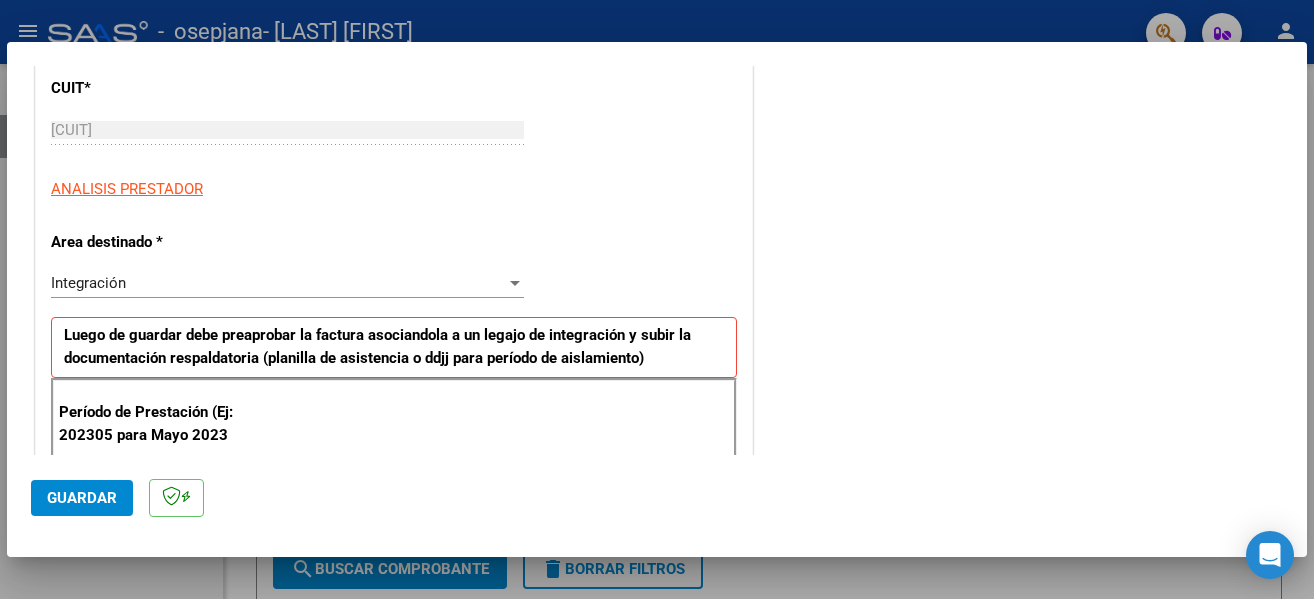 scroll, scrollTop: 327, scrollLeft: 0, axis: vertical 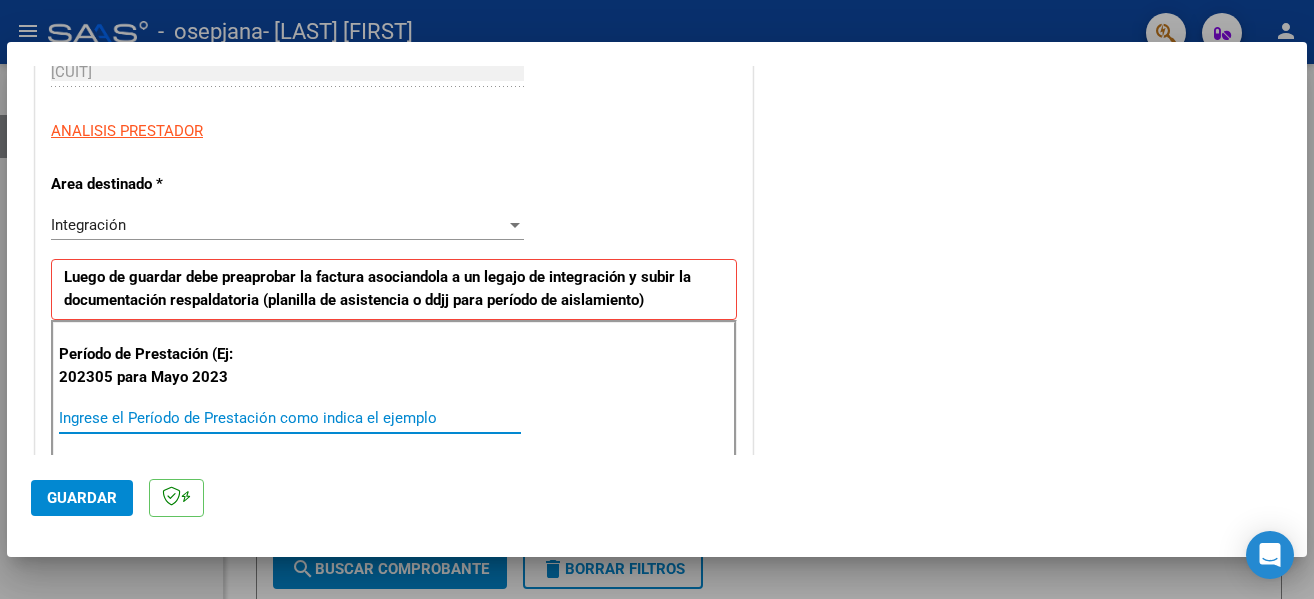 click on "Ingrese el Período de Prestación como indica el ejemplo" at bounding box center (290, 418) 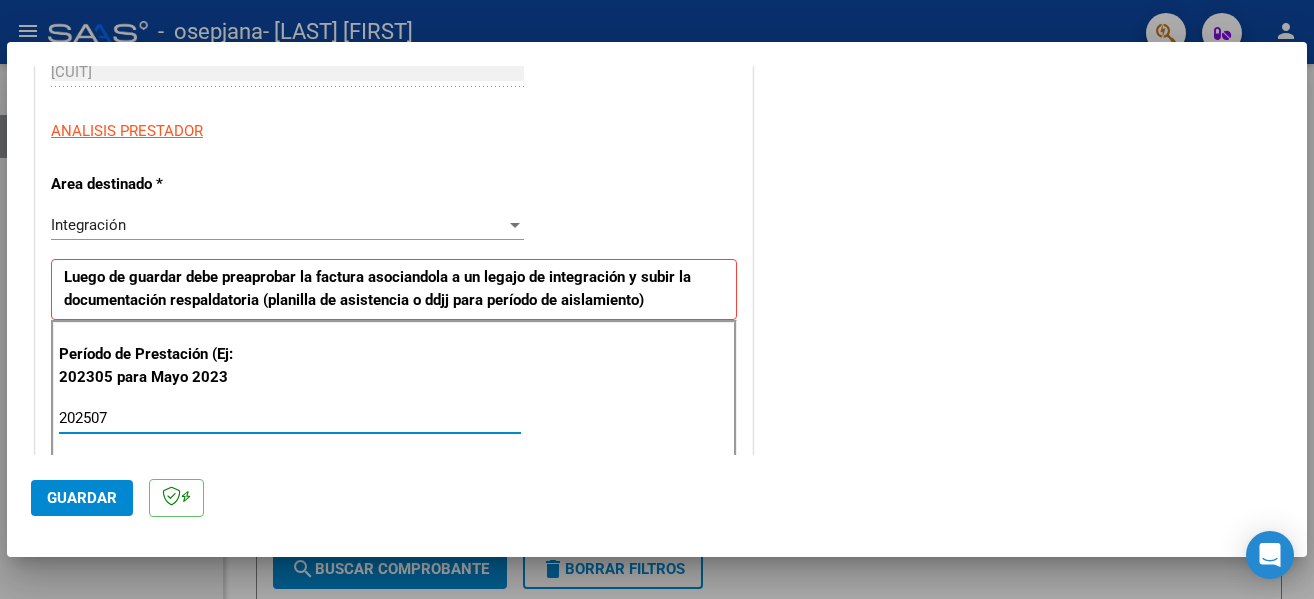 type on "202507" 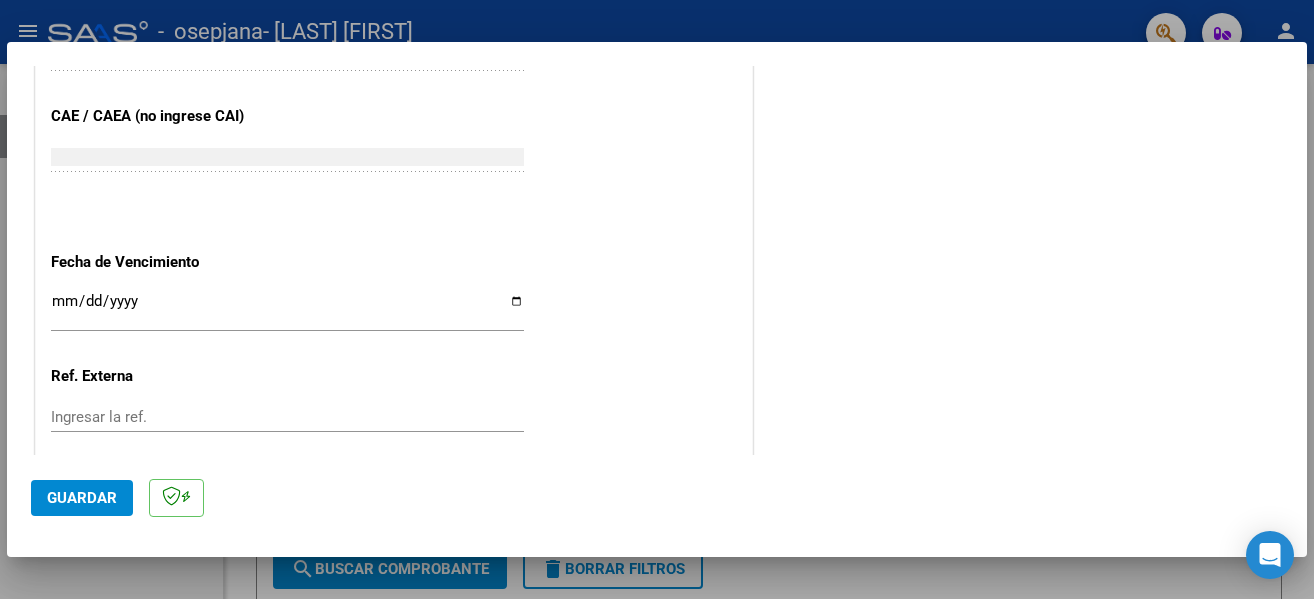 scroll, scrollTop: 1221, scrollLeft: 0, axis: vertical 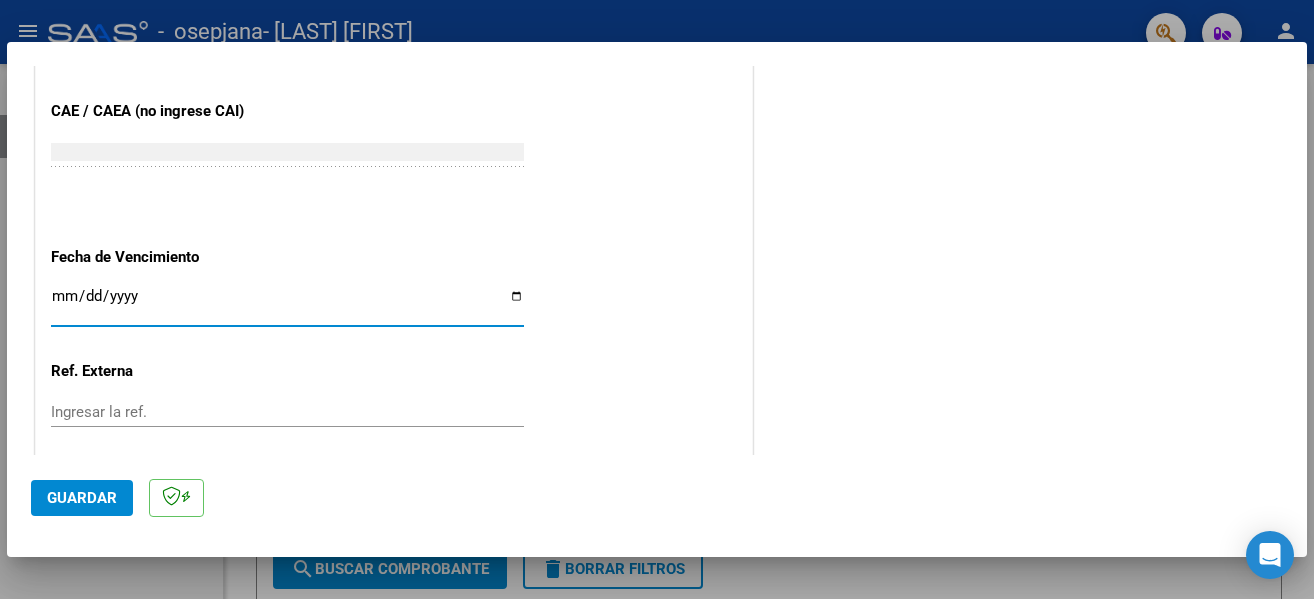 click on "Ingresar la fecha" at bounding box center [287, 304] 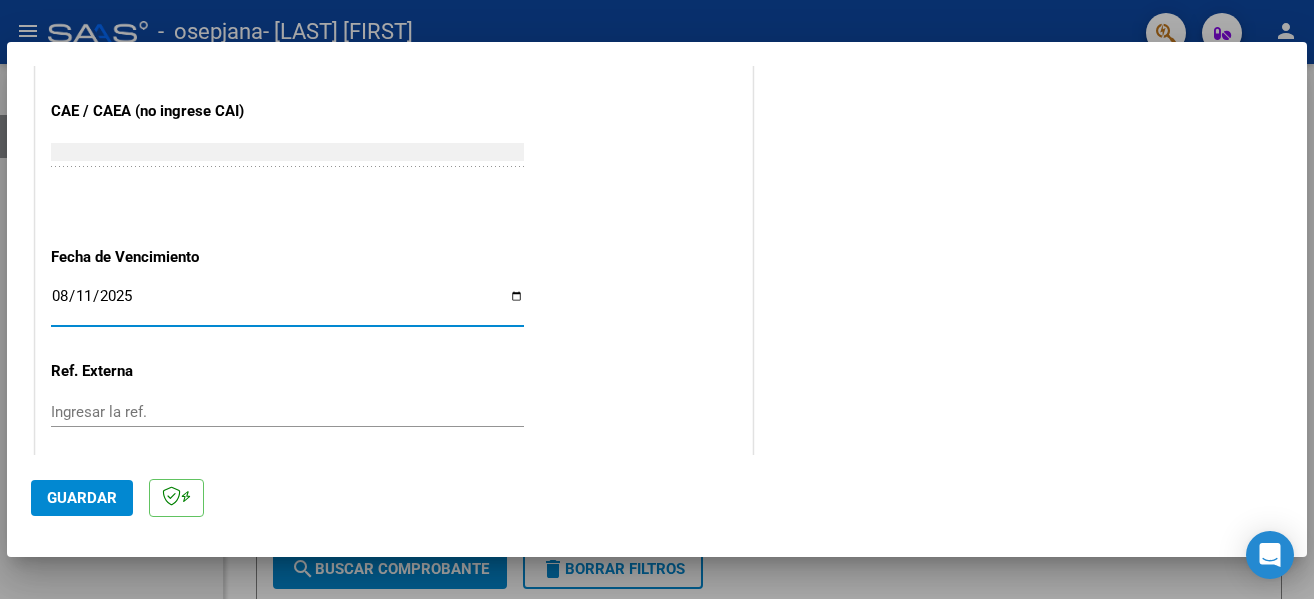 type on "2025-08-11" 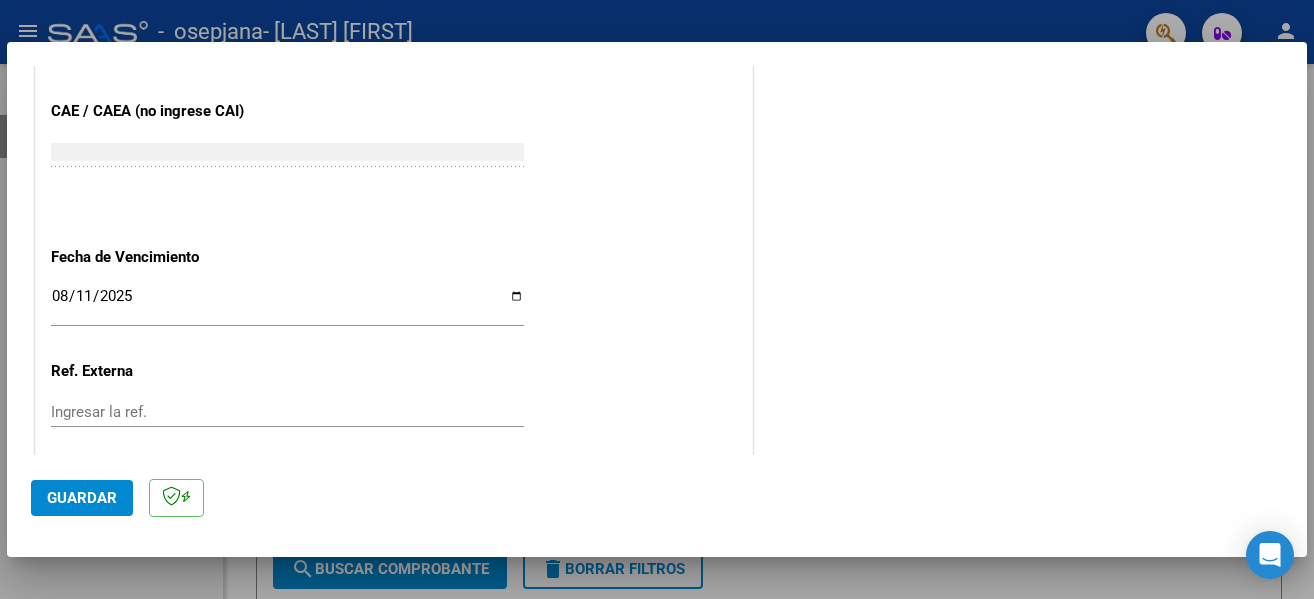 scroll, scrollTop: 1333, scrollLeft: 0, axis: vertical 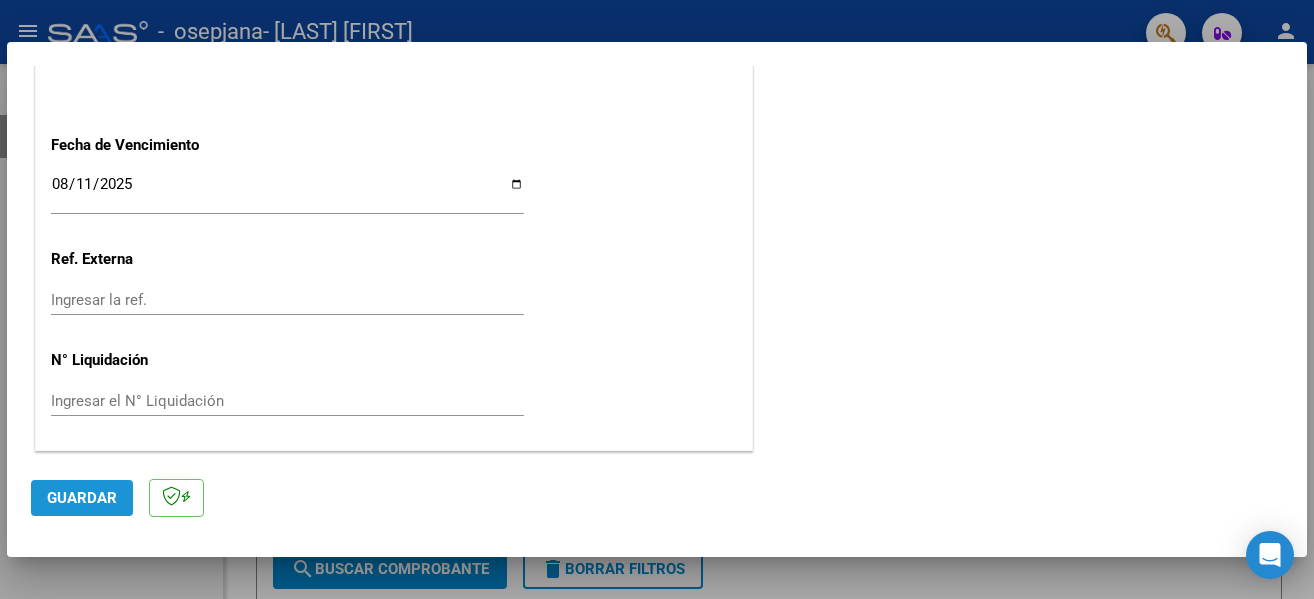click on "Guardar" 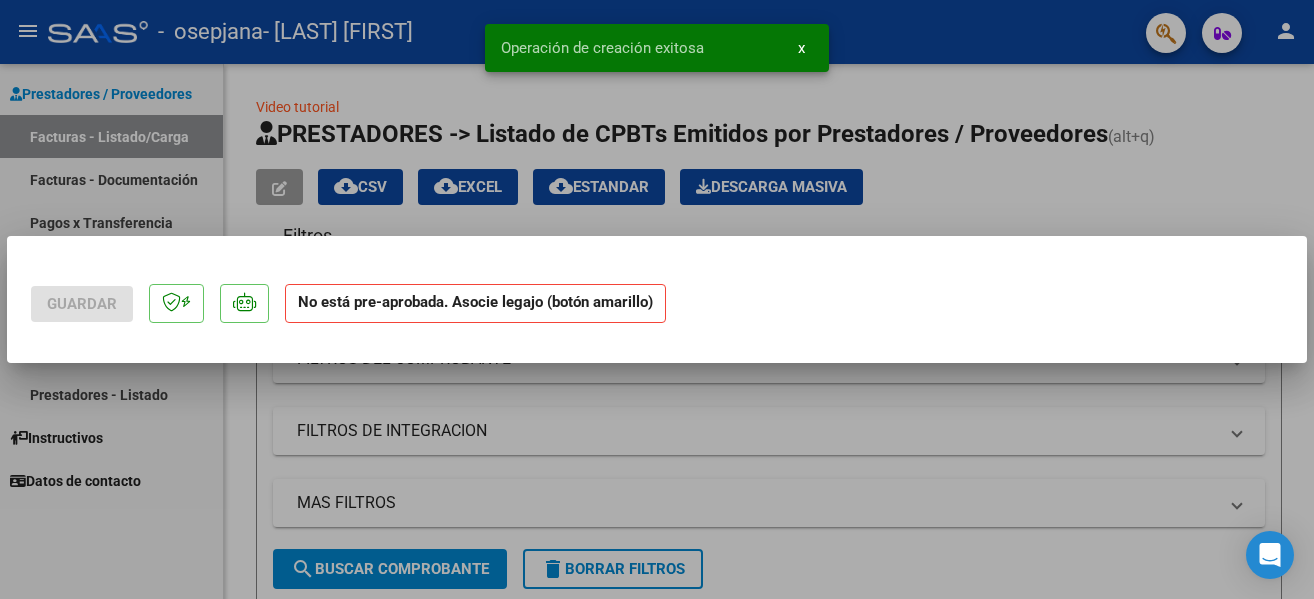 scroll, scrollTop: 0, scrollLeft: 0, axis: both 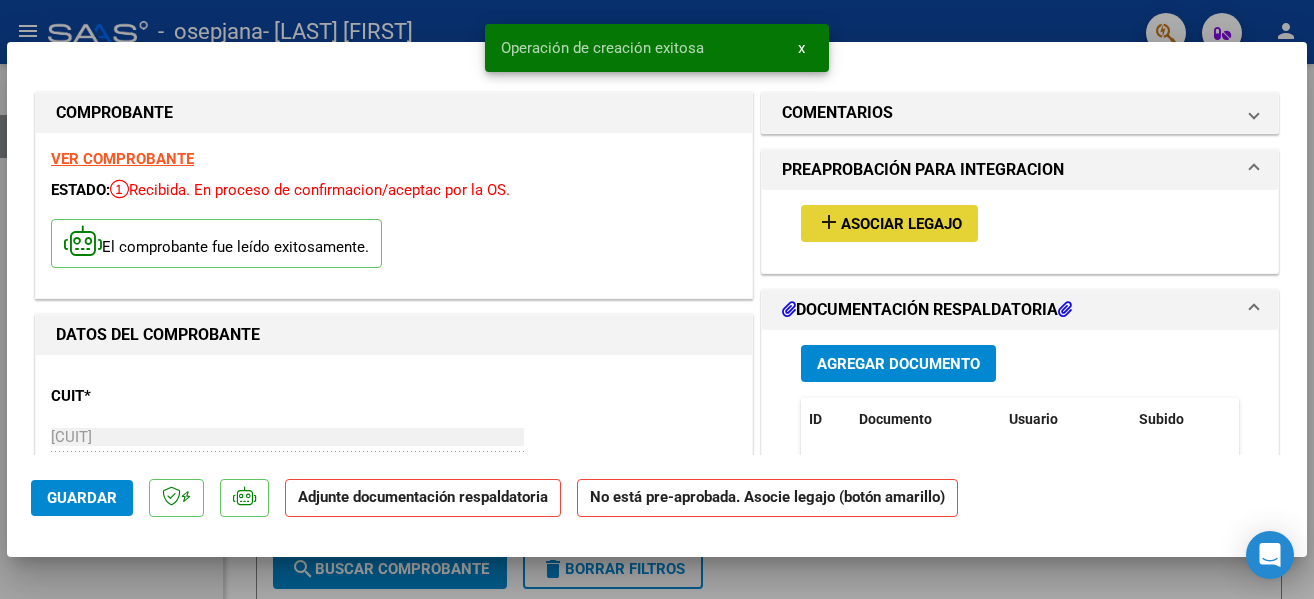 click on "Asociar Legajo" at bounding box center (901, 224) 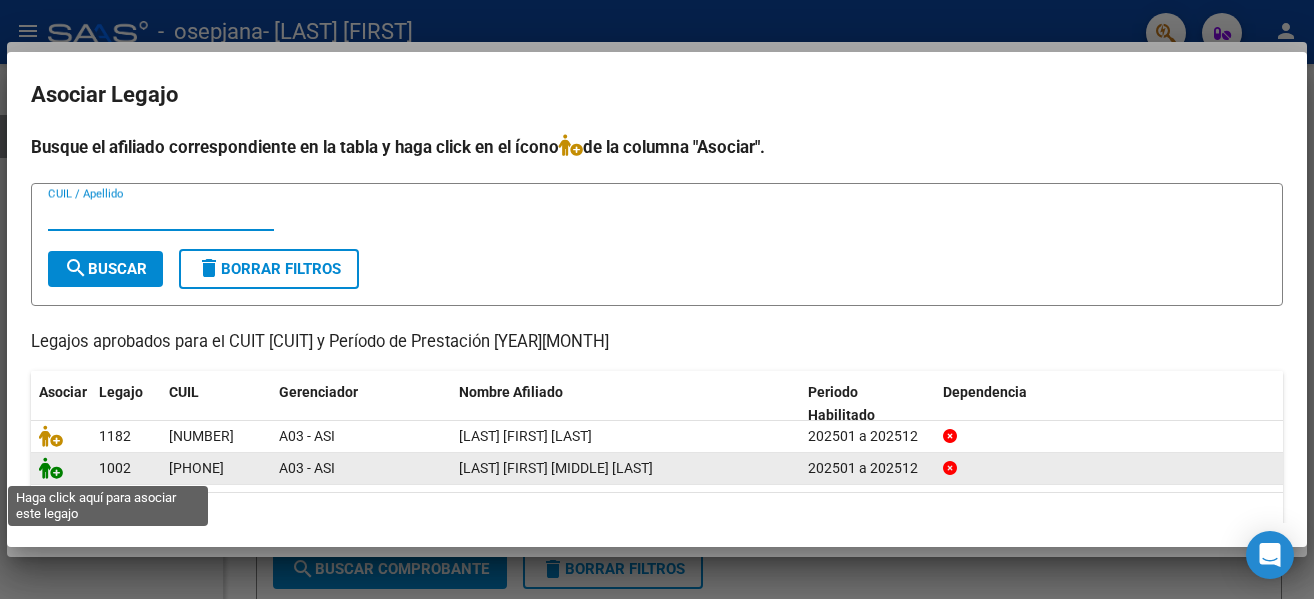click 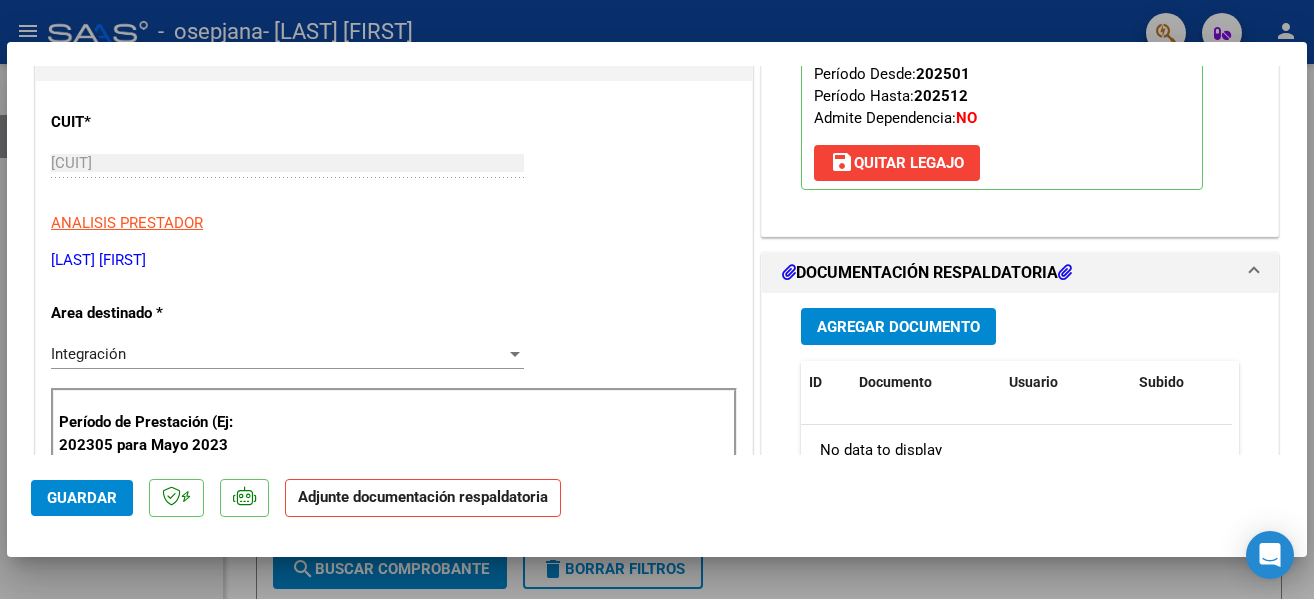 scroll, scrollTop: 345, scrollLeft: 0, axis: vertical 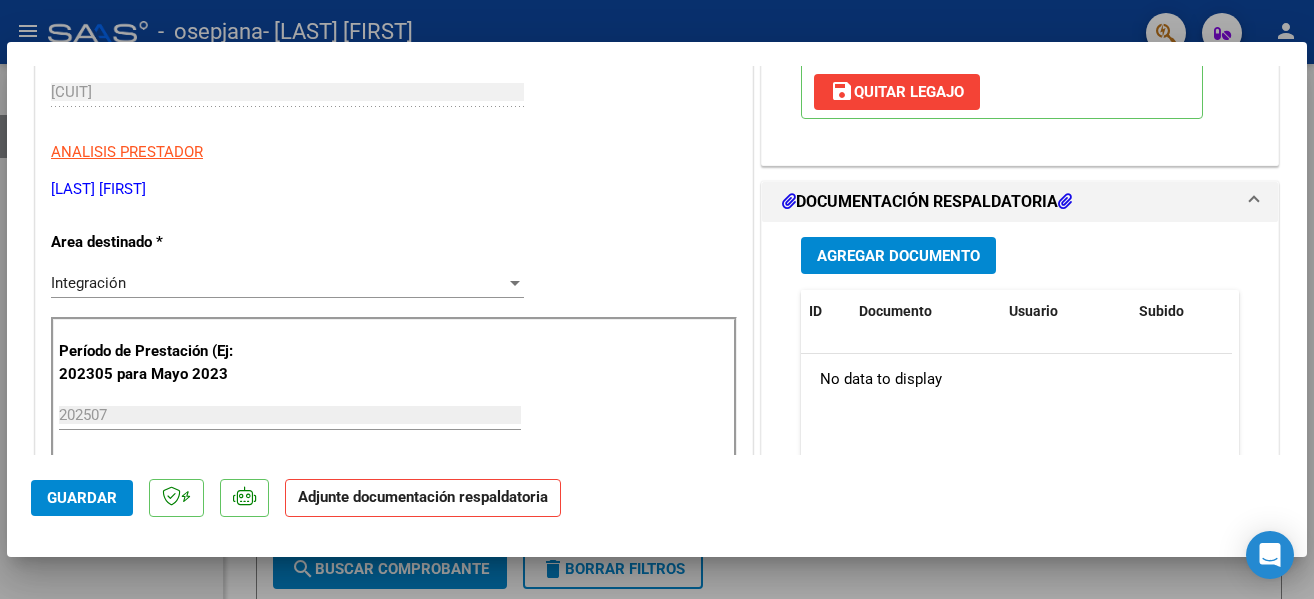 click on "Agregar Documento" at bounding box center [898, 256] 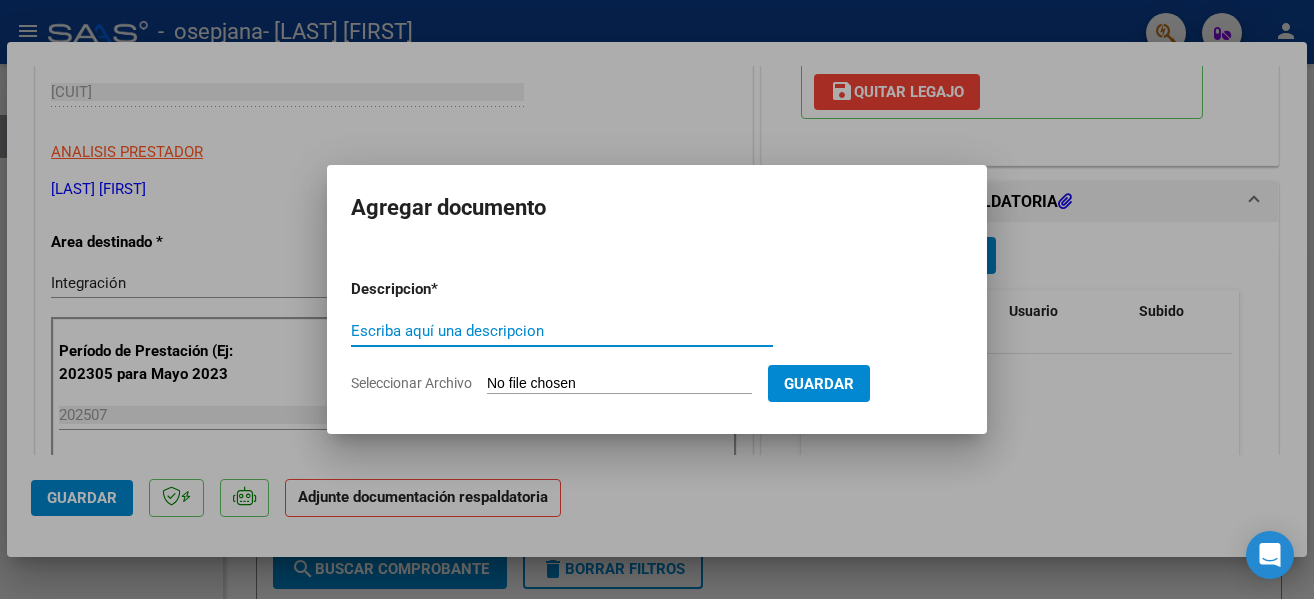 click on "Escriba aquí una descripcion" at bounding box center [562, 331] 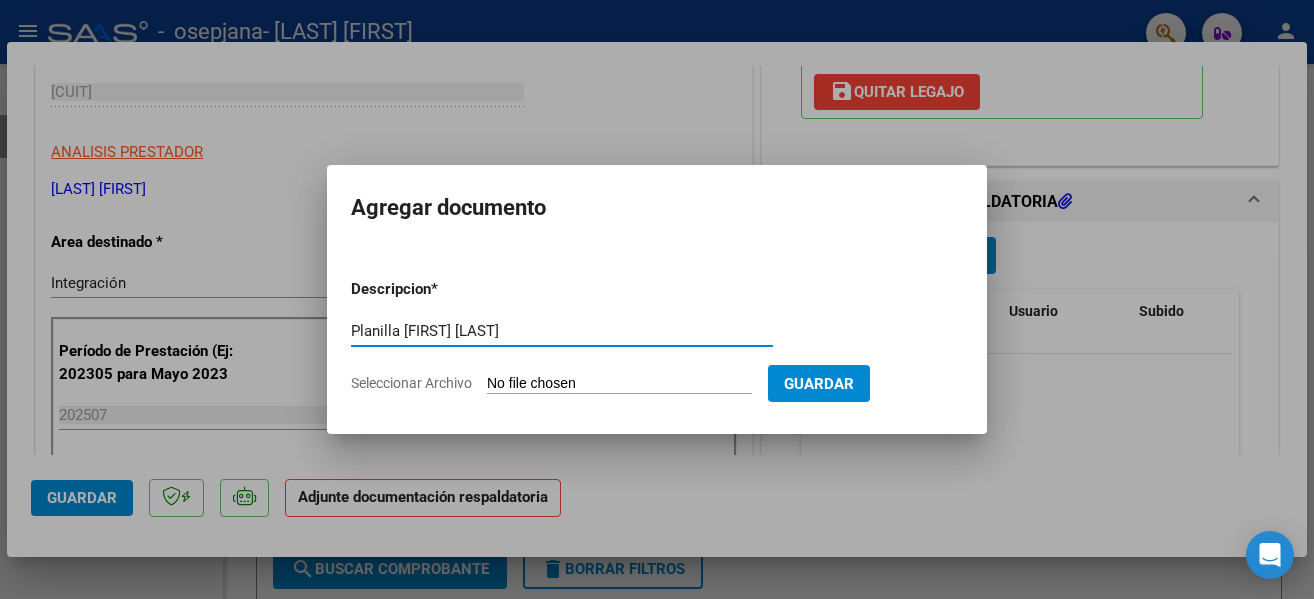 type on "Planilla [FIRST] [LAST]" 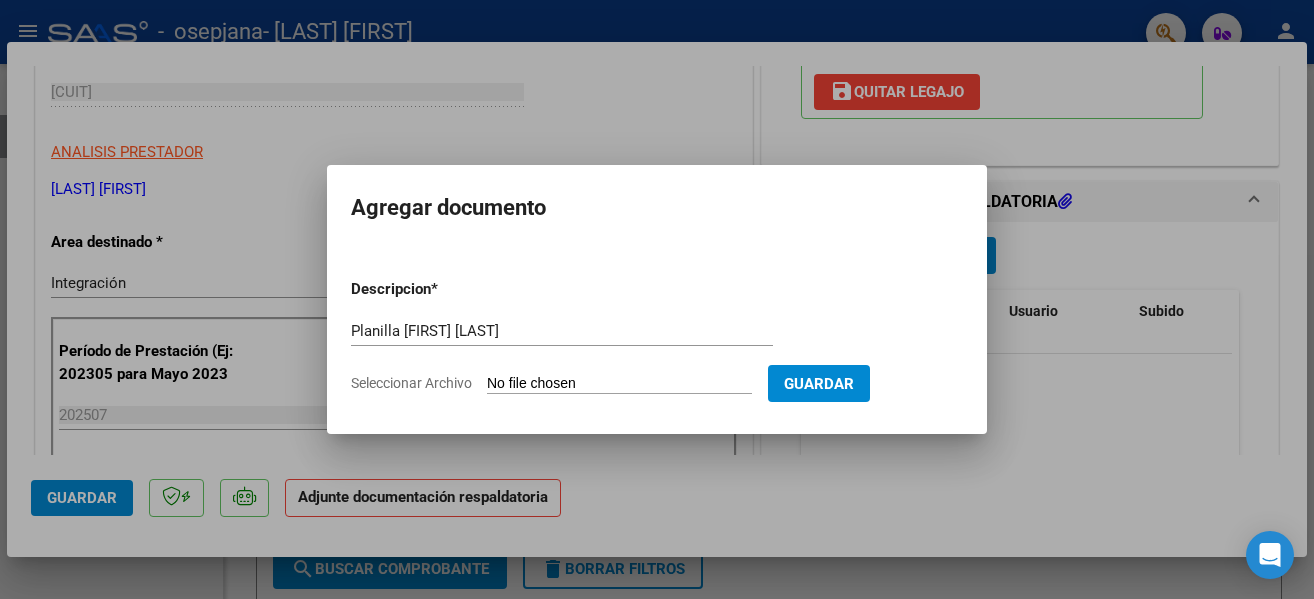 type on "C:\fakepath\[PLANILLA] [FIRST] [LAST] JL [YEAR].pdf" 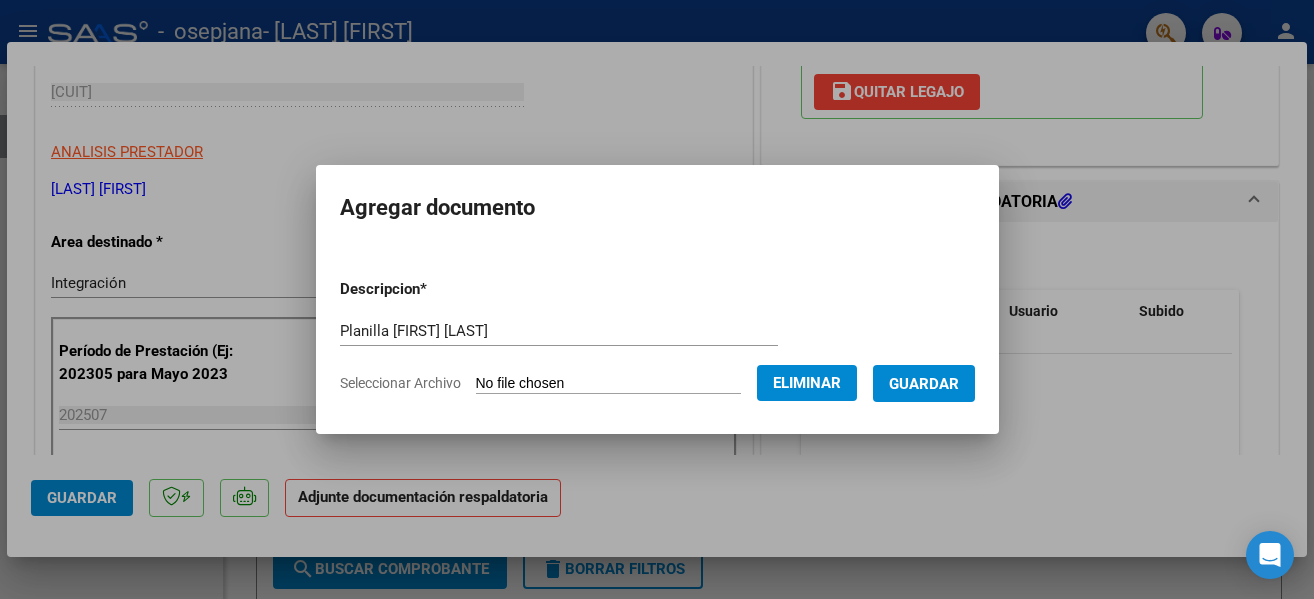 click on "Planilla [FIRST] [LAST]" at bounding box center [559, 331] 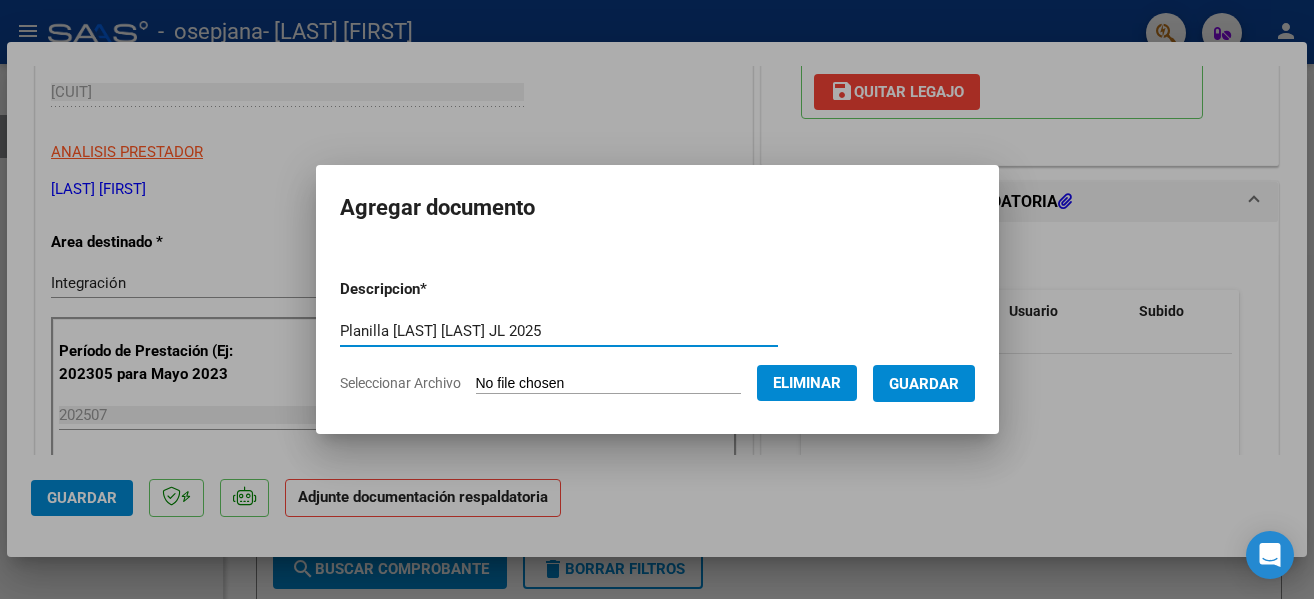 type on "Planilla [LAST] [LAST] JL 2025" 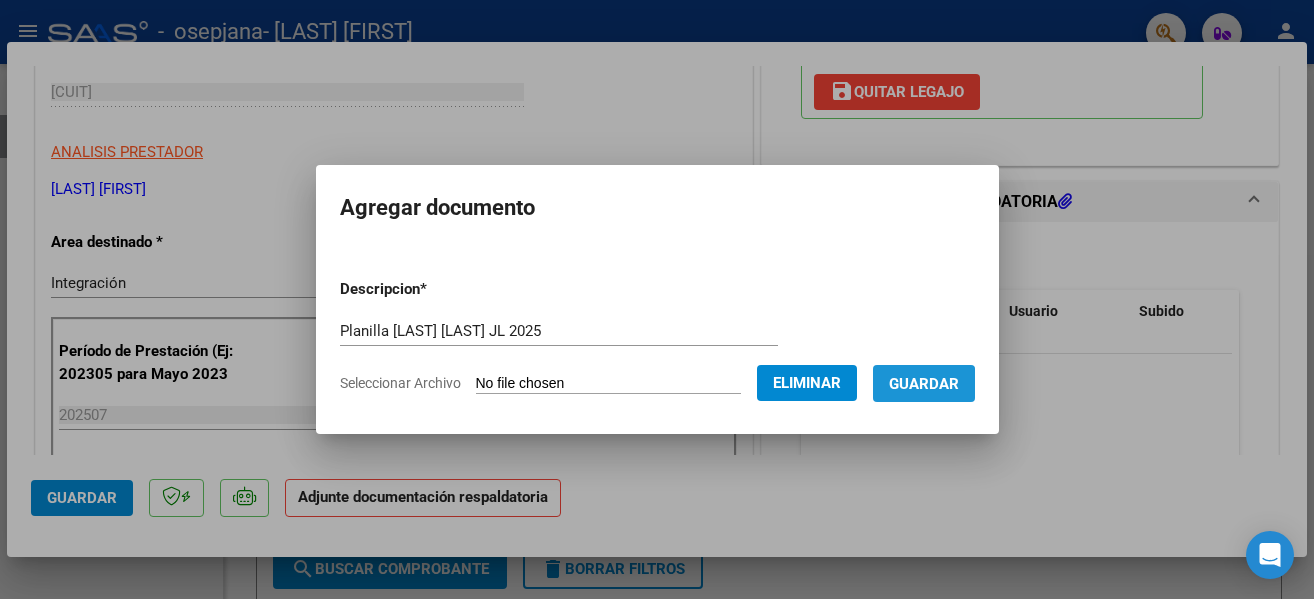 click on "Guardar" at bounding box center [924, 384] 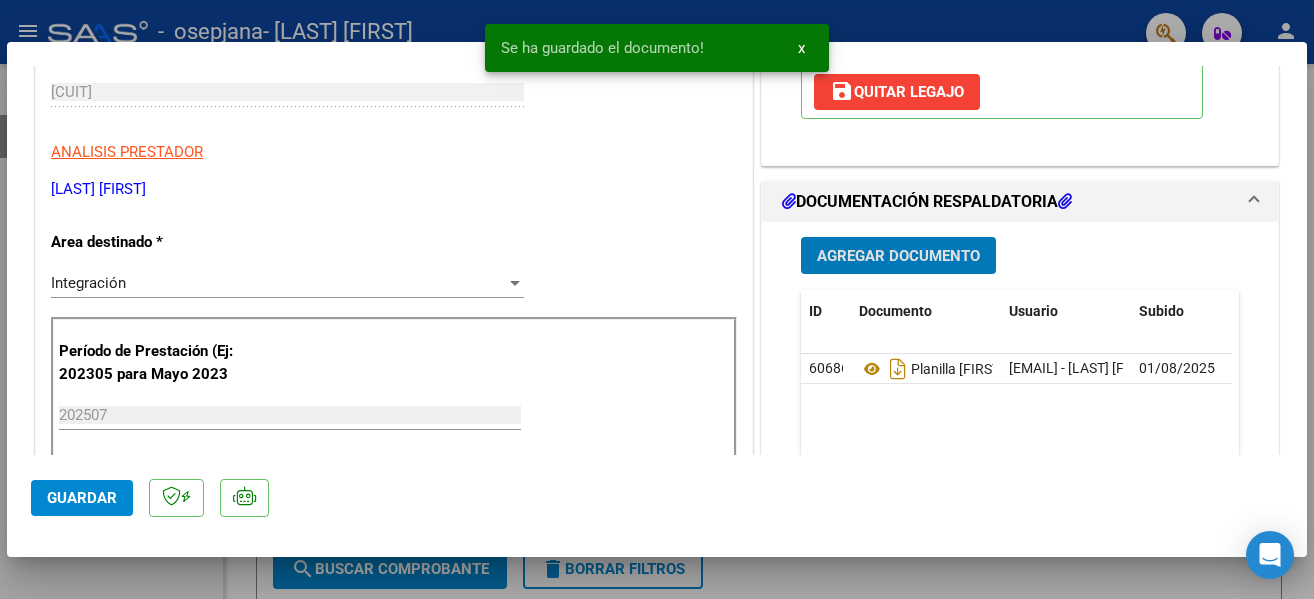 click on "Agregar Documento" at bounding box center (898, 256) 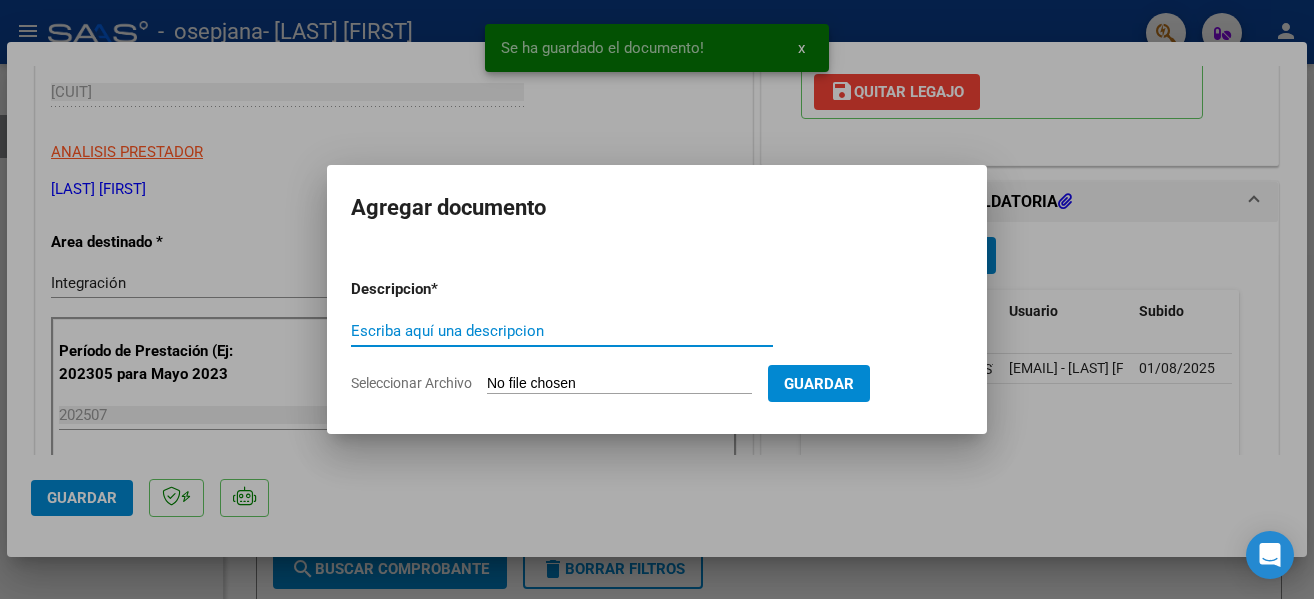 click on "Escriba aquí una descripcion" at bounding box center [562, 331] 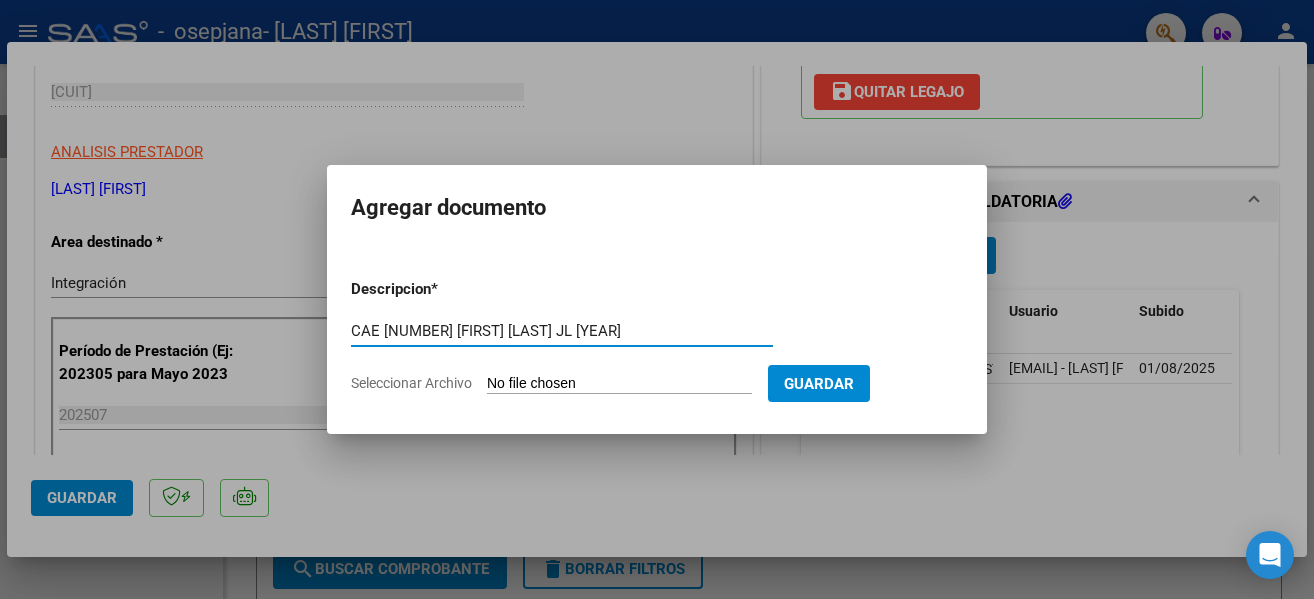 type on "CAE [NUMBER] [FIRST] [LAST] JL [YEAR]" 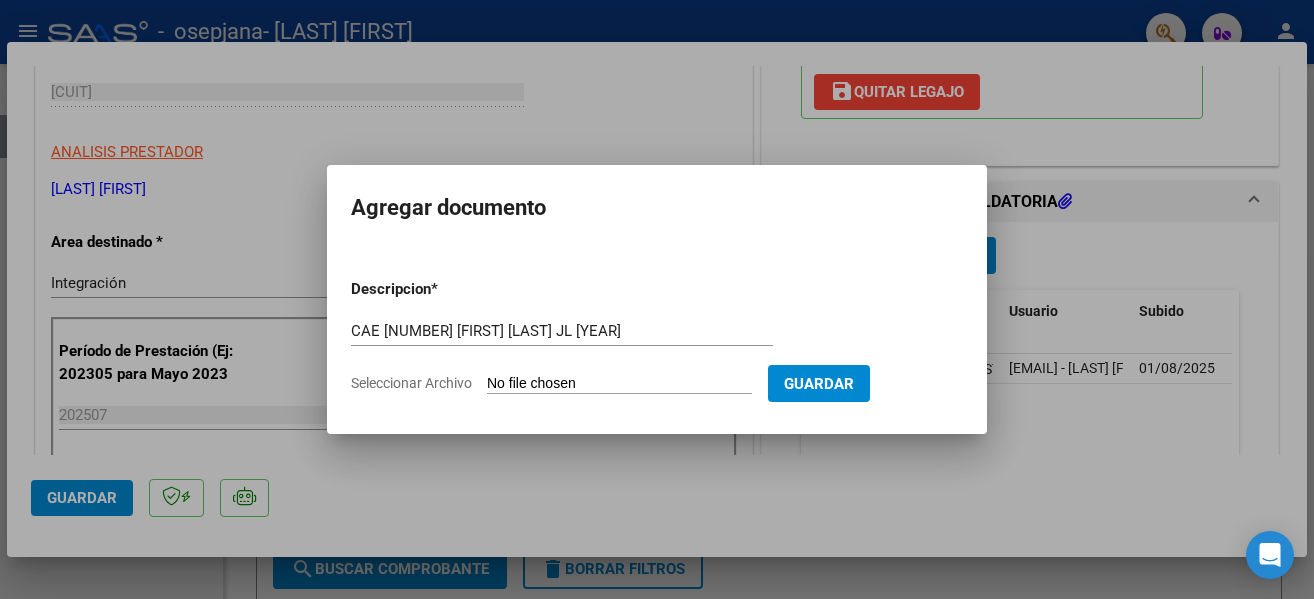 type on "C:\fakepath\[CAE] [FIRST] [LAST] JL [YEAR].pdf" 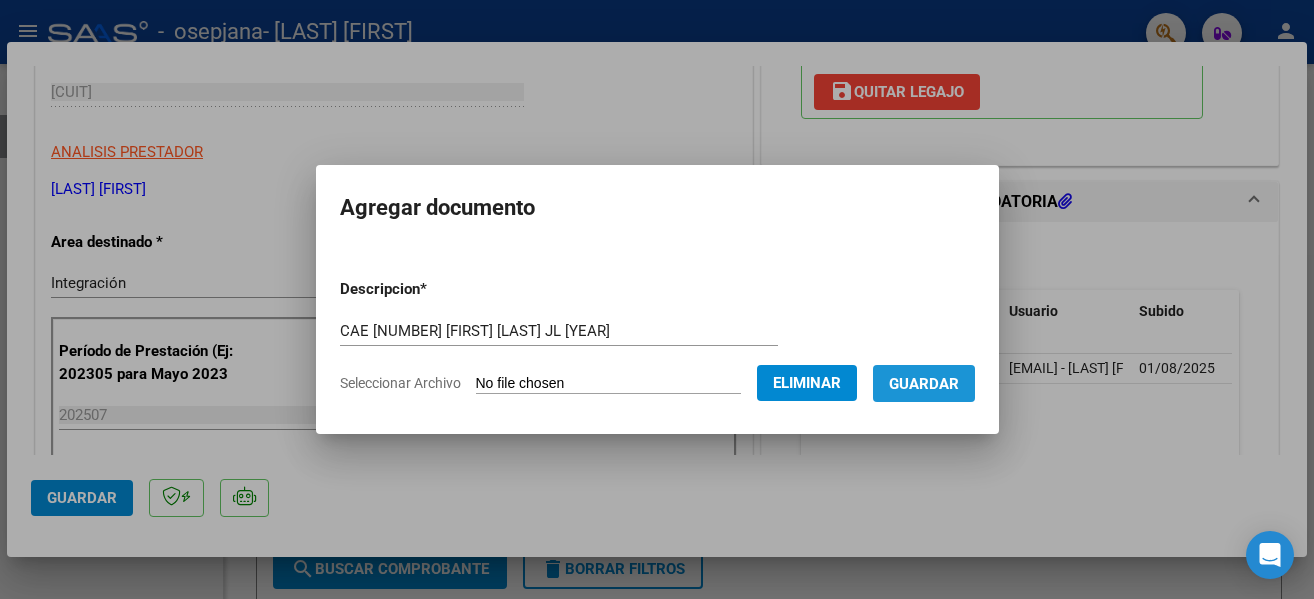 click on "Guardar" at bounding box center [924, 384] 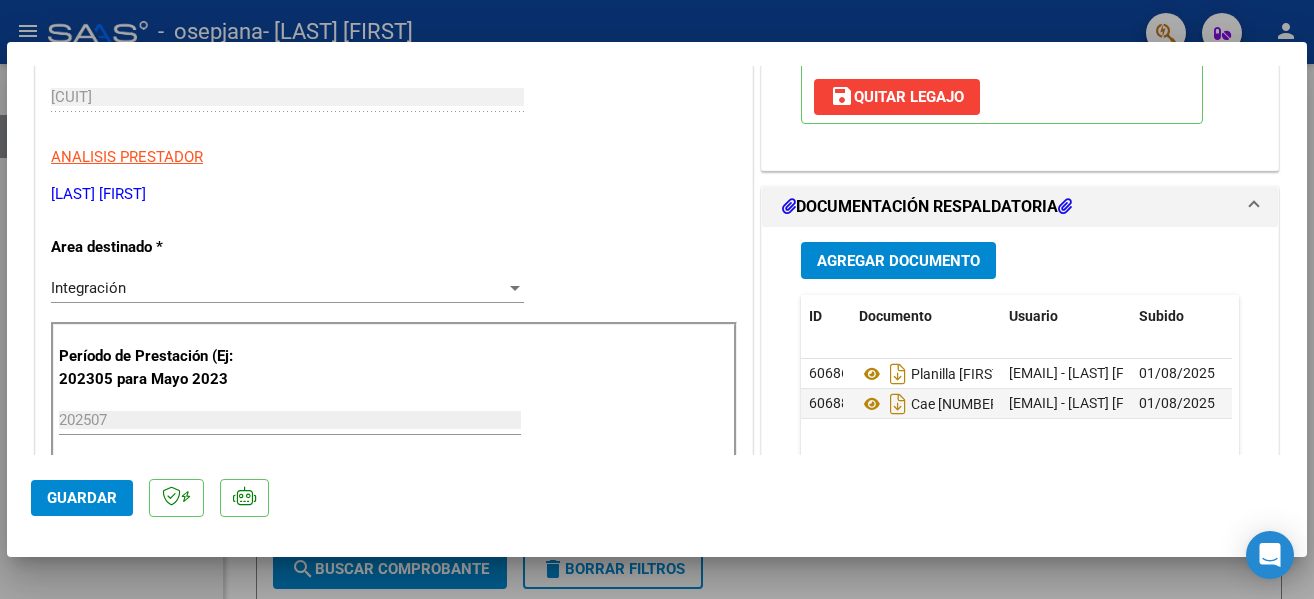 scroll, scrollTop: 371, scrollLeft: 0, axis: vertical 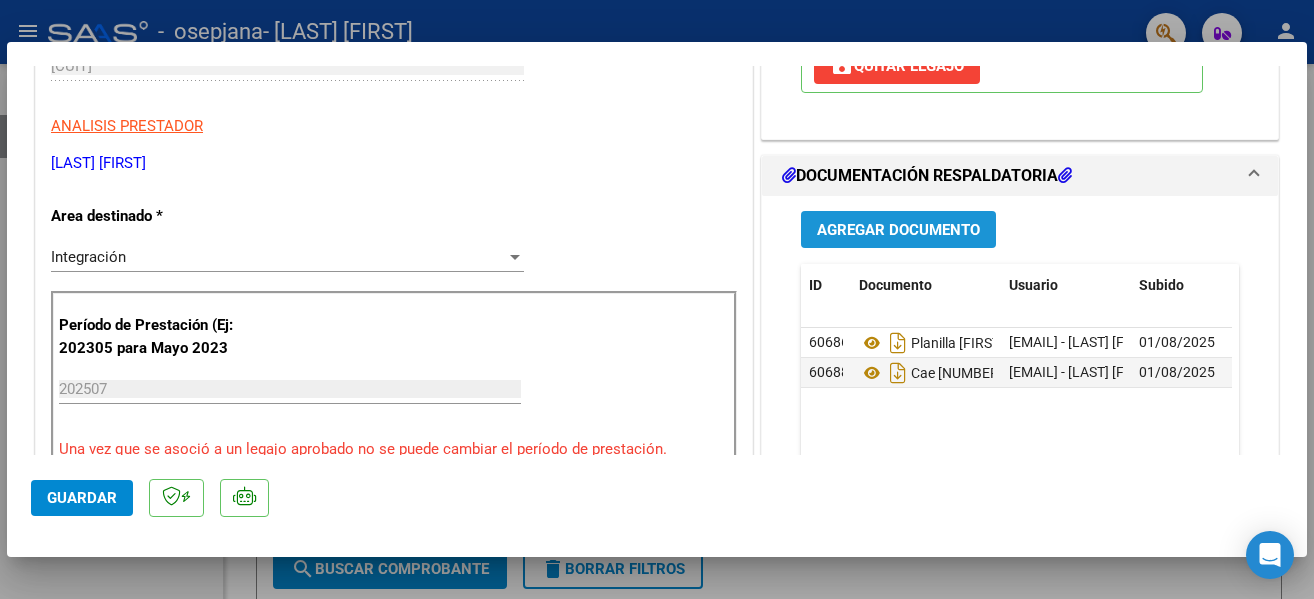 click on "Agregar Documento" at bounding box center (898, 230) 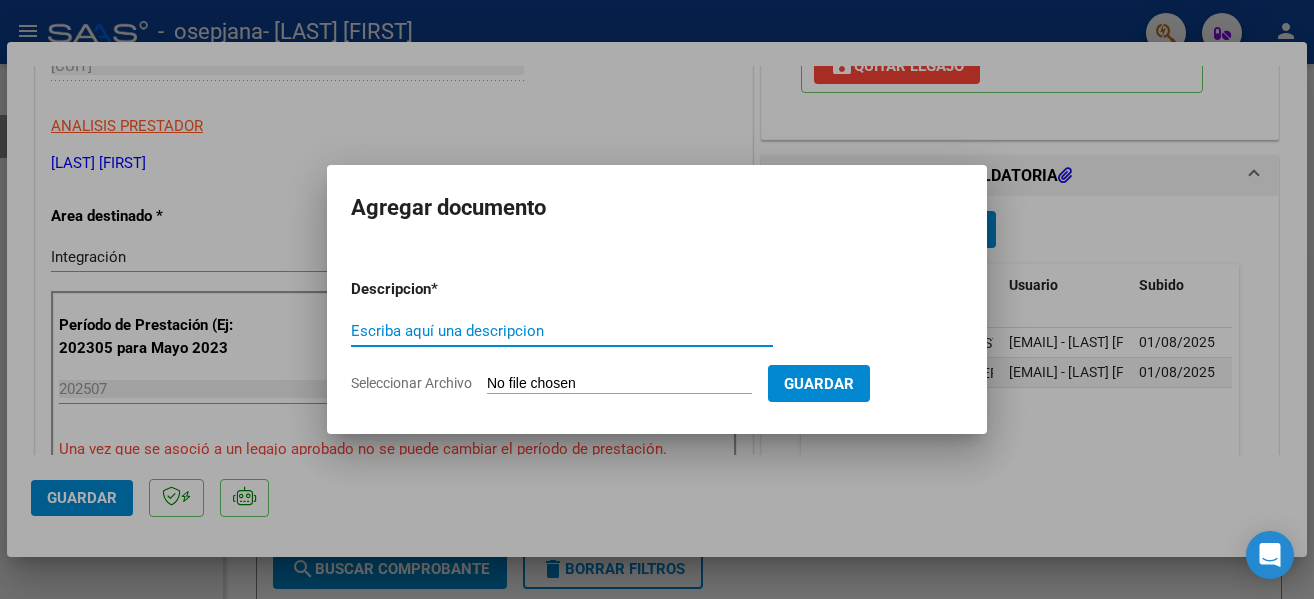 click on "Escriba aquí una descripcion" at bounding box center (562, 331) 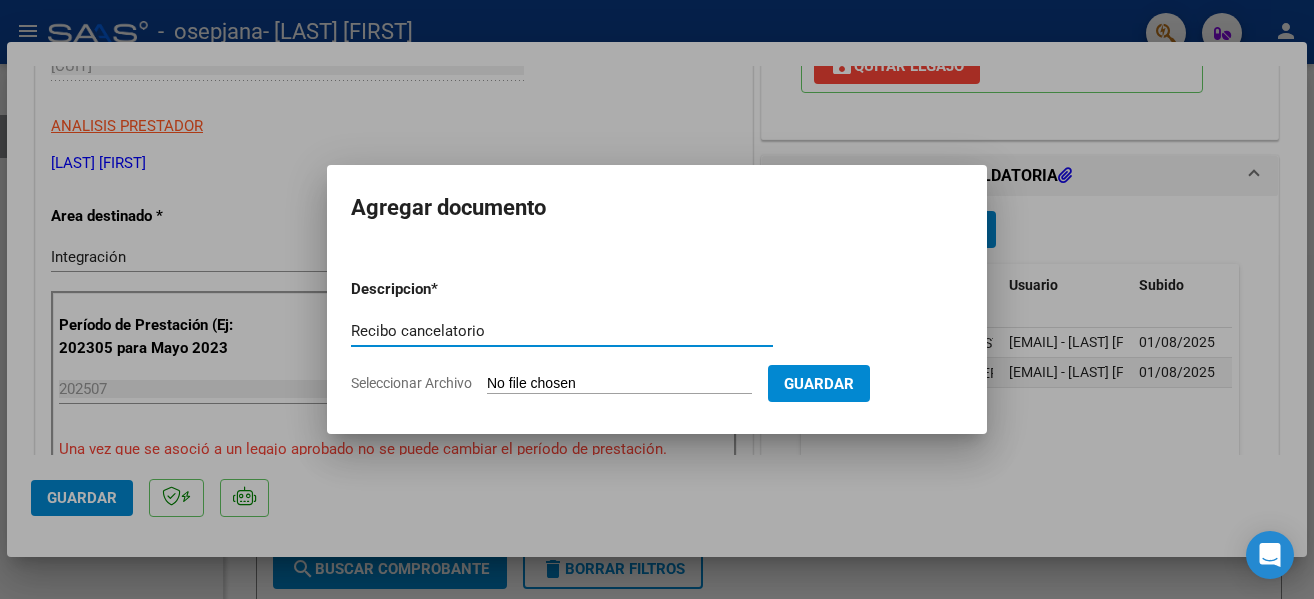 type on "Recibo cancelatorio" 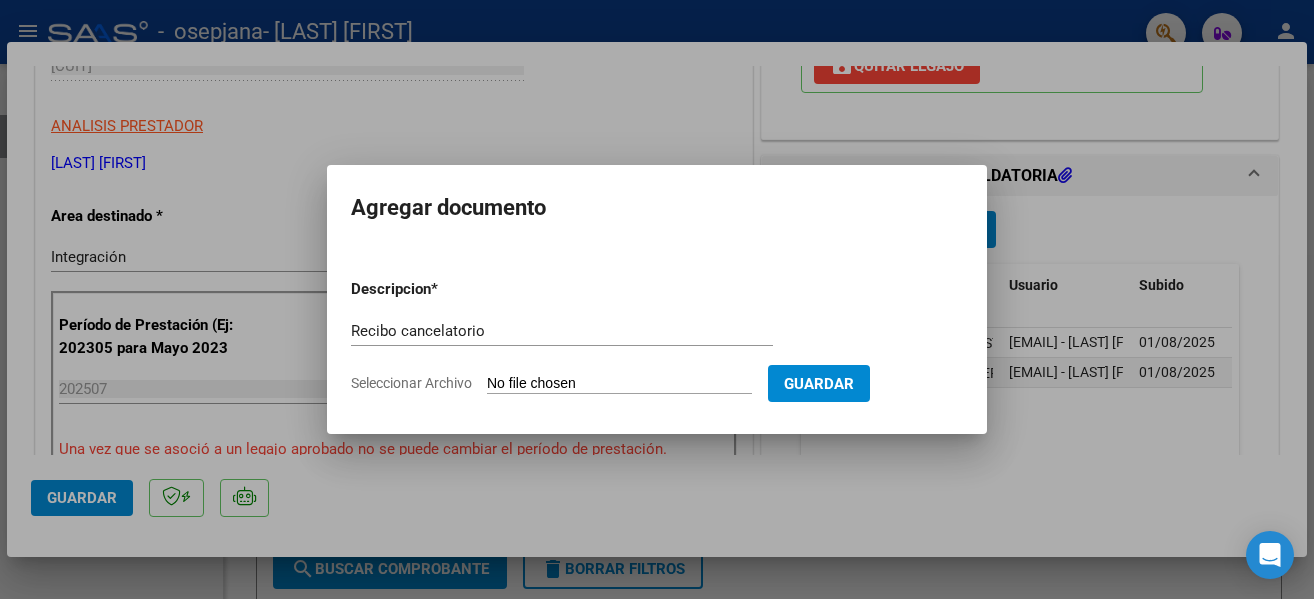 type on "C:\fakepath\[RECIBO] [FIRST] [LAST] MY [YEAR].pdf" 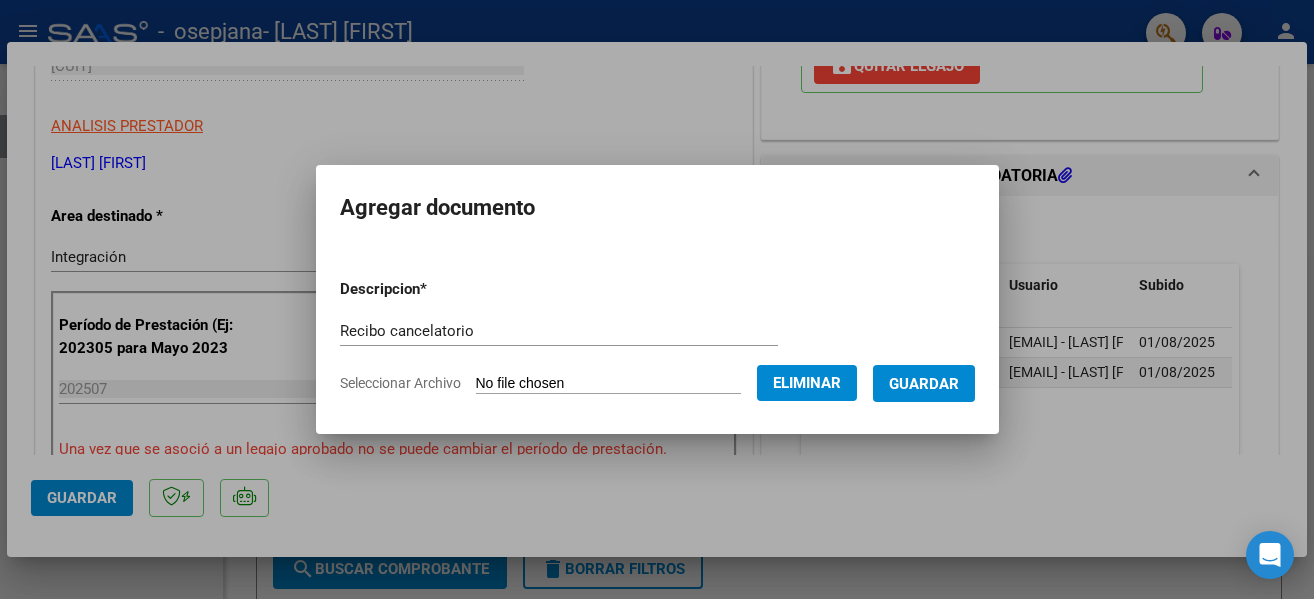 click on "Recibo cancelatorio" at bounding box center (559, 331) 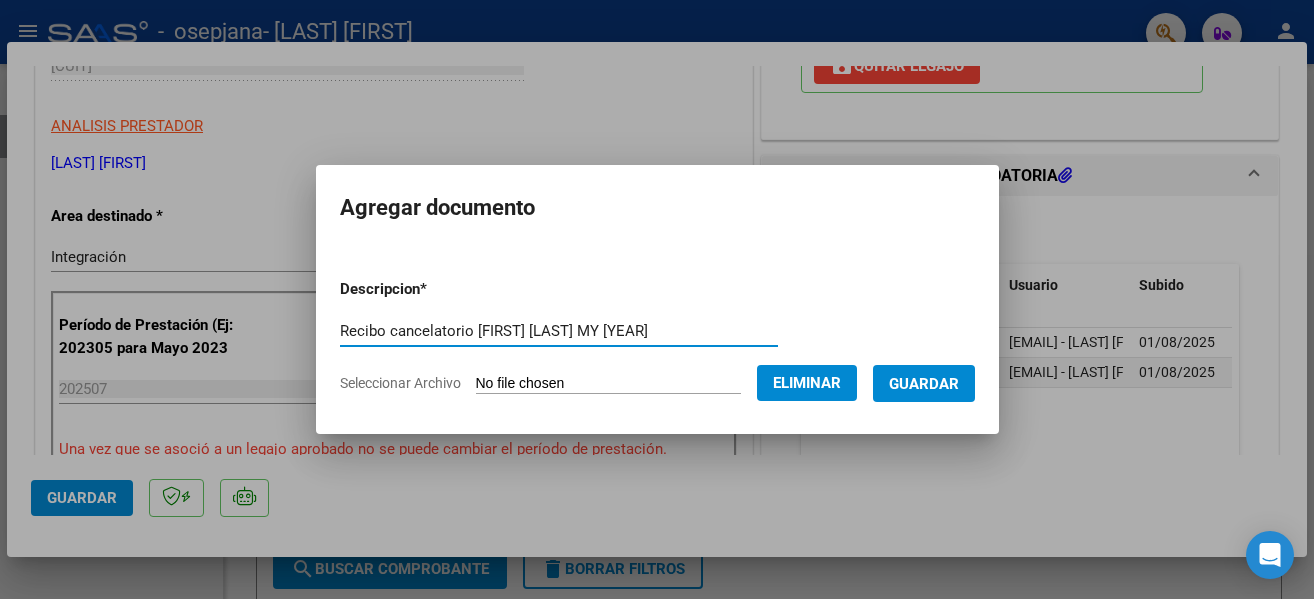 type on "Recibo cancelatorio [FIRST] [LAST] MY [YEAR]" 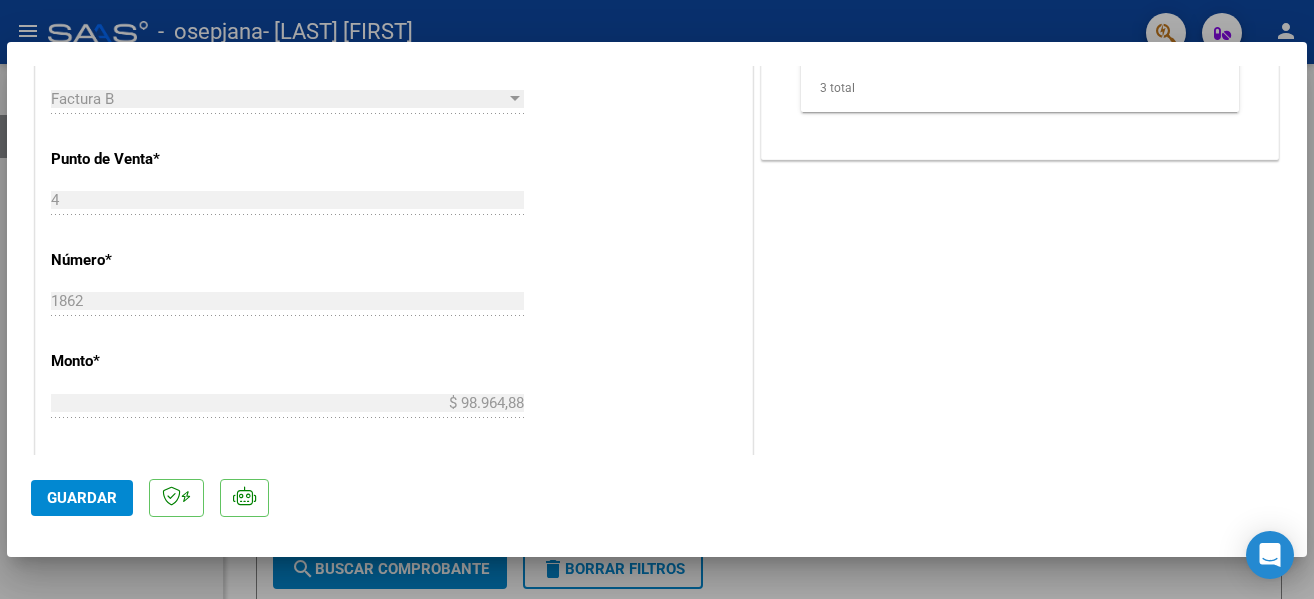 scroll, scrollTop: 640, scrollLeft: 0, axis: vertical 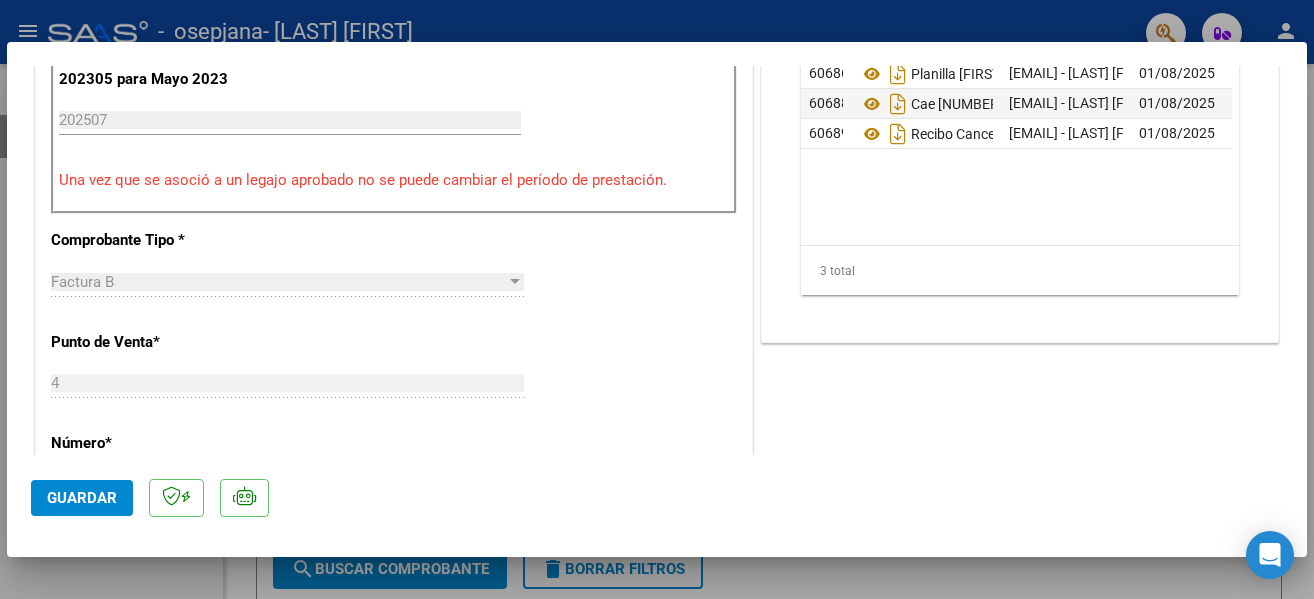 click on "Guardar" 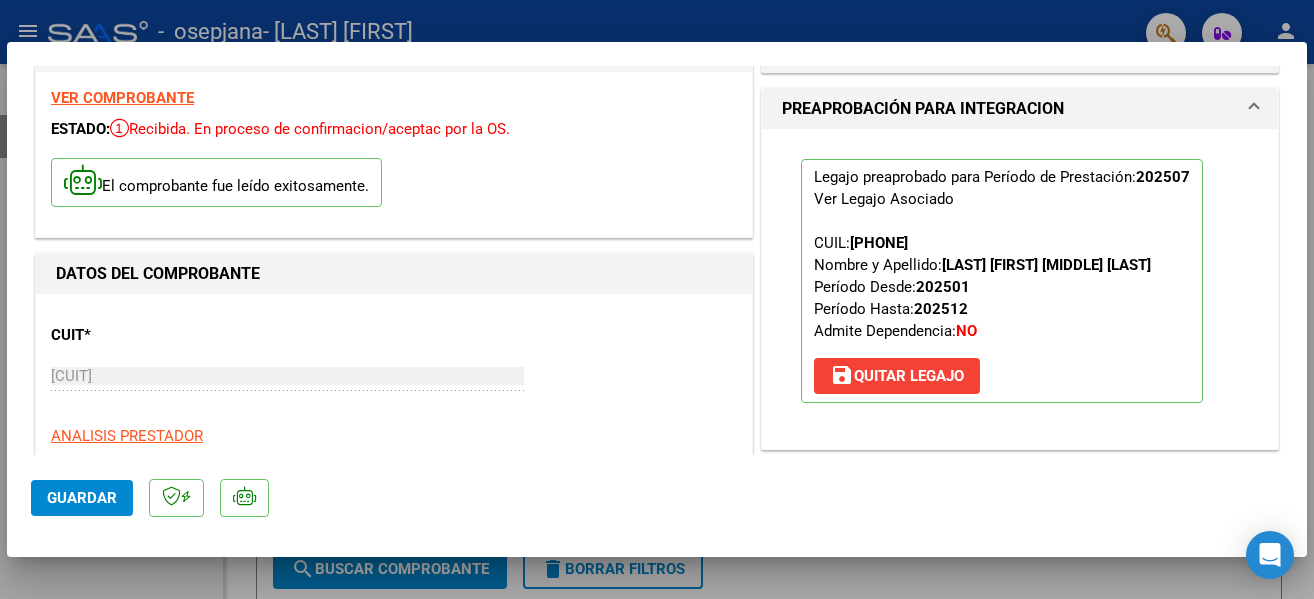 scroll, scrollTop: 0, scrollLeft: 0, axis: both 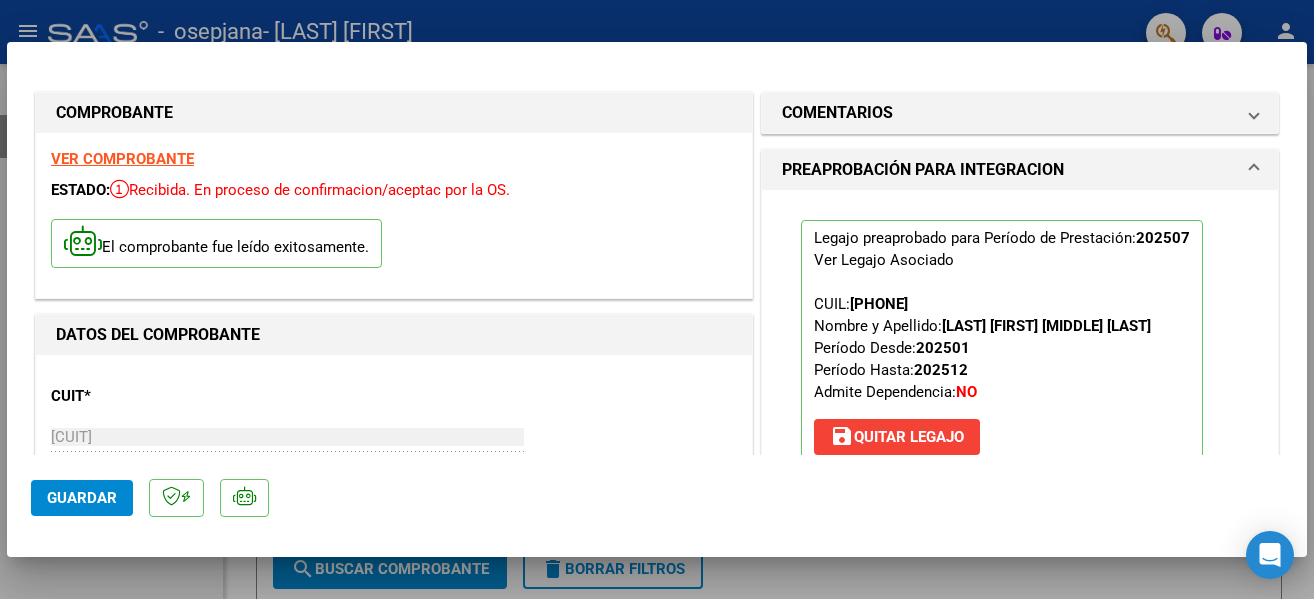click at bounding box center (657, 299) 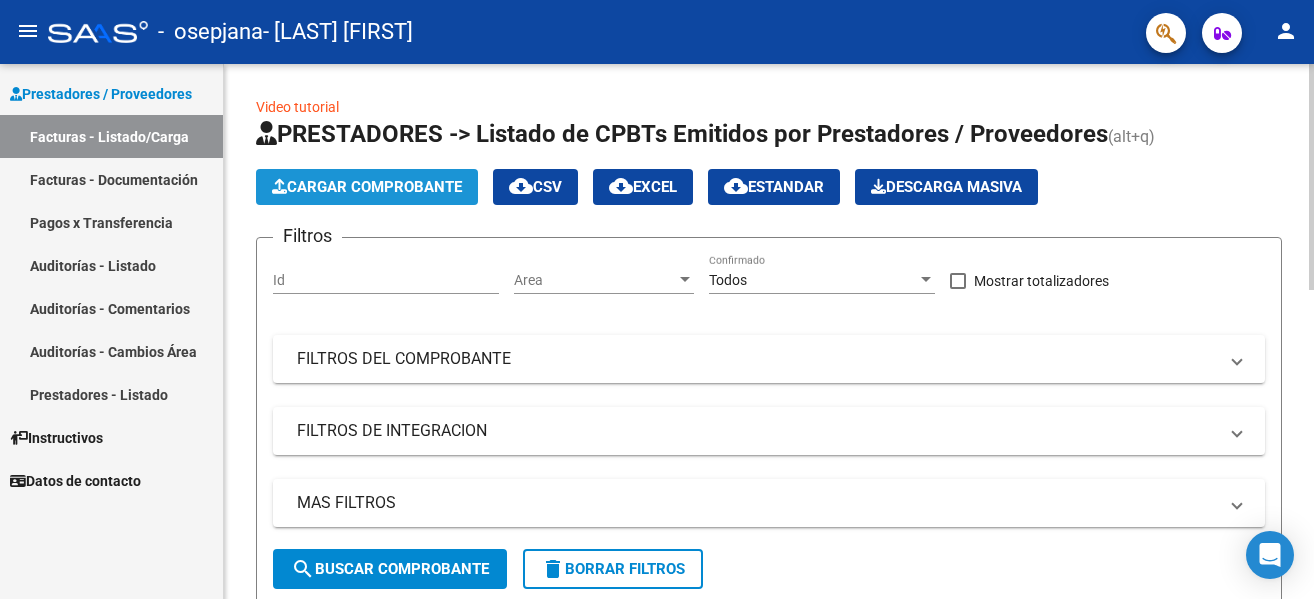 click on "Cargar Comprobante" 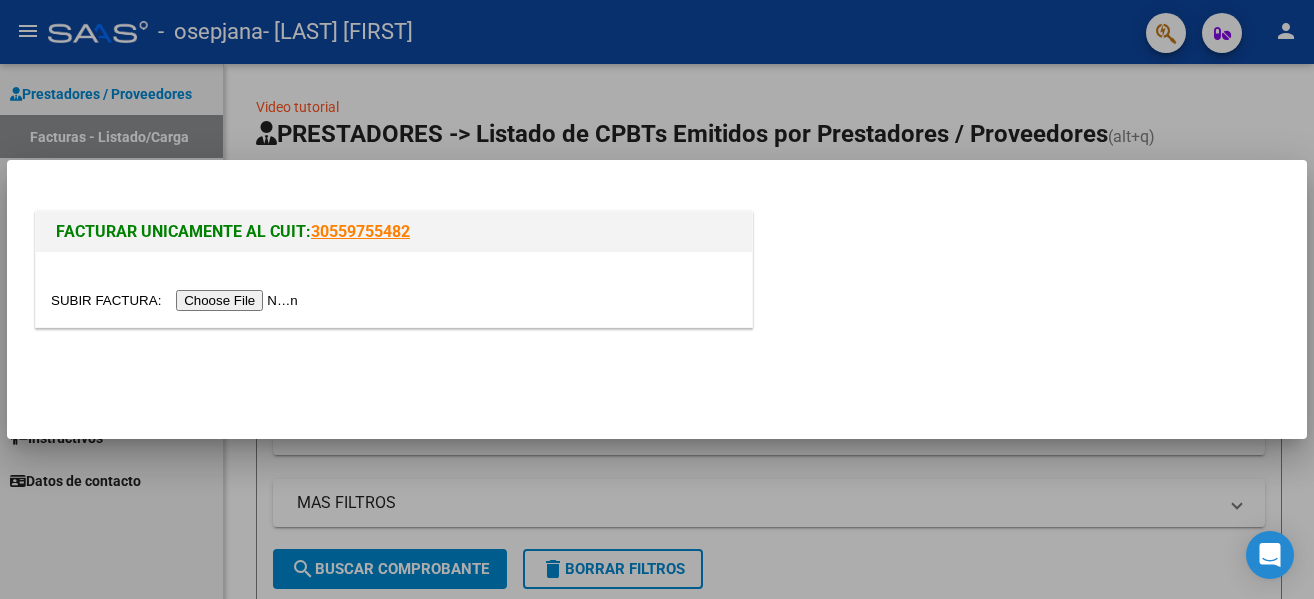click at bounding box center [177, 300] 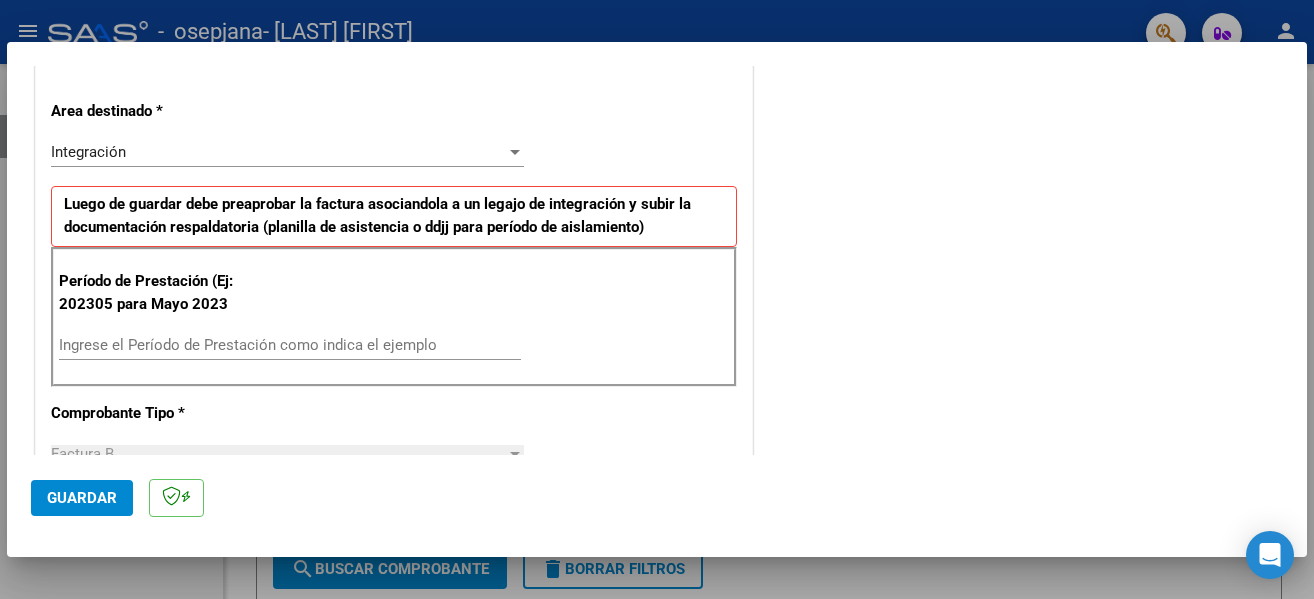 scroll, scrollTop: 430, scrollLeft: 0, axis: vertical 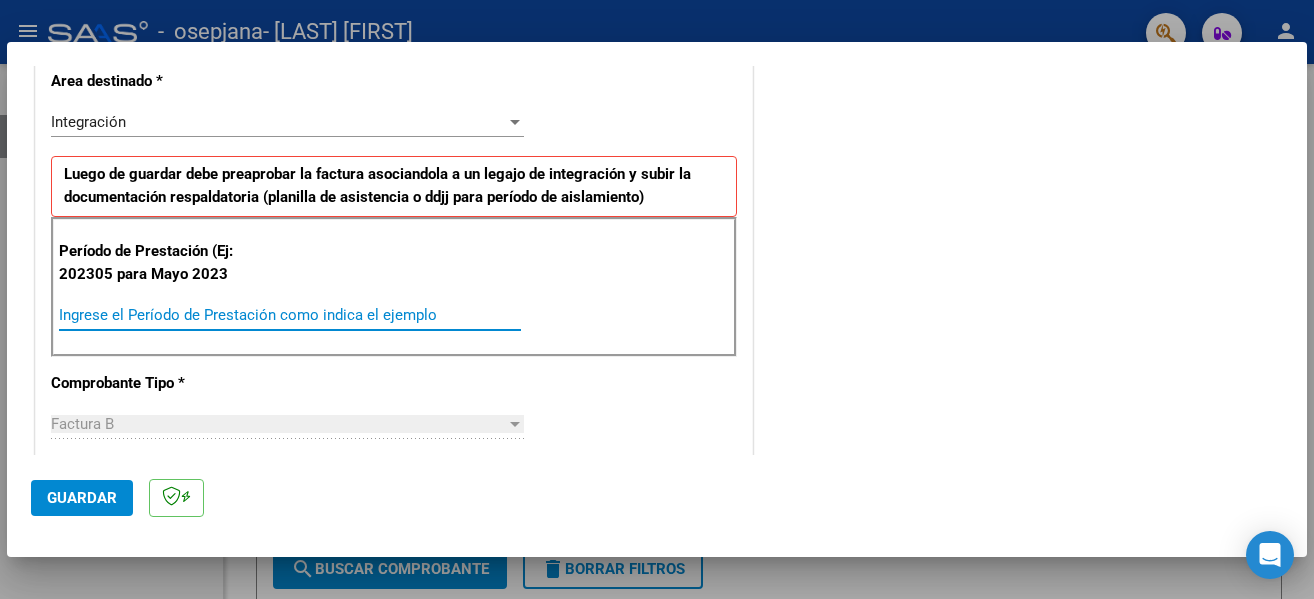 click on "Ingrese el Período de Prestación como indica el ejemplo" at bounding box center (290, 315) 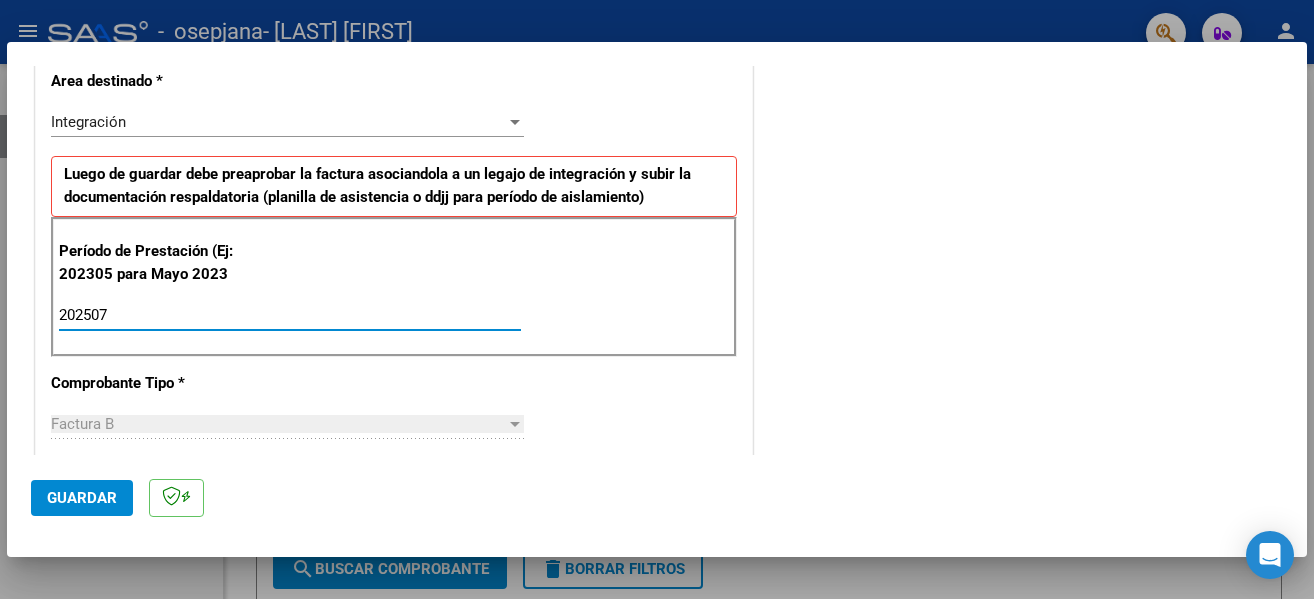 type on "202507" 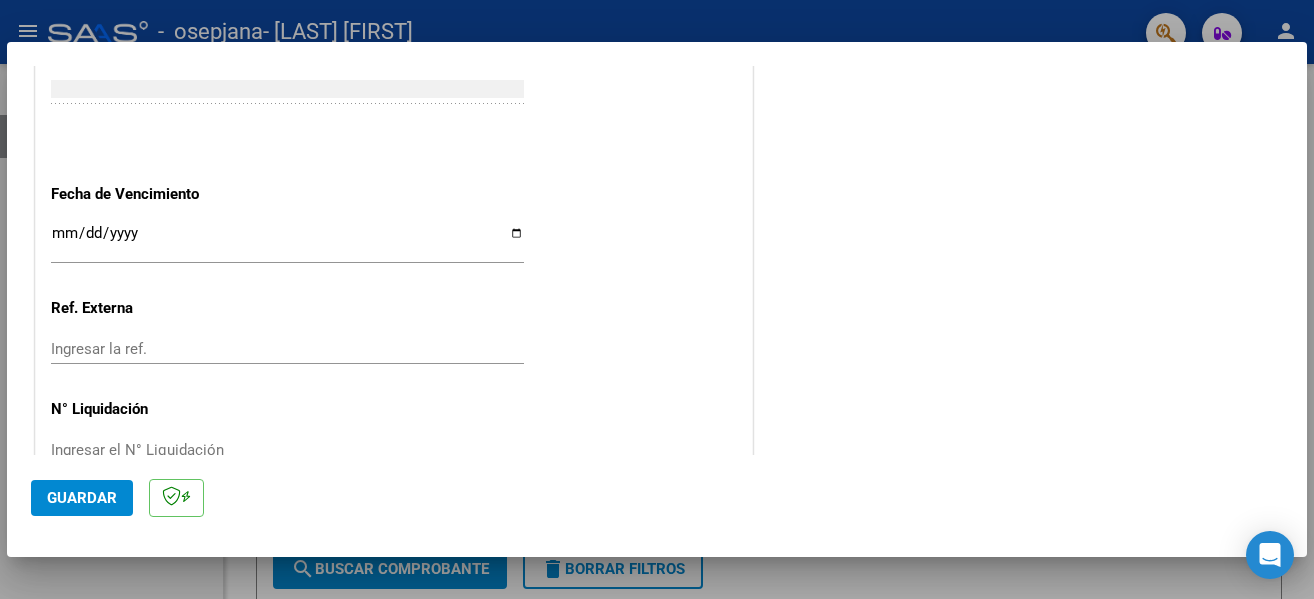 scroll, scrollTop: 1333, scrollLeft: 0, axis: vertical 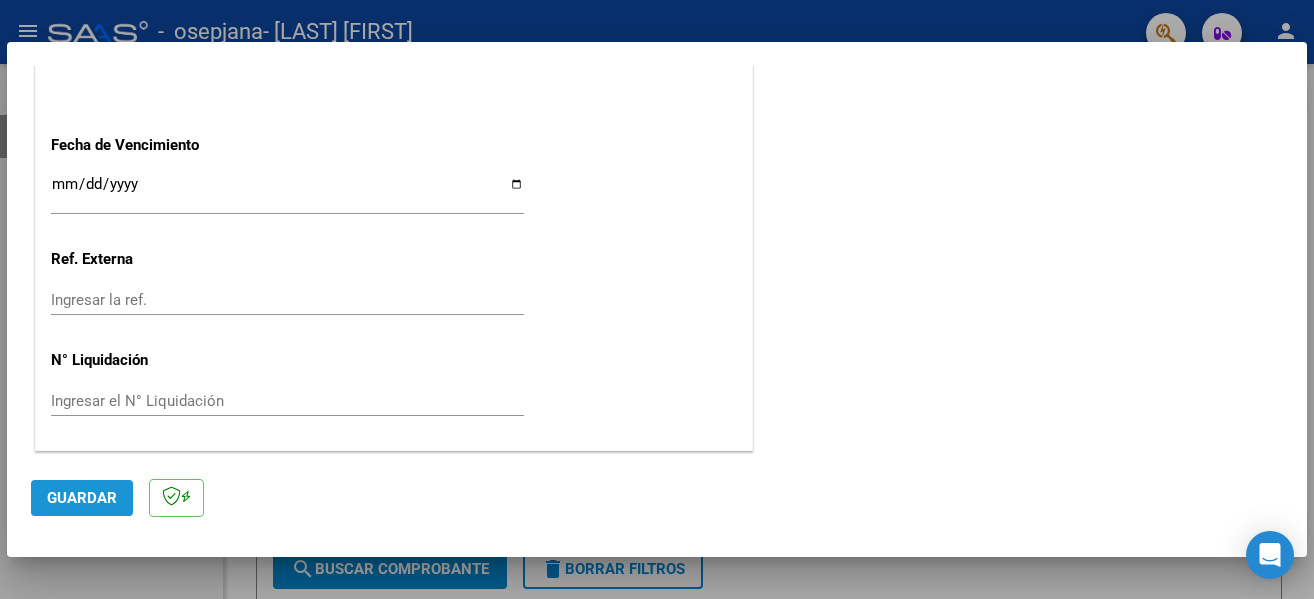 click on "Guardar" 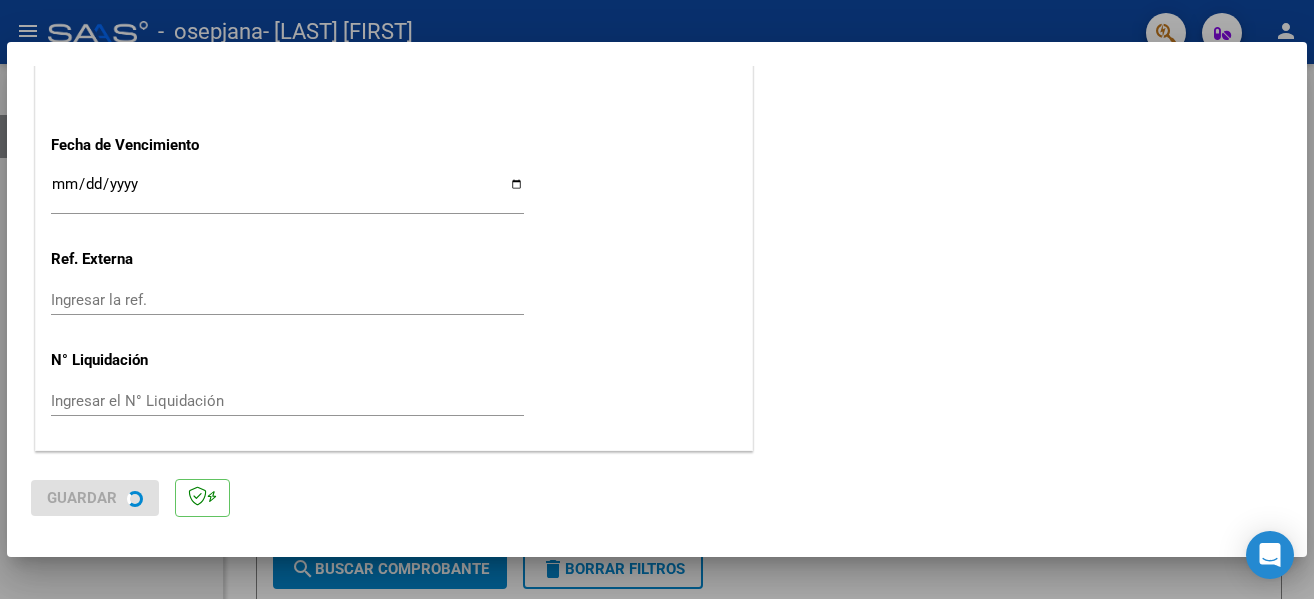 scroll, scrollTop: 0, scrollLeft: 0, axis: both 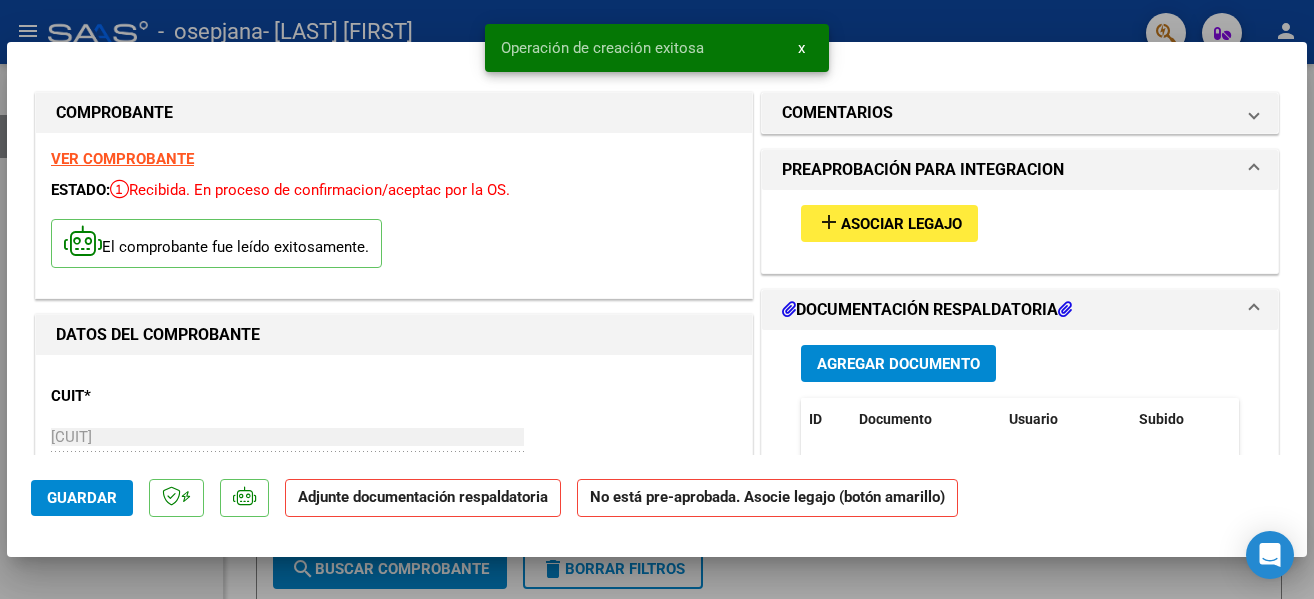 click on "Asociar Legajo" at bounding box center [901, 224] 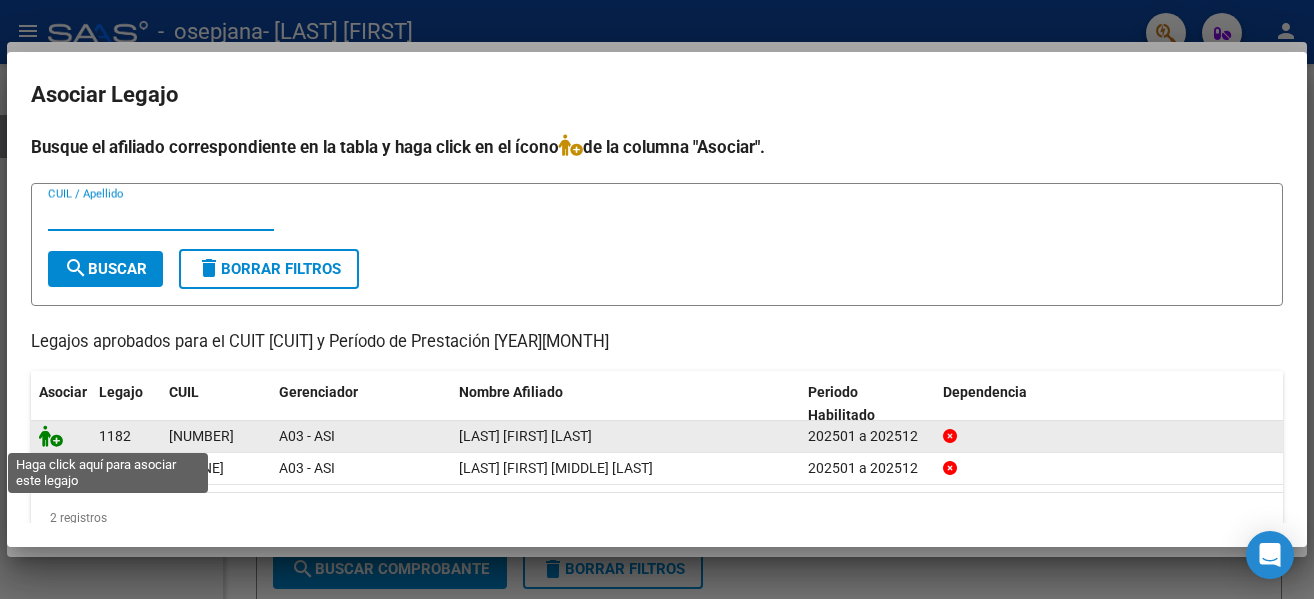 click 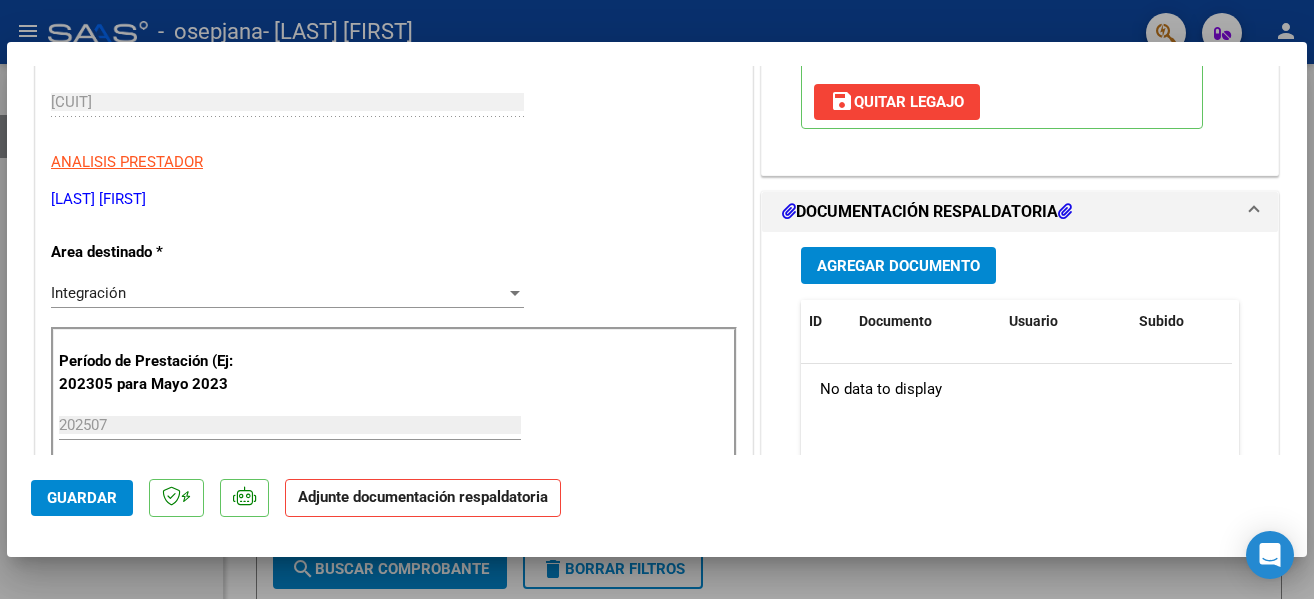 scroll, scrollTop: 284, scrollLeft: 0, axis: vertical 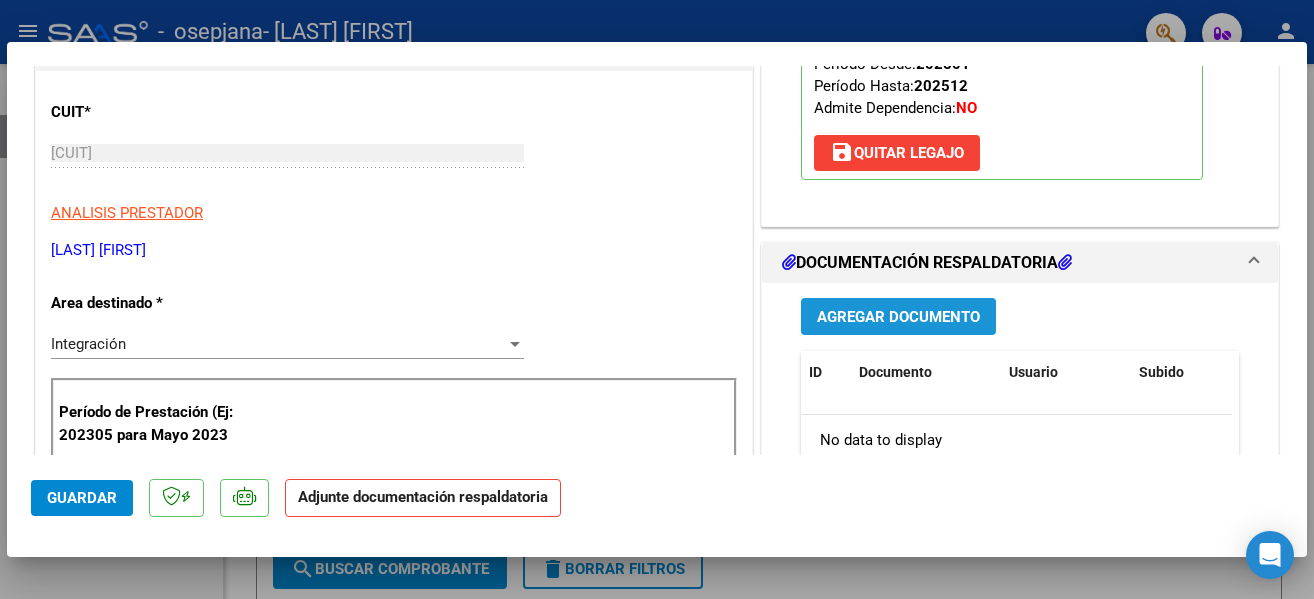 click on "Agregar Documento" at bounding box center (898, 317) 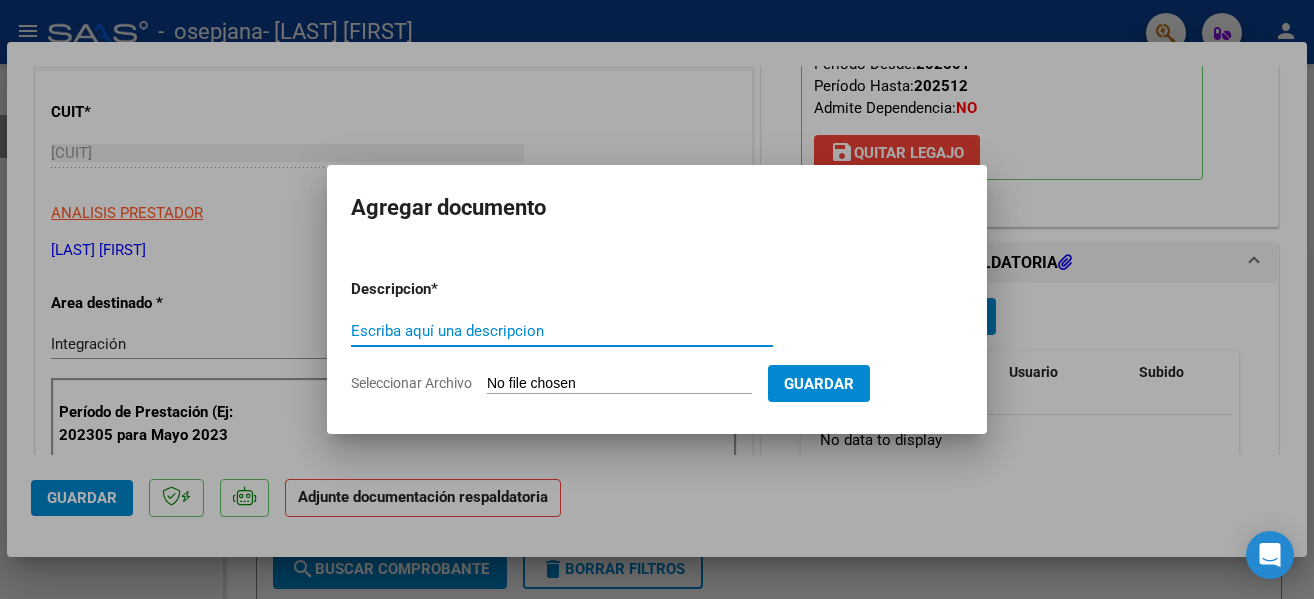 click on "Escriba aquí una descripcion" at bounding box center [562, 331] 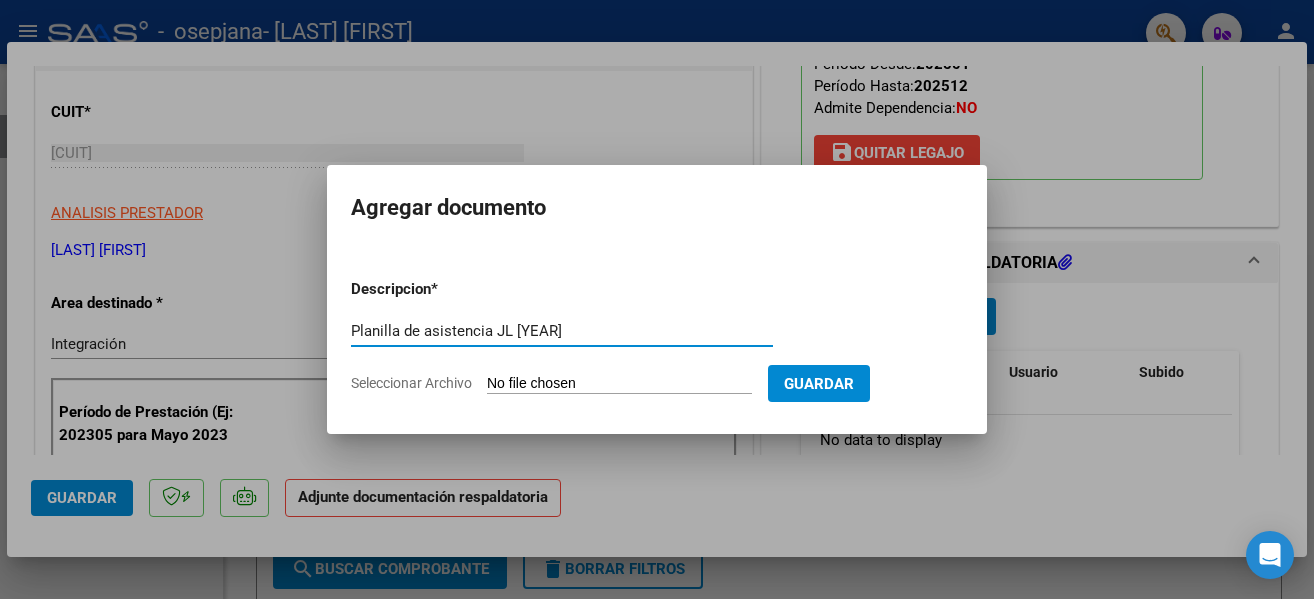 click on "Planilla de asistencia JL [YEAR]" at bounding box center (562, 331) 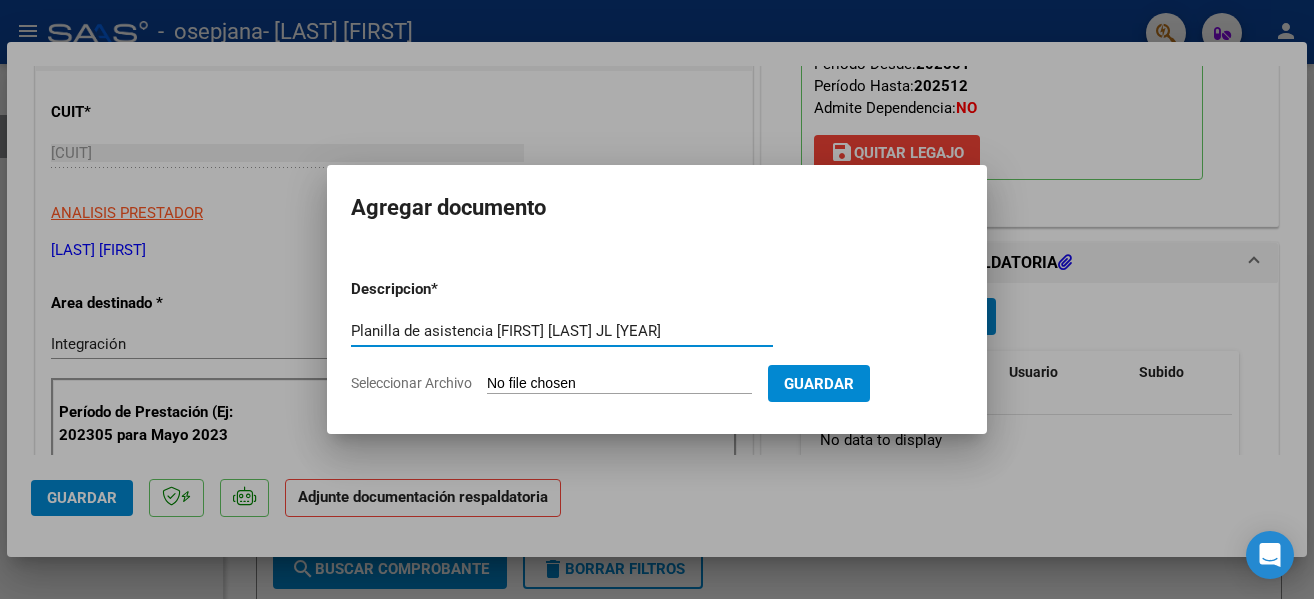 click on "Planilla de asistencia [FIRST] [LAST] JL [YEAR]" at bounding box center (562, 331) 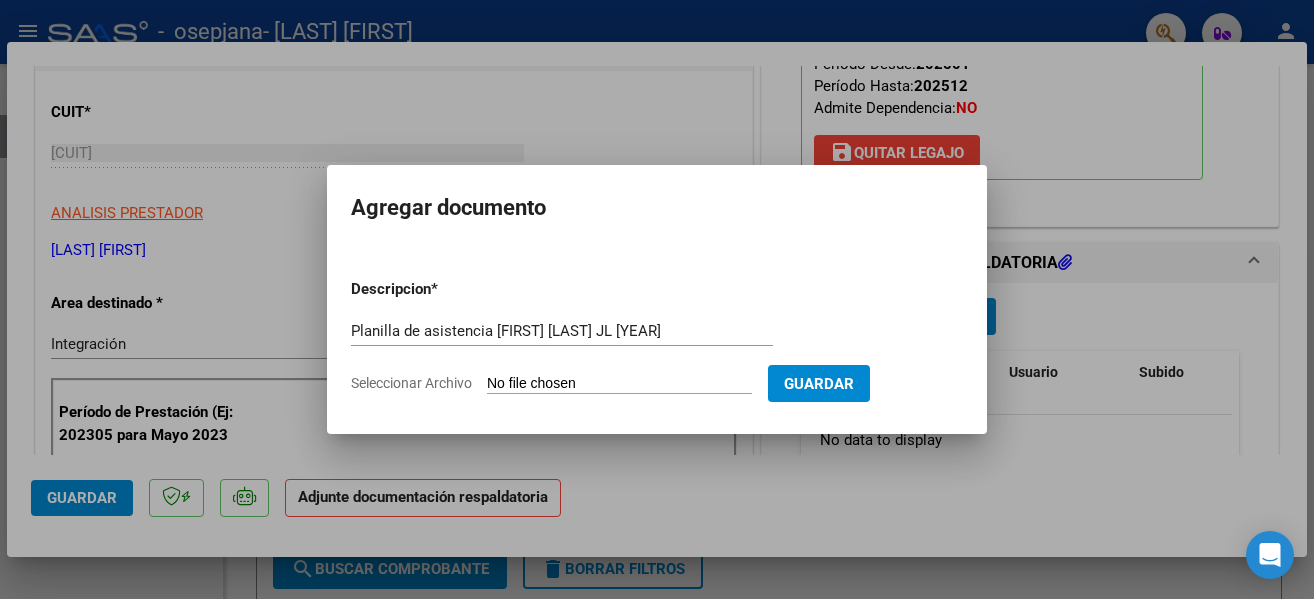 type on "C:\fakepath\[PLANILLA] [FIRST] [LAST] JL [YEAR].pdf" 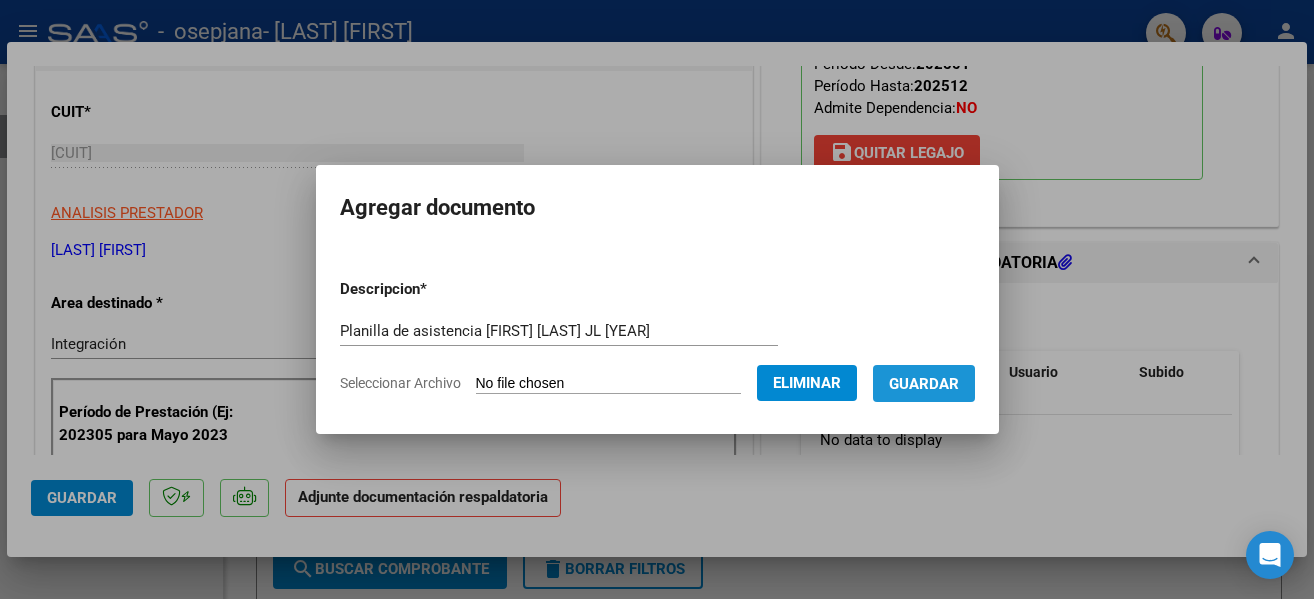 click on "Guardar" at bounding box center [924, 384] 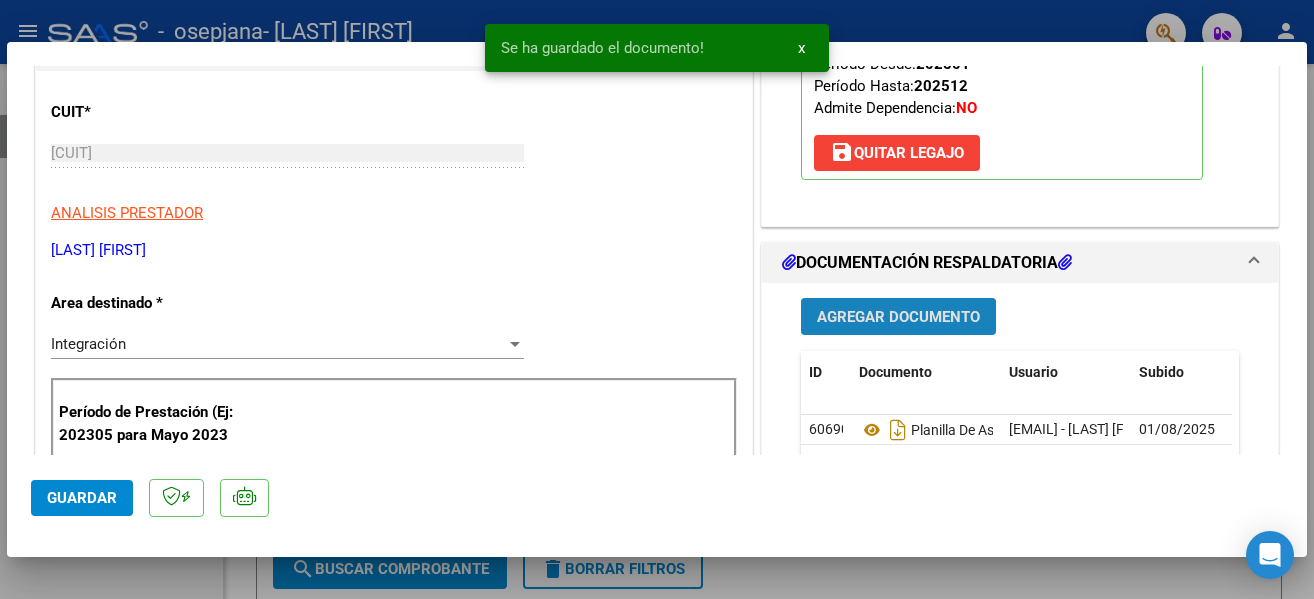 click on "Agregar Documento" at bounding box center [898, 317] 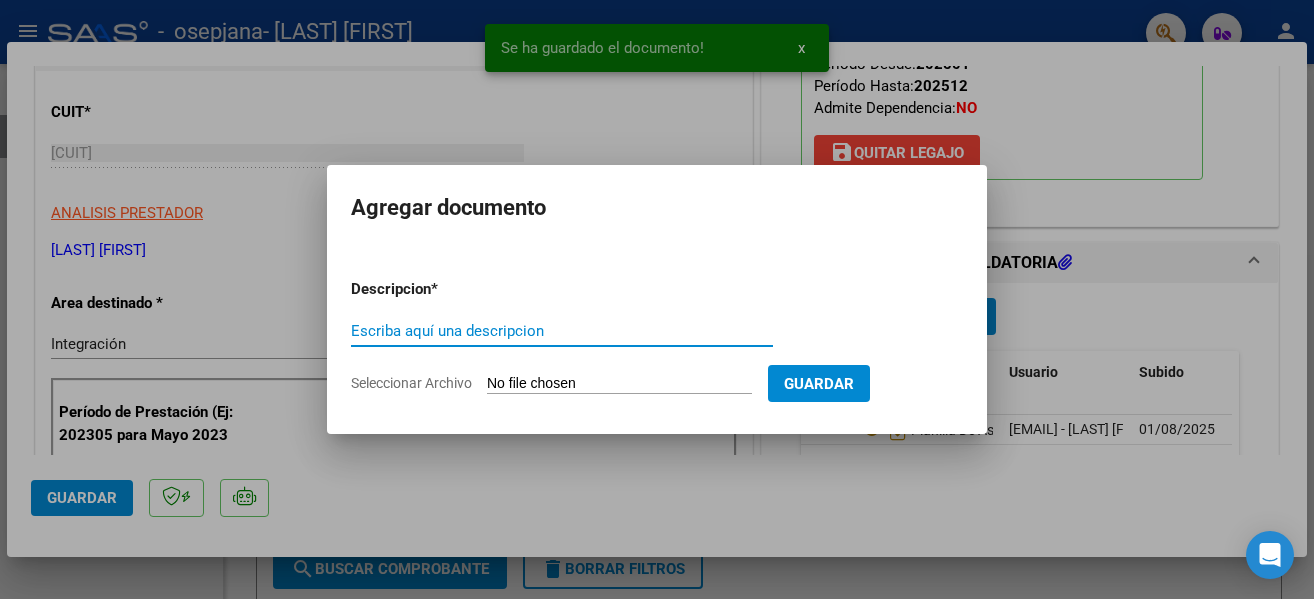 click on "Escriba aquí una descripcion" at bounding box center (562, 331) 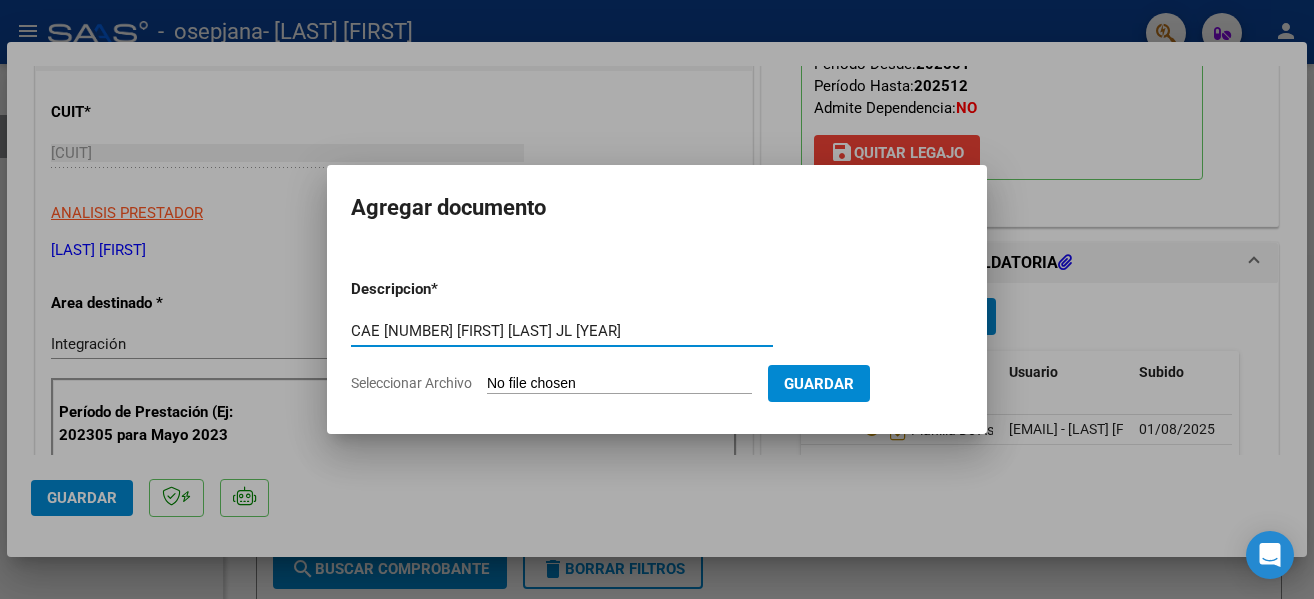 type on "CAE [NUMBER] [FIRST] [LAST] JL [YEAR]" 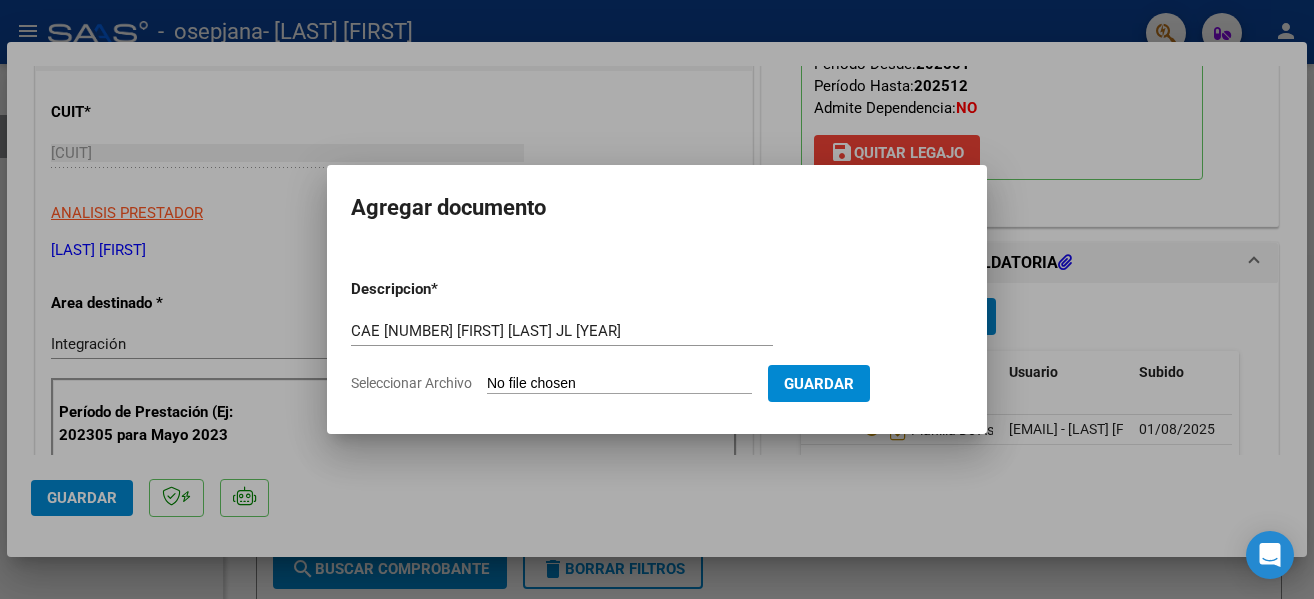 type on "C:\fakepath\[CAE] [FIRST] [LAST] JL [YEAR].pdf" 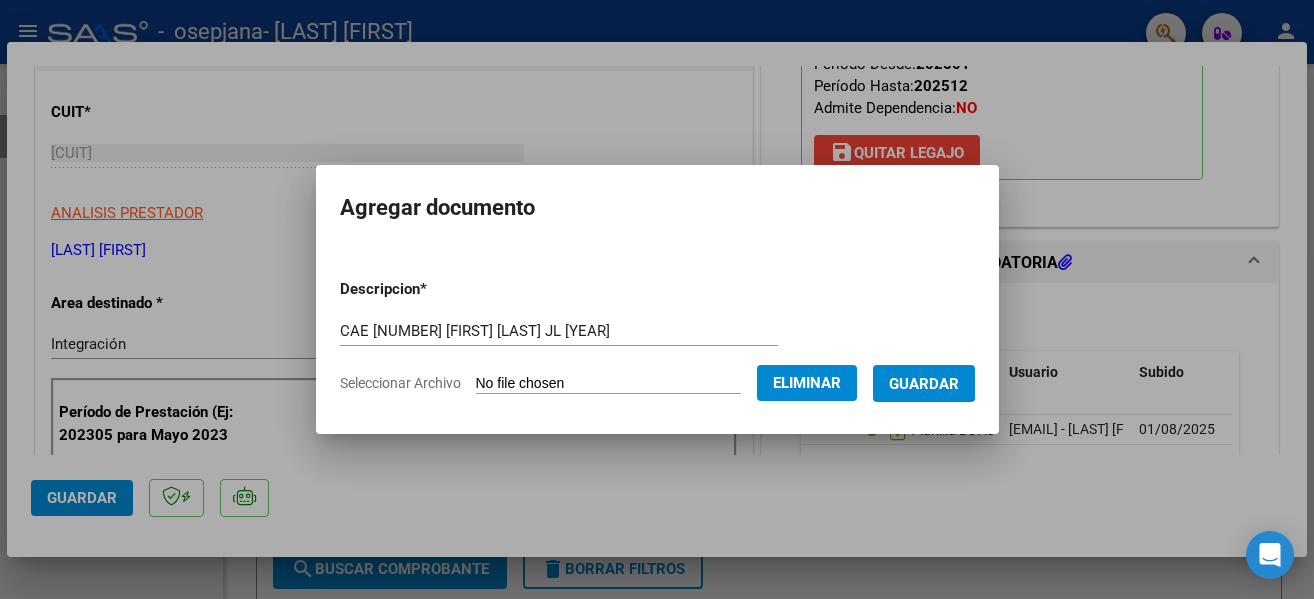 click on "Guardar" at bounding box center (924, 384) 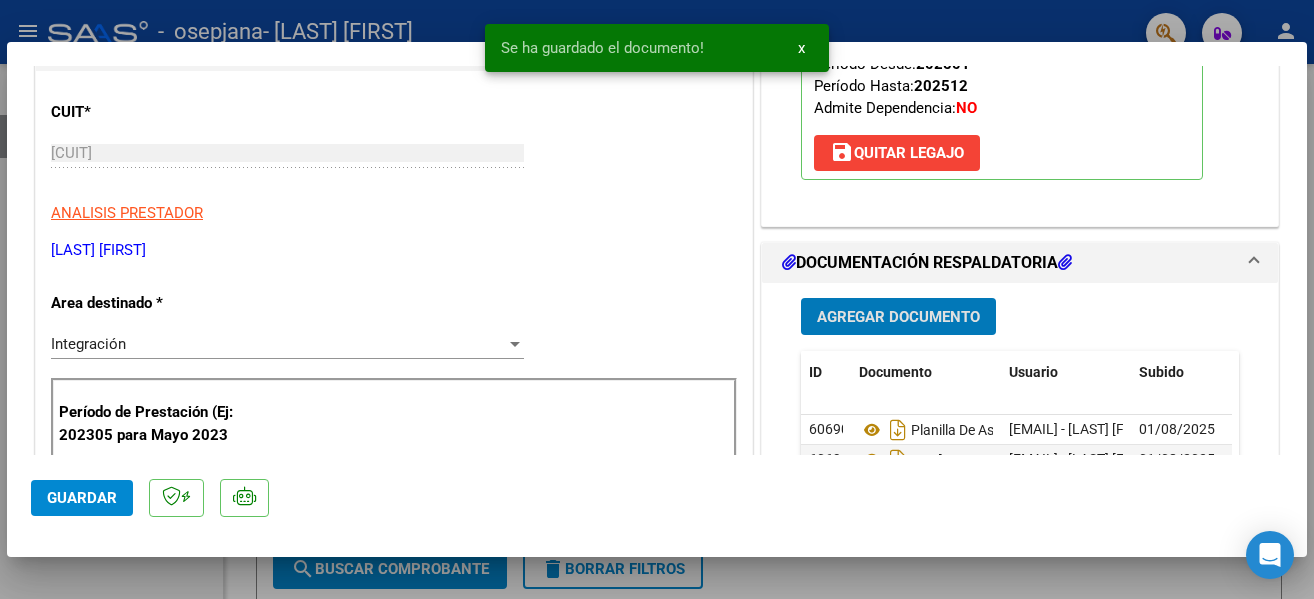 click on "Agregar Documento" at bounding box center (898, 317) 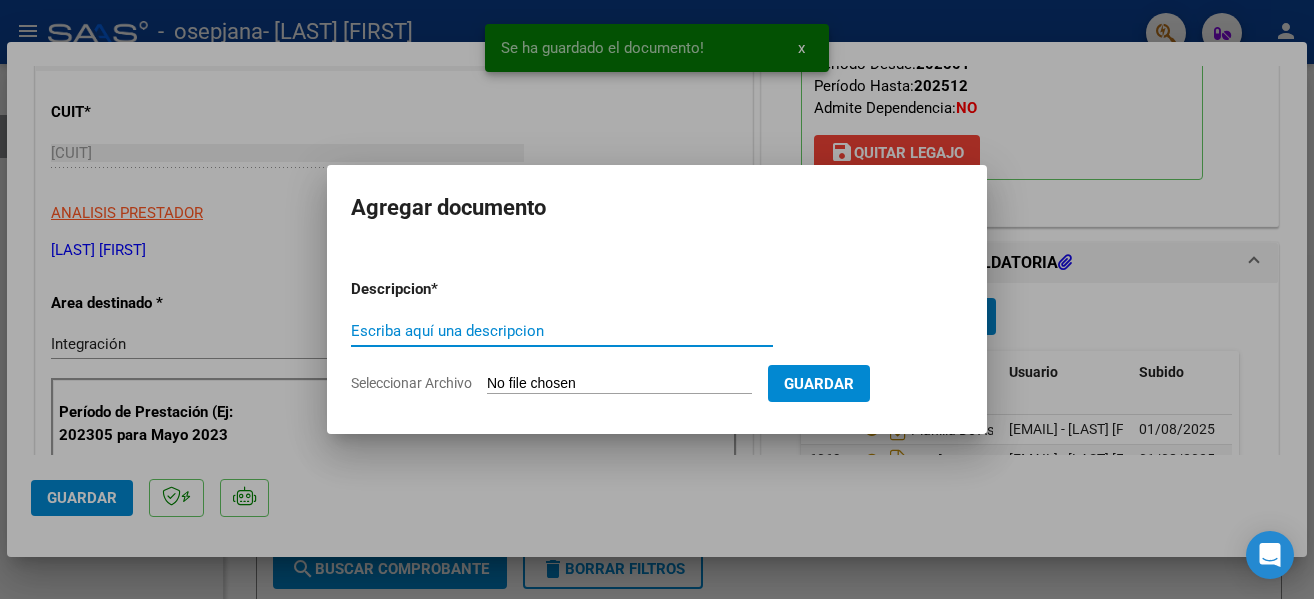 click on "Escriba aquí una descripcion" at bounding box center [562, 331] 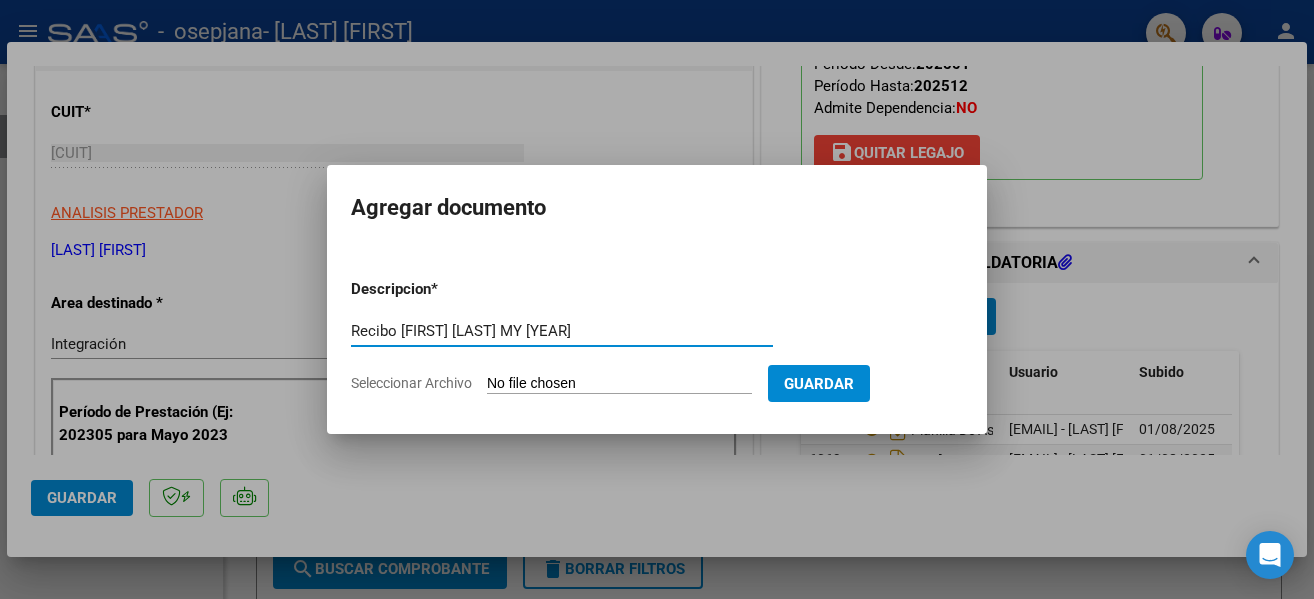 type on "Recibo [FIRST] [LAST] MY [YEAR]" 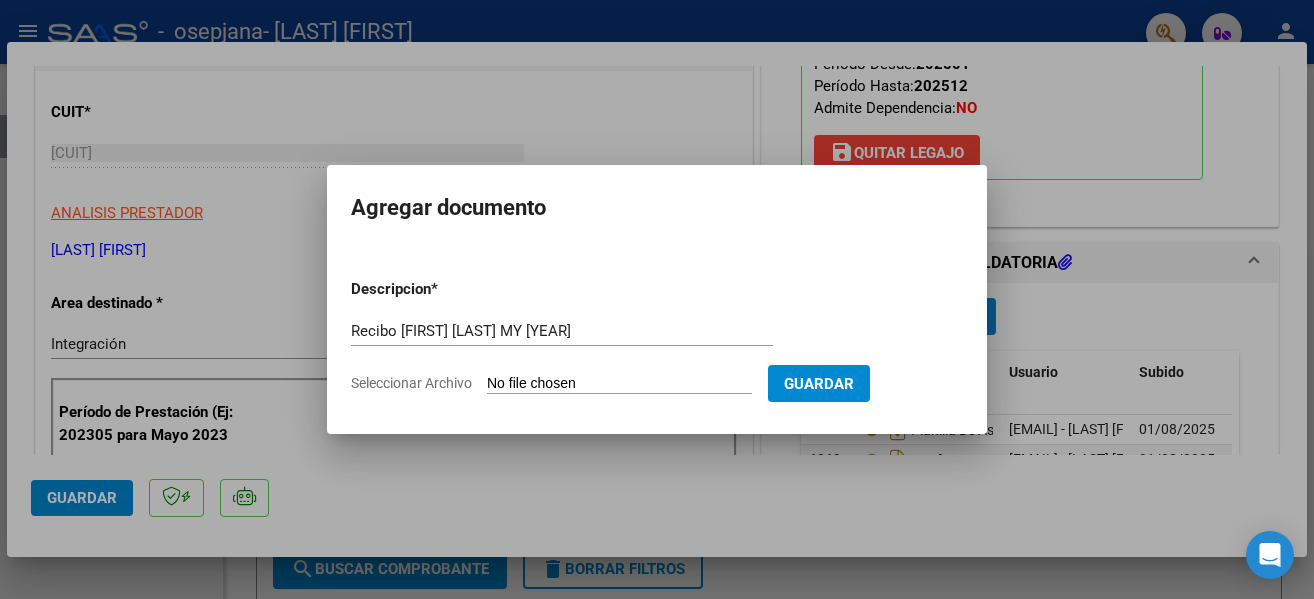 type on "C:\fakepath\[RECIBO] [FIRST] [LAST] Factura MY [YEAR].pdf" 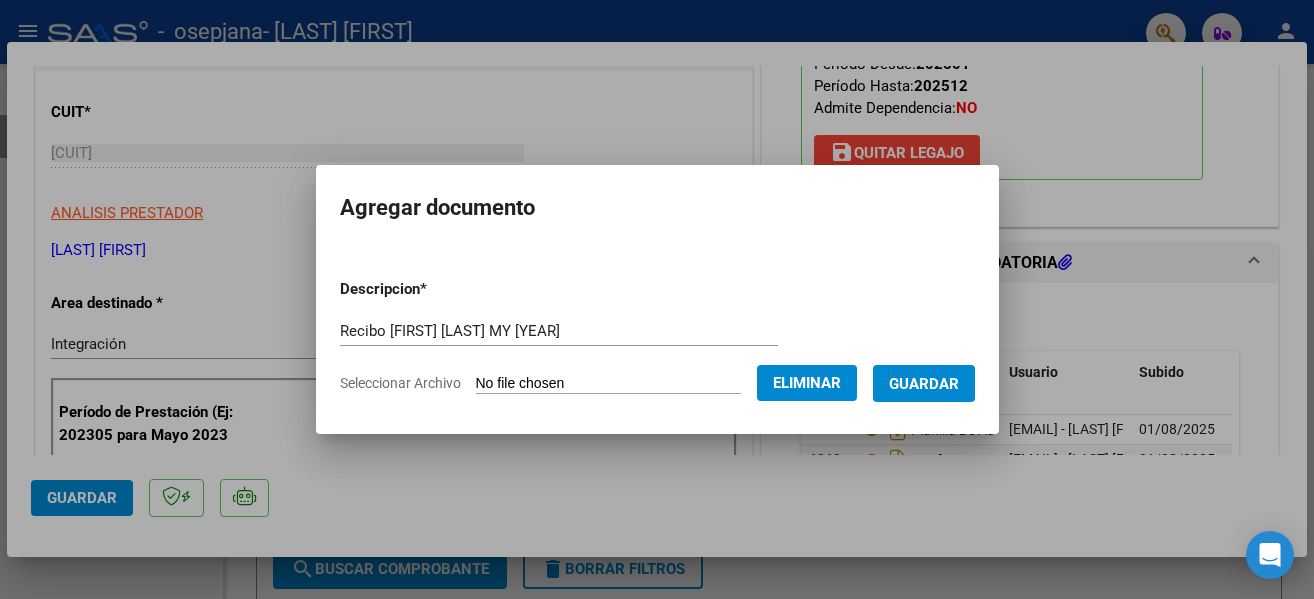 click on "Guardar" at bounding box center (924, 384) 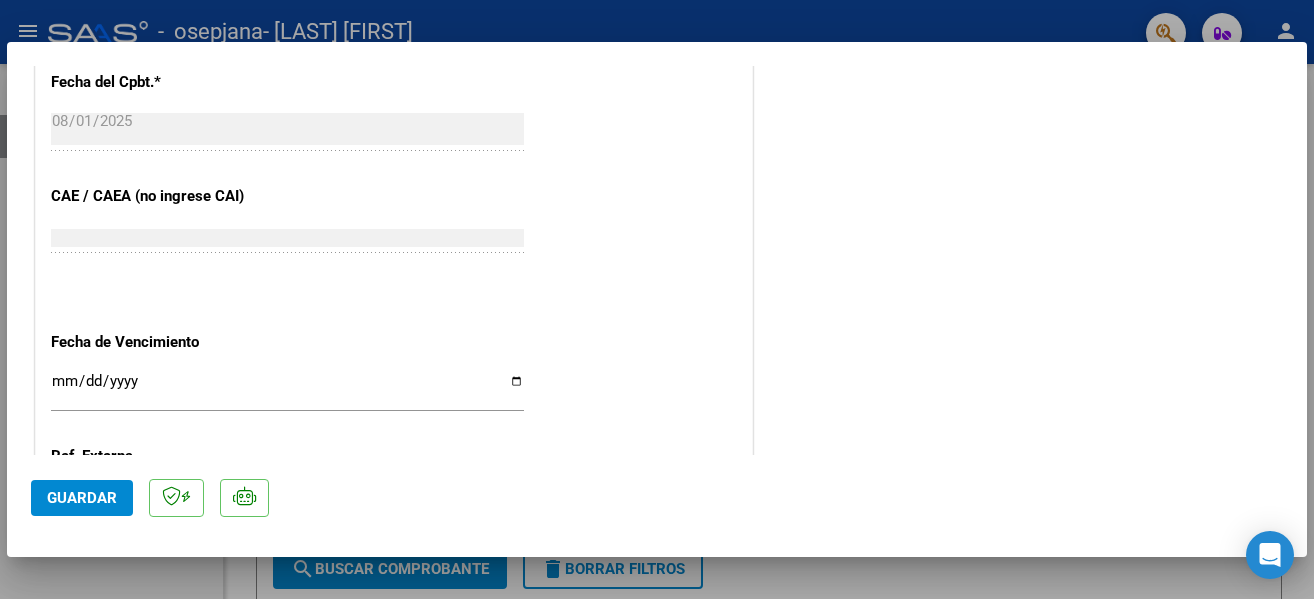 scroll, scrollTop: 1284, scrollLeft: 0, axis: vertical 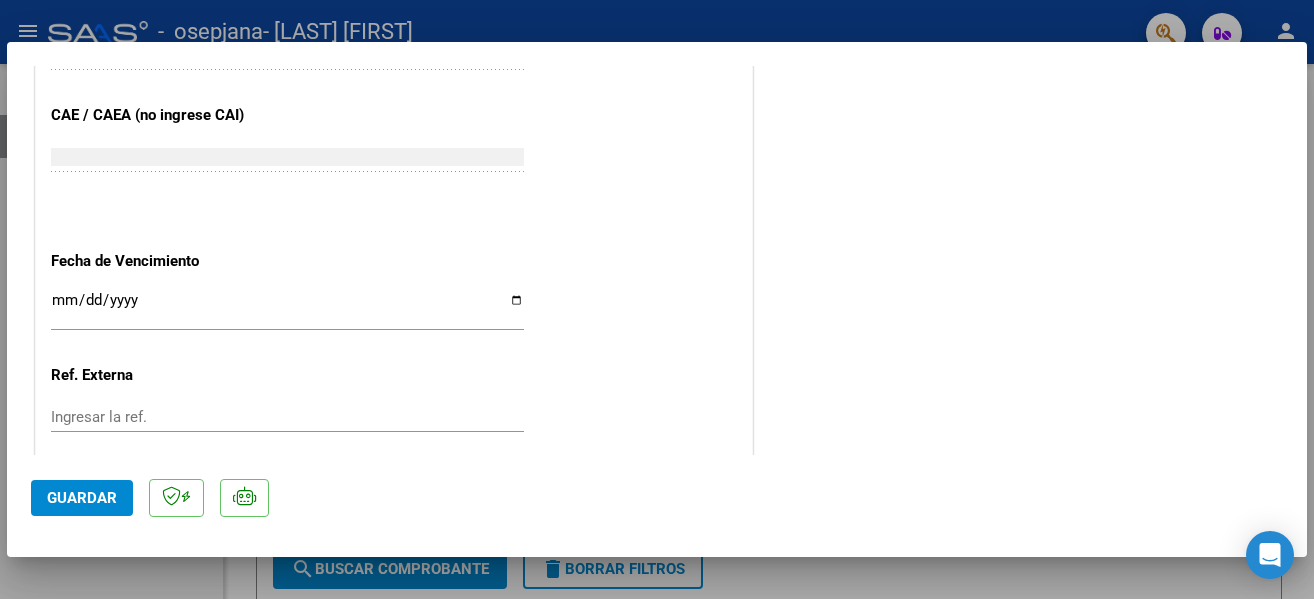 click on "Ingresar la fecha" at bounding box center (287, 308) 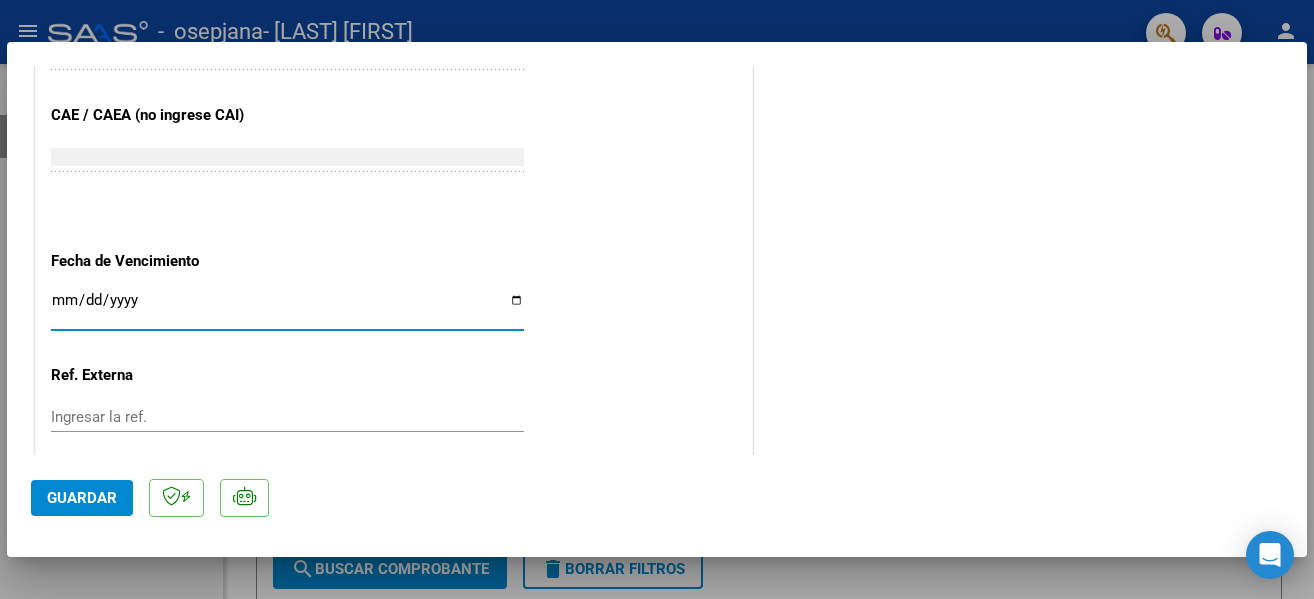 type on "2025-08-11" 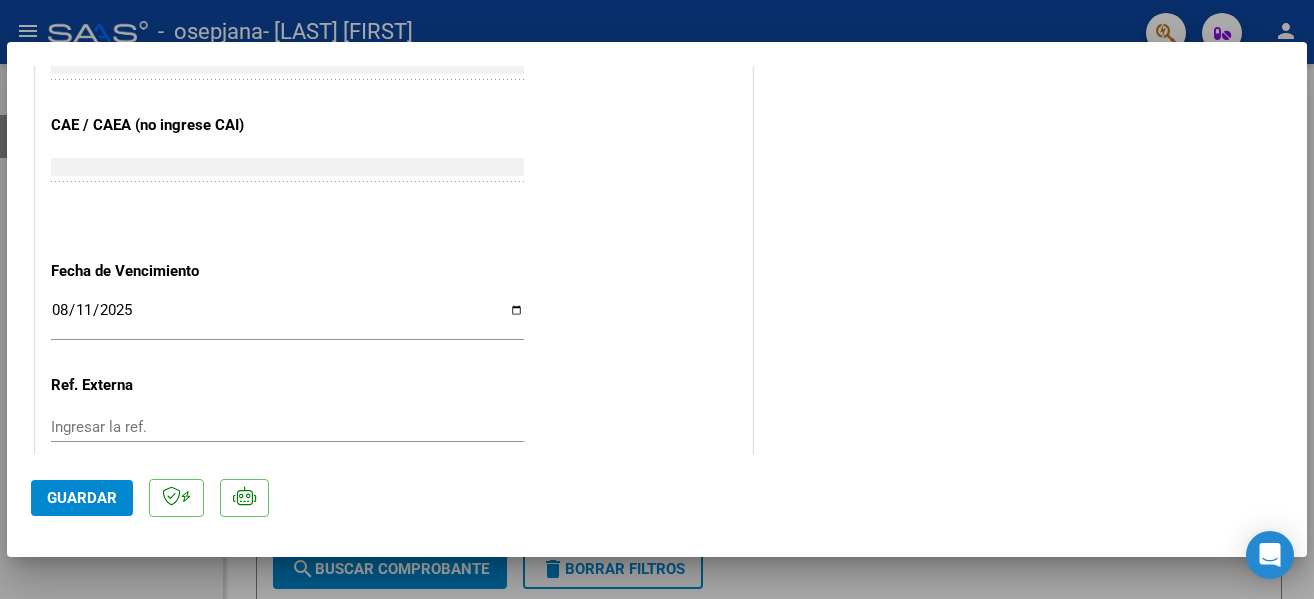 scroll, scrollTop: 1401, scrollLeft: 0, axis: vertical 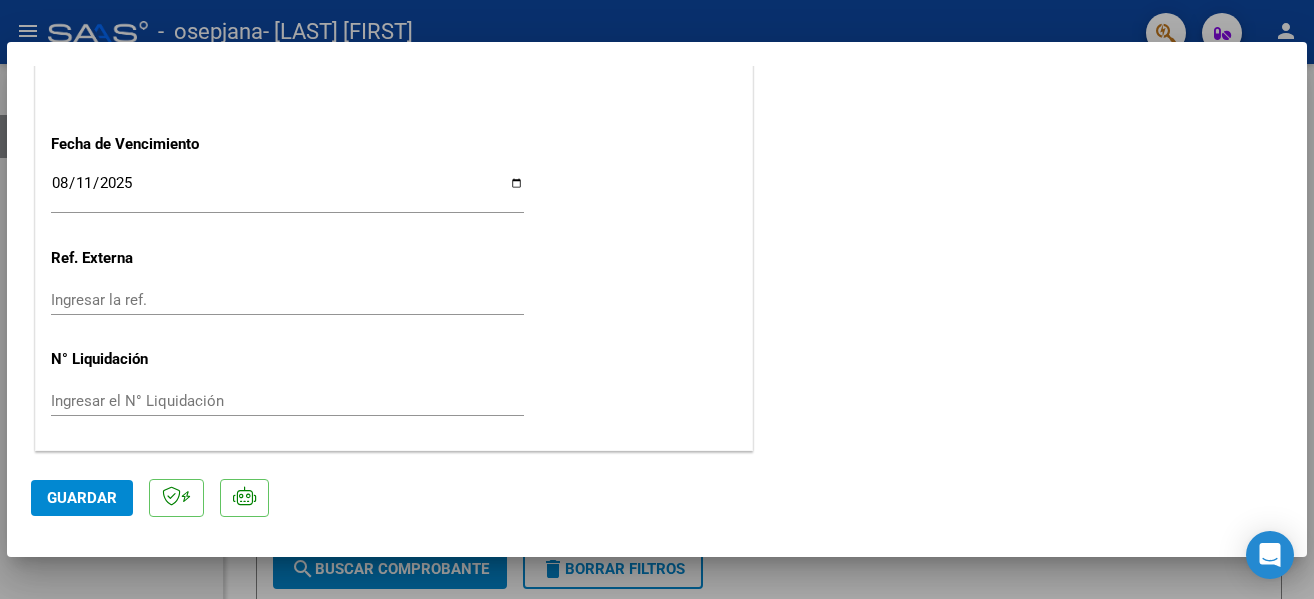 click on "Guardar" 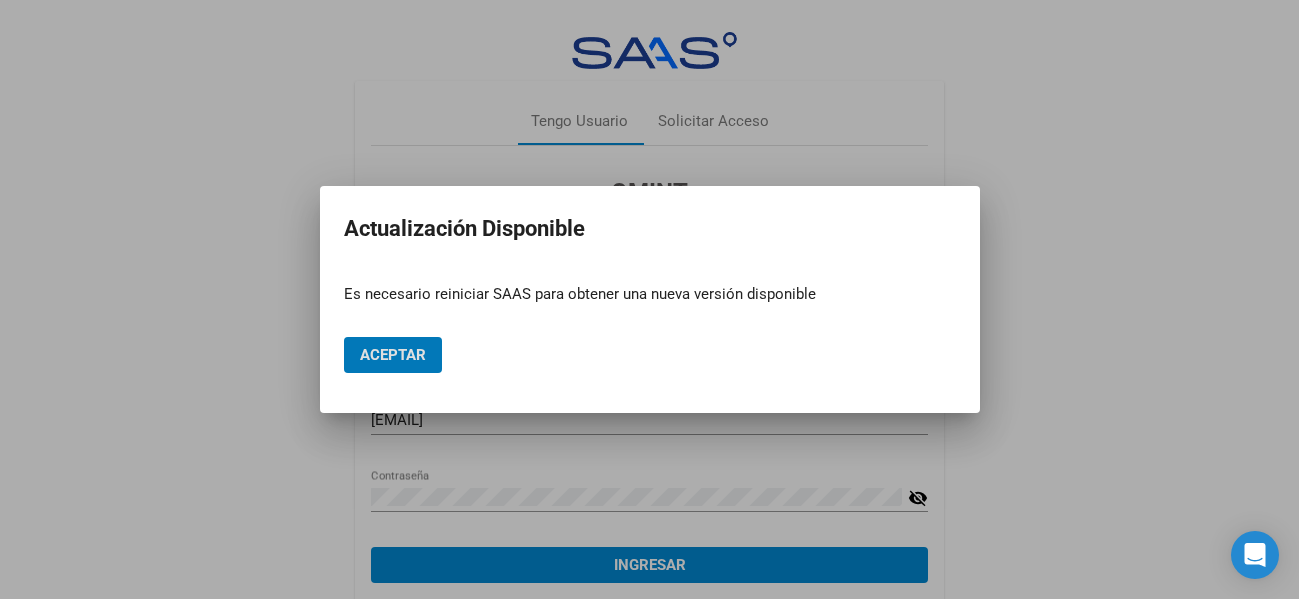 scroll, scrollTop: 0, scrollLeft: 0, axis: both 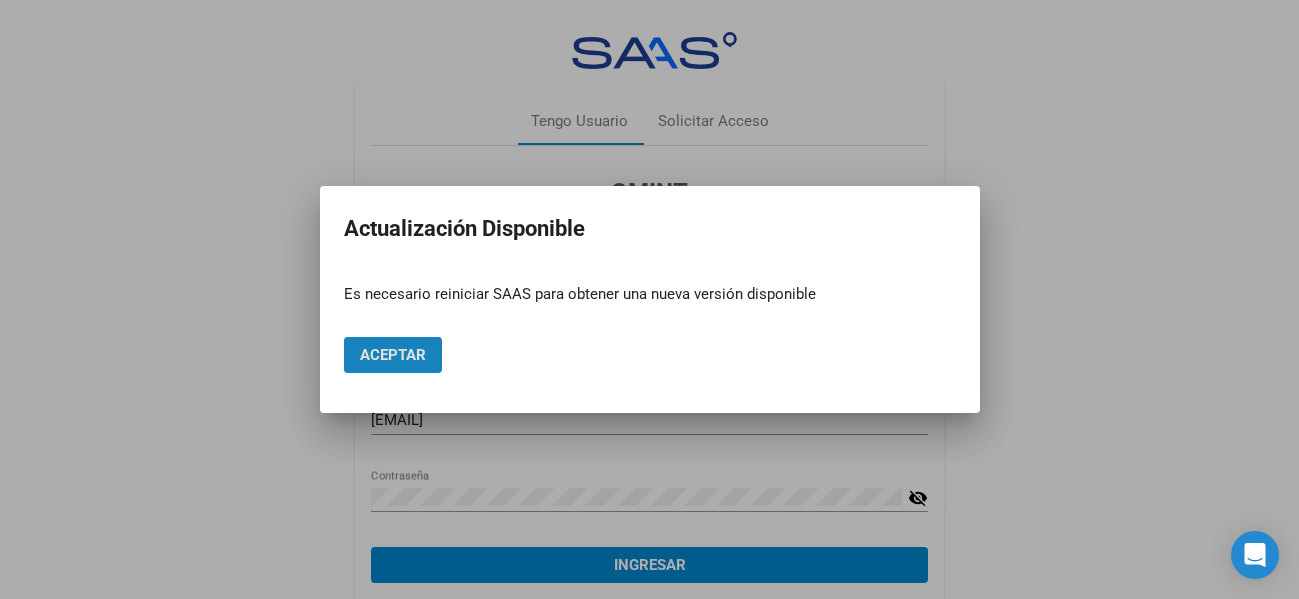 click on "Aceptar" at bounding box center (393, 355) 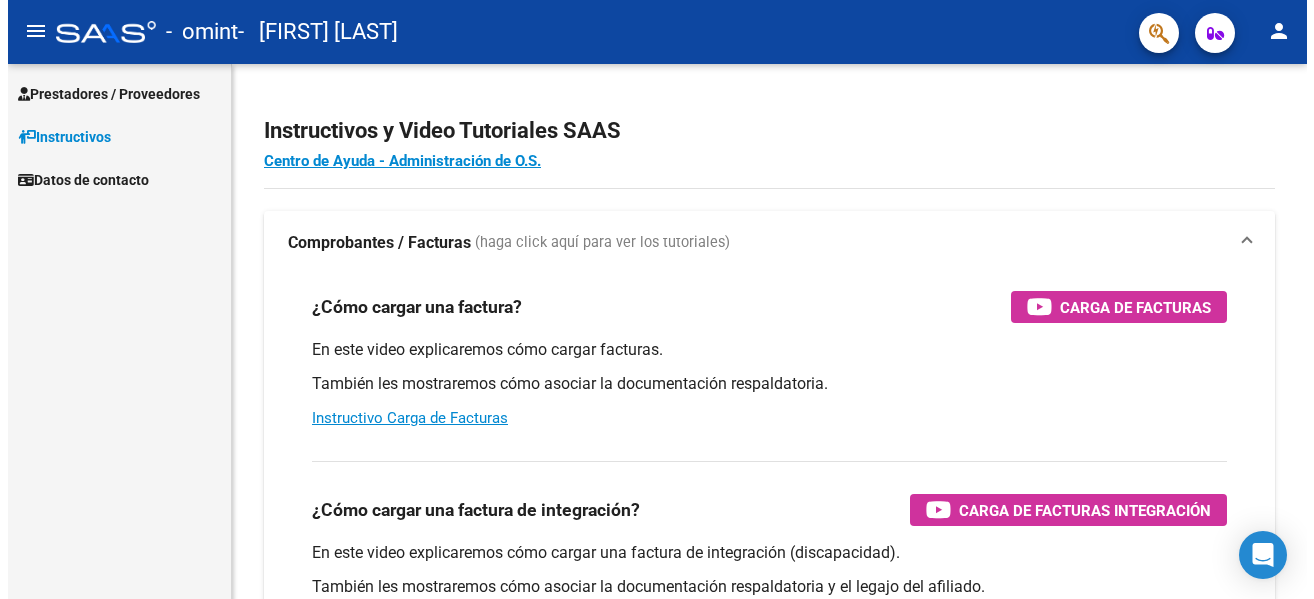 scroll, scrollTop: 0, scrollLeft: 0, axis: both 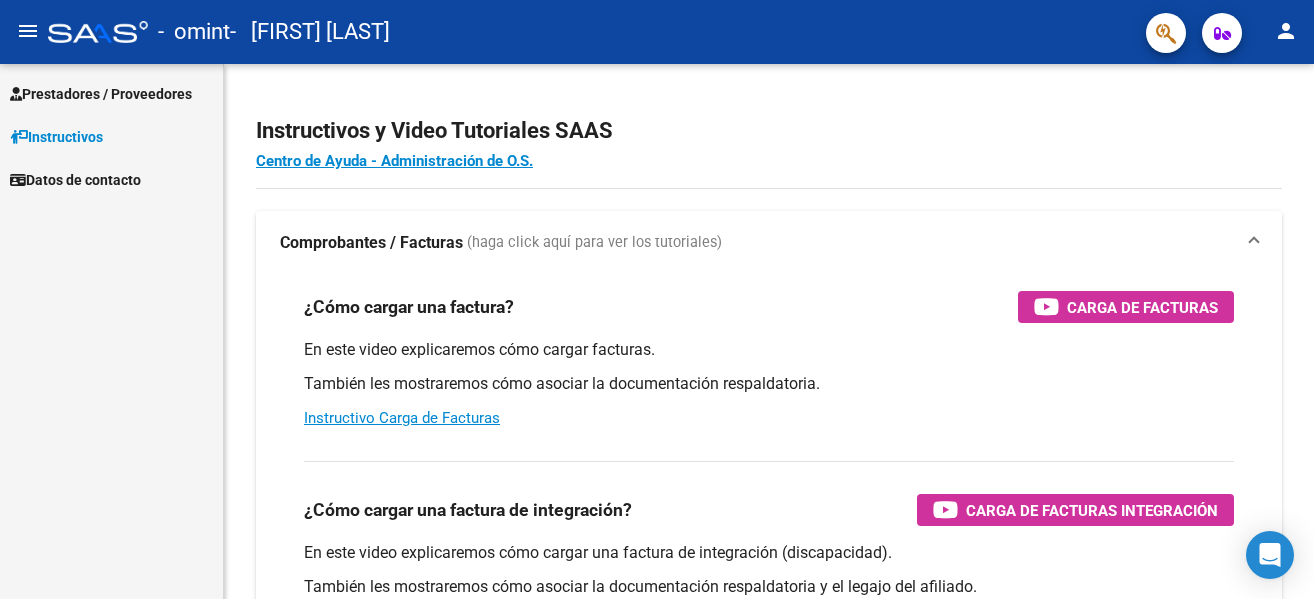 click on "Prestadores / Proveedores" at bounding box center (101, 94) 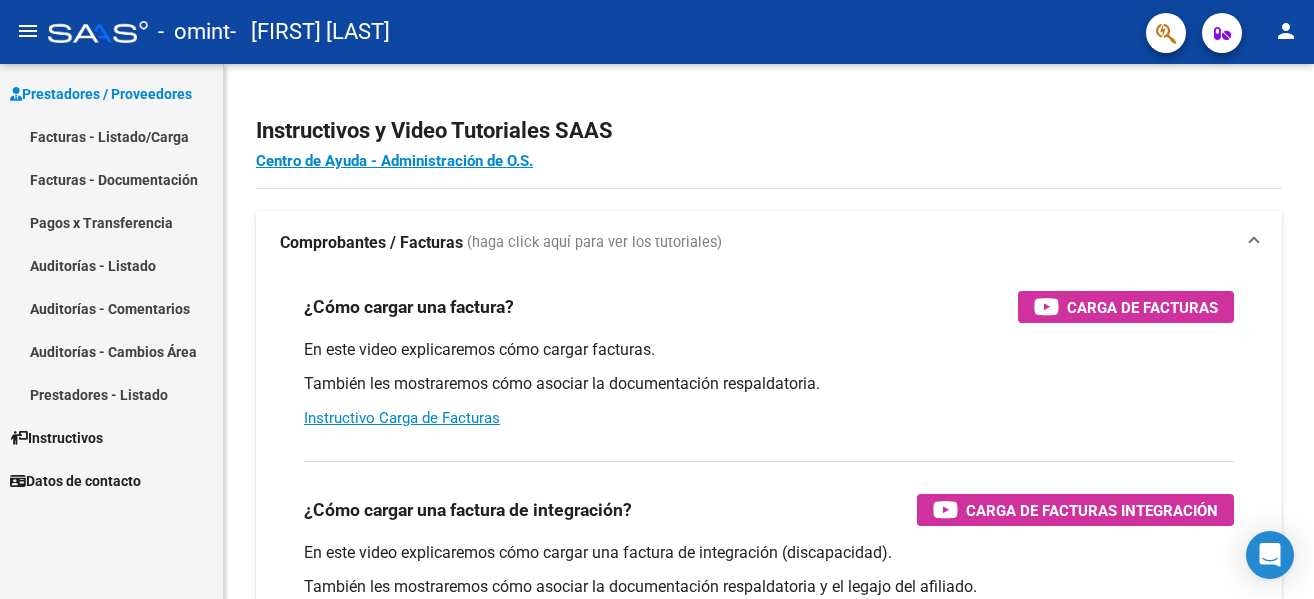 click on "Facturas - Listado/Carga" at bounding box center [111, 136] 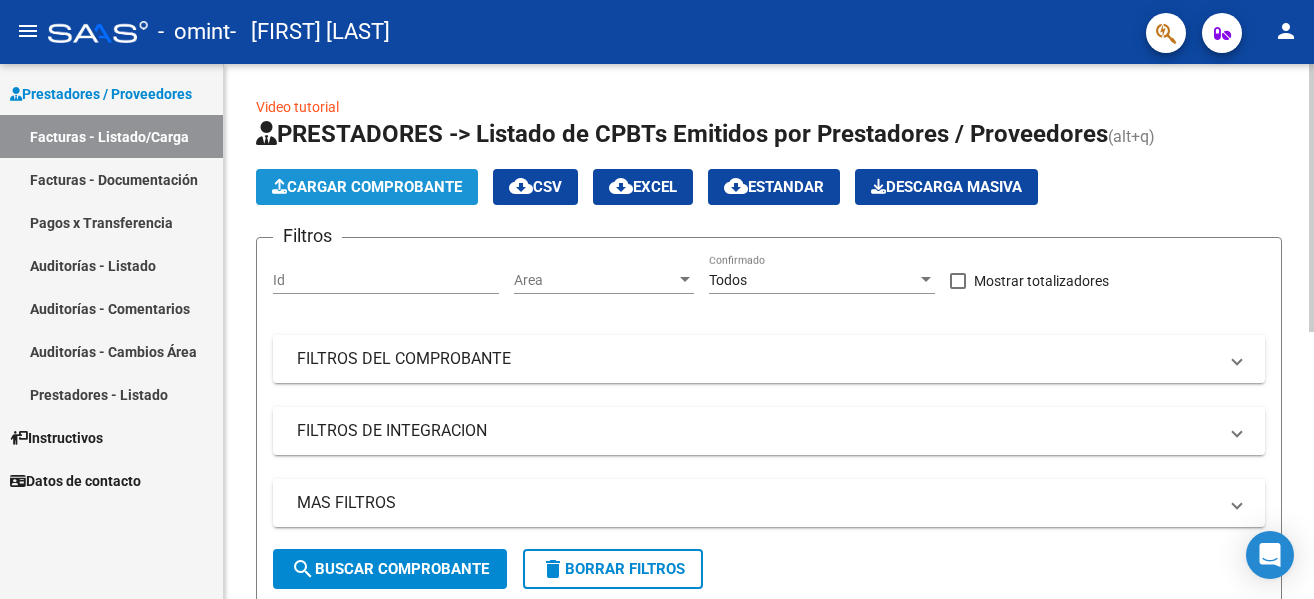 click on "Cargar Comprobante" 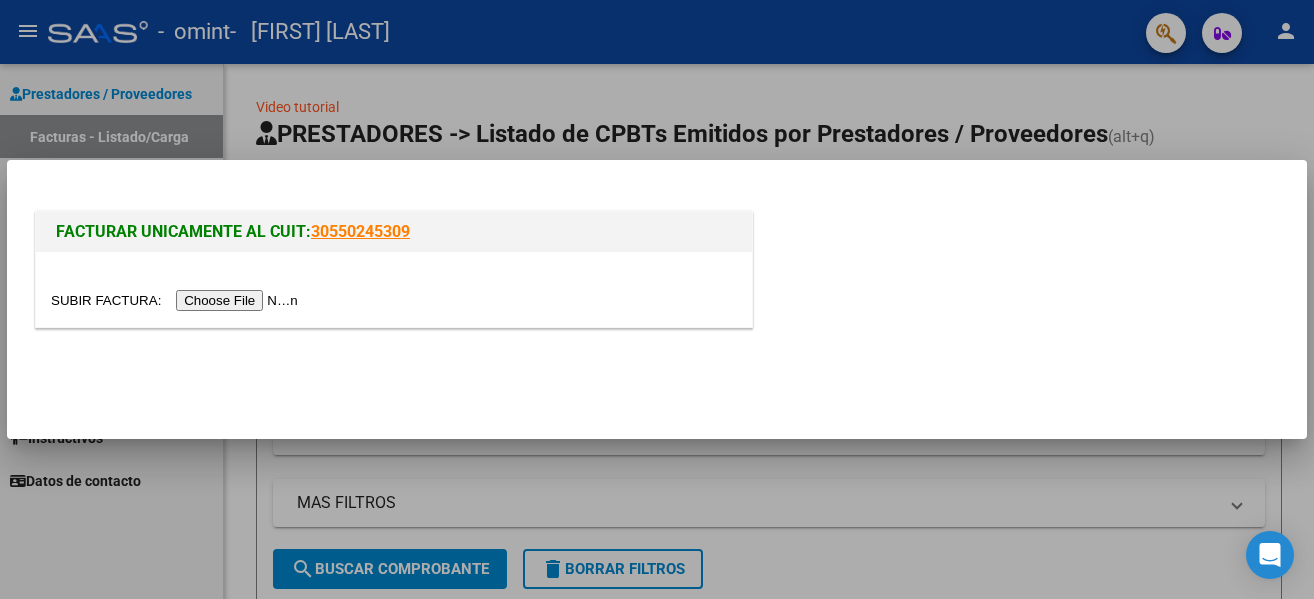 click at bounding box center (177, 300) 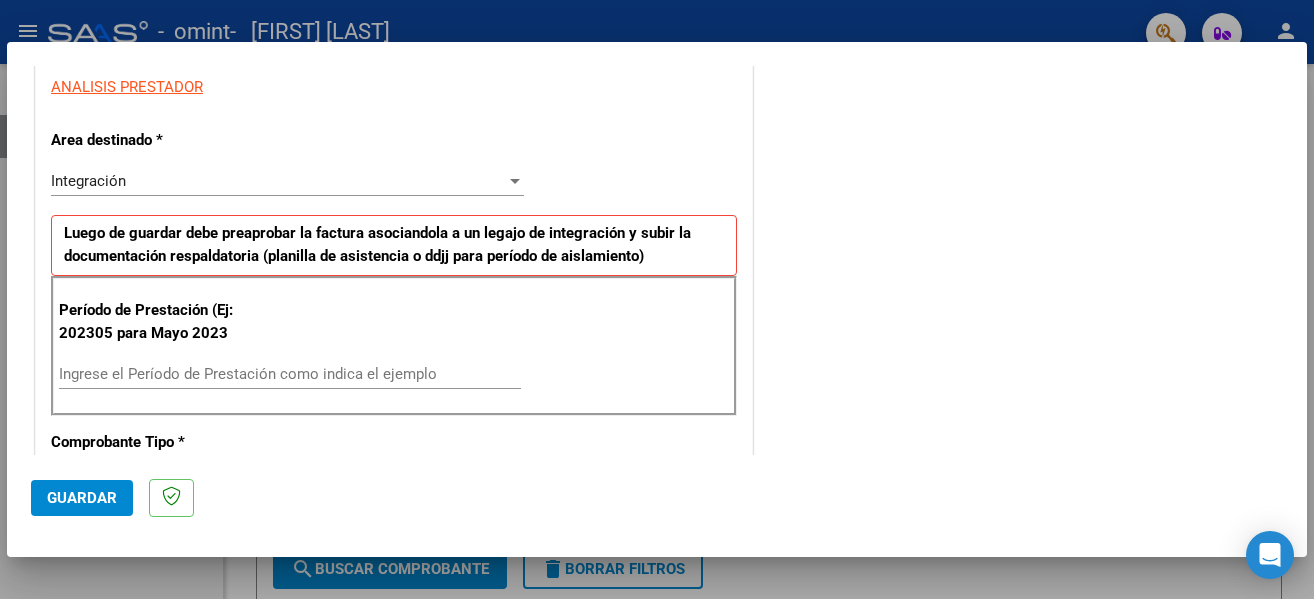 scroll, scrollTop: 376, scrollLeft: 0, axis: vertical 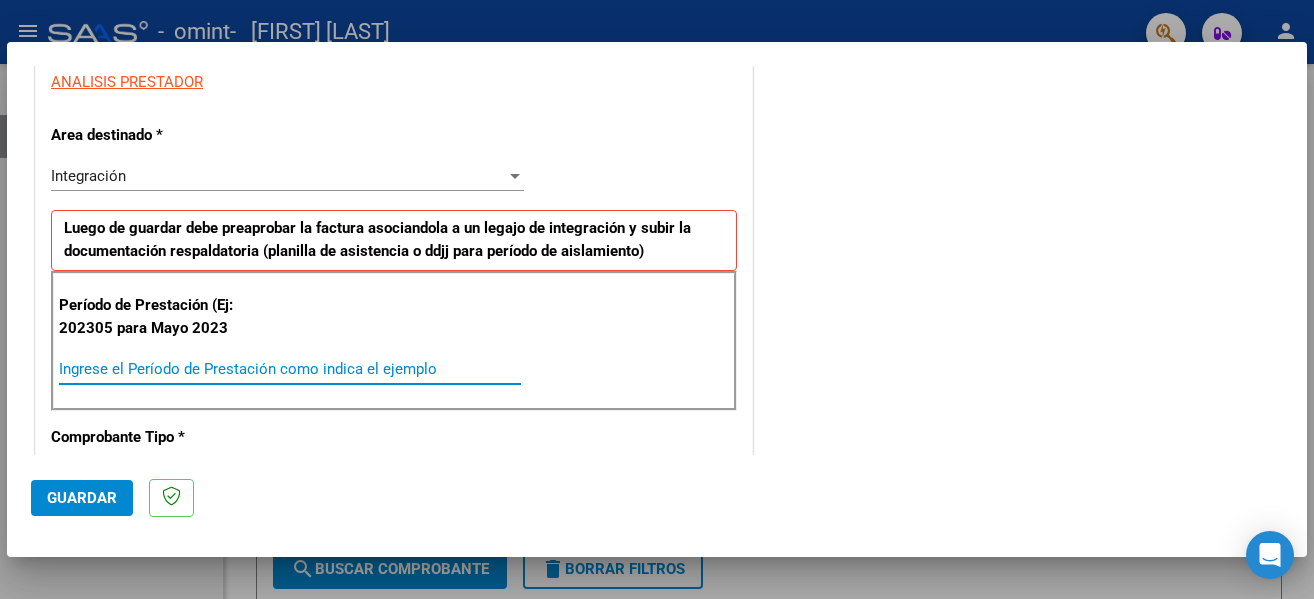 click on "Ingrese el Período de Prestación como indica el ejemplo" at bounding box center [290, 369] 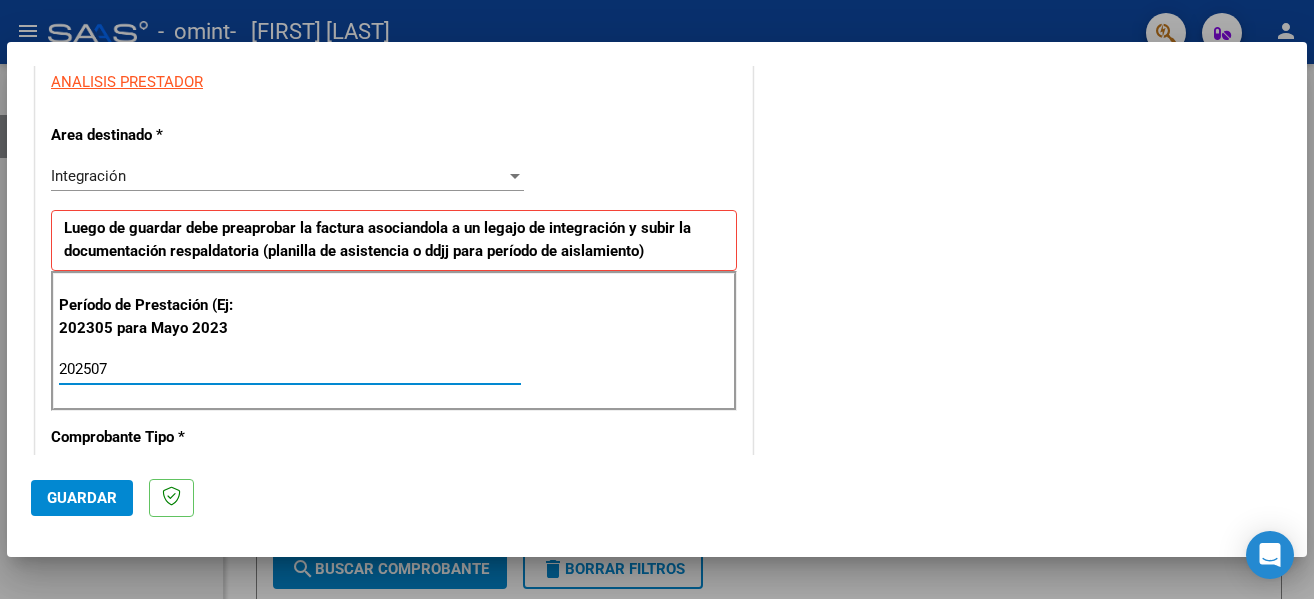type on "202507" 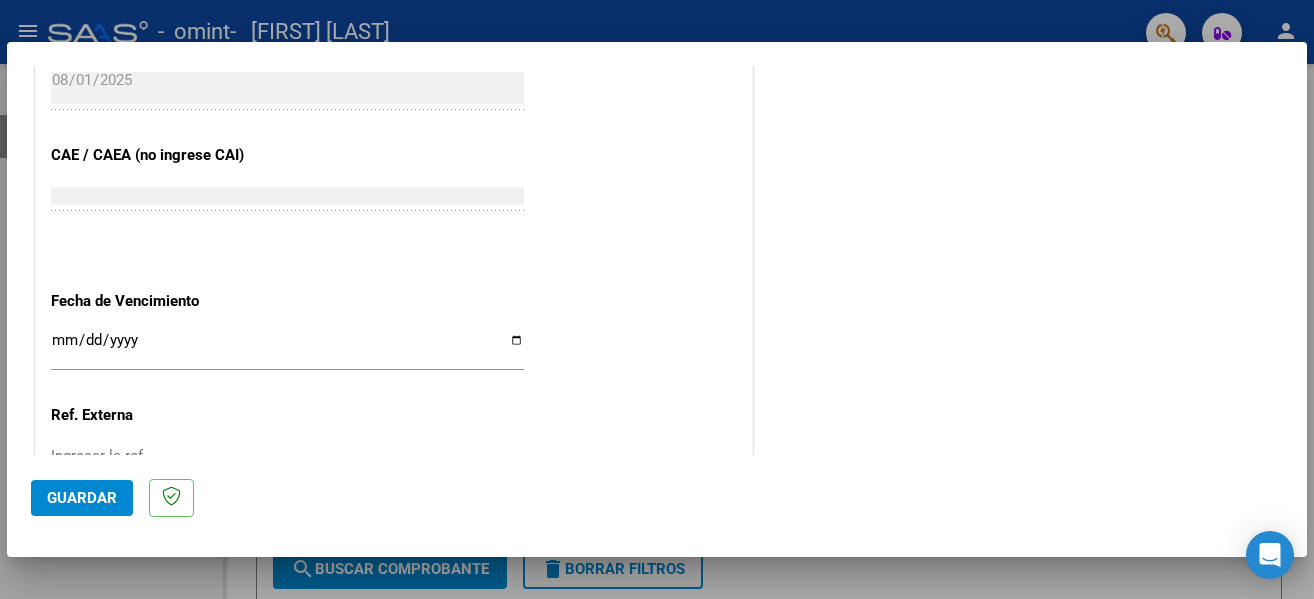 scroll, scrollTop: 1182, scrollLeft: 0, axis: vertical 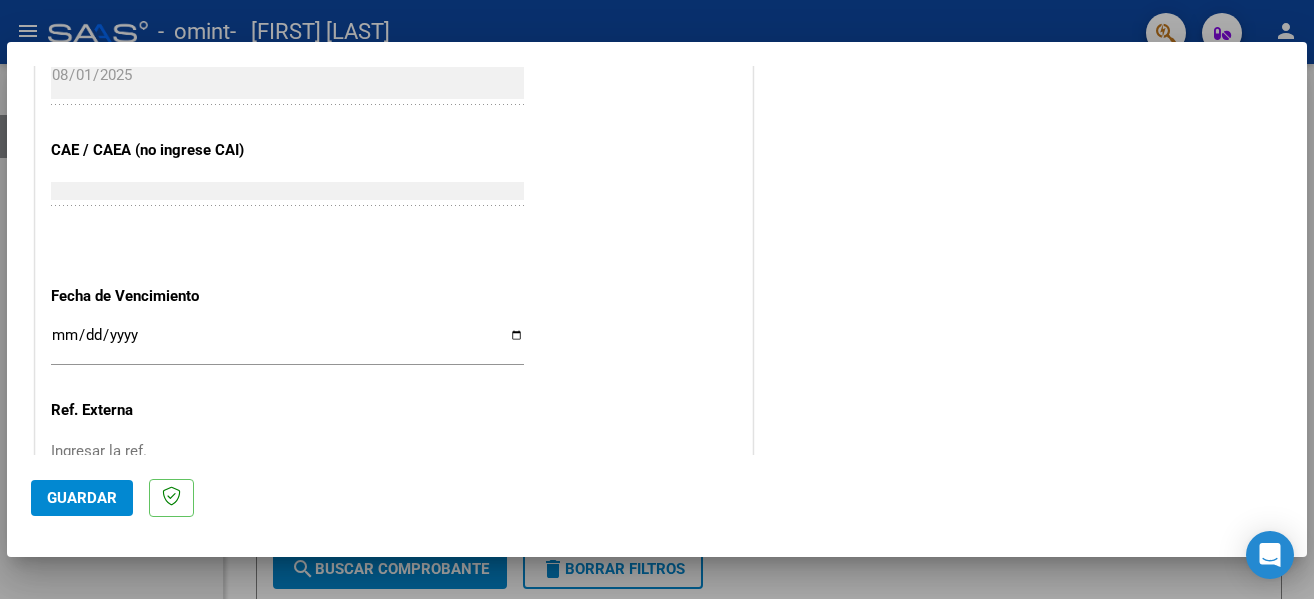 click on "Ingresar la fecha" at bounding box center [287, 343] 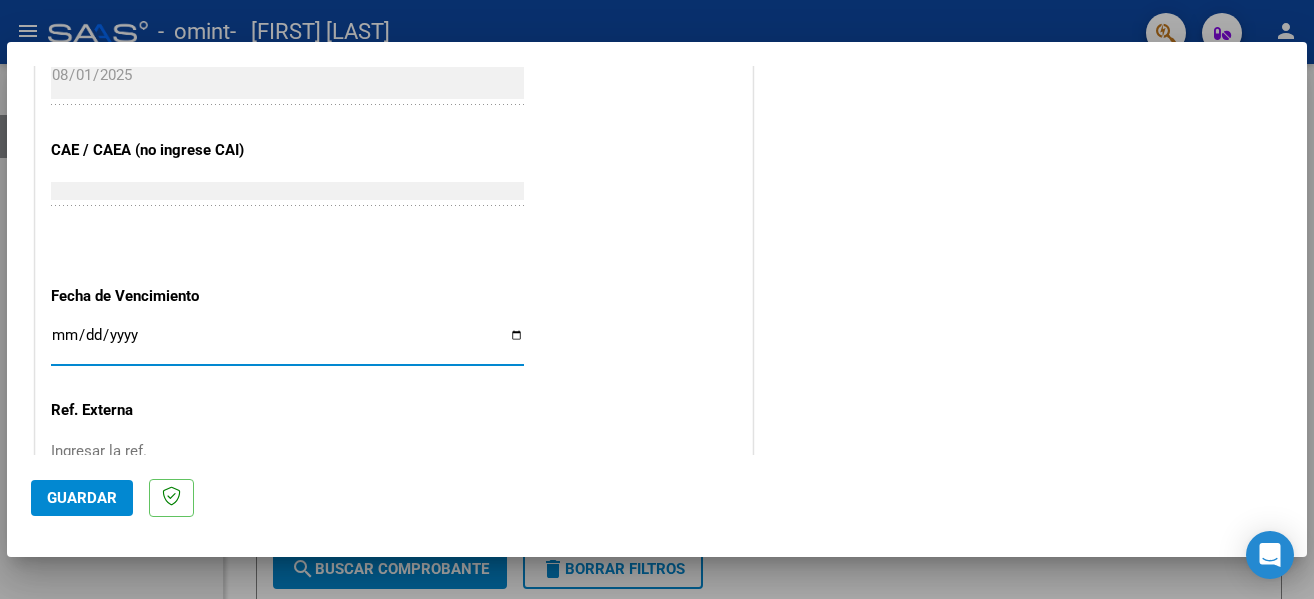 type on "2025-08-11" 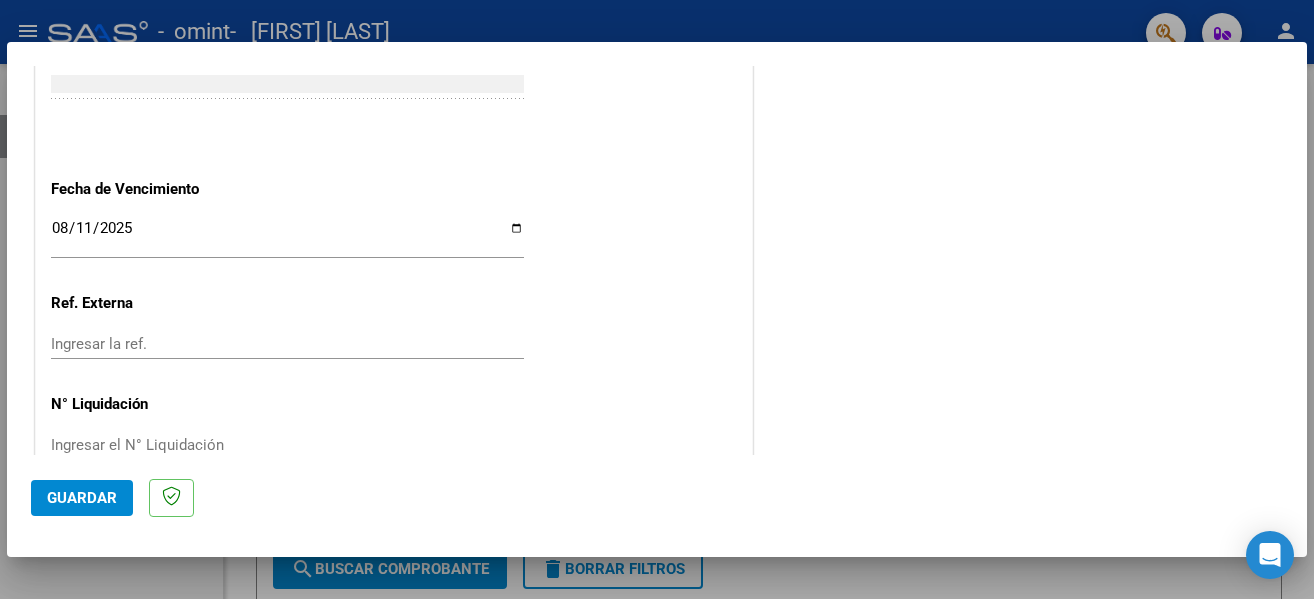 scroll, scrollTop: 1333, scrollLeft: 0, axis: vertical 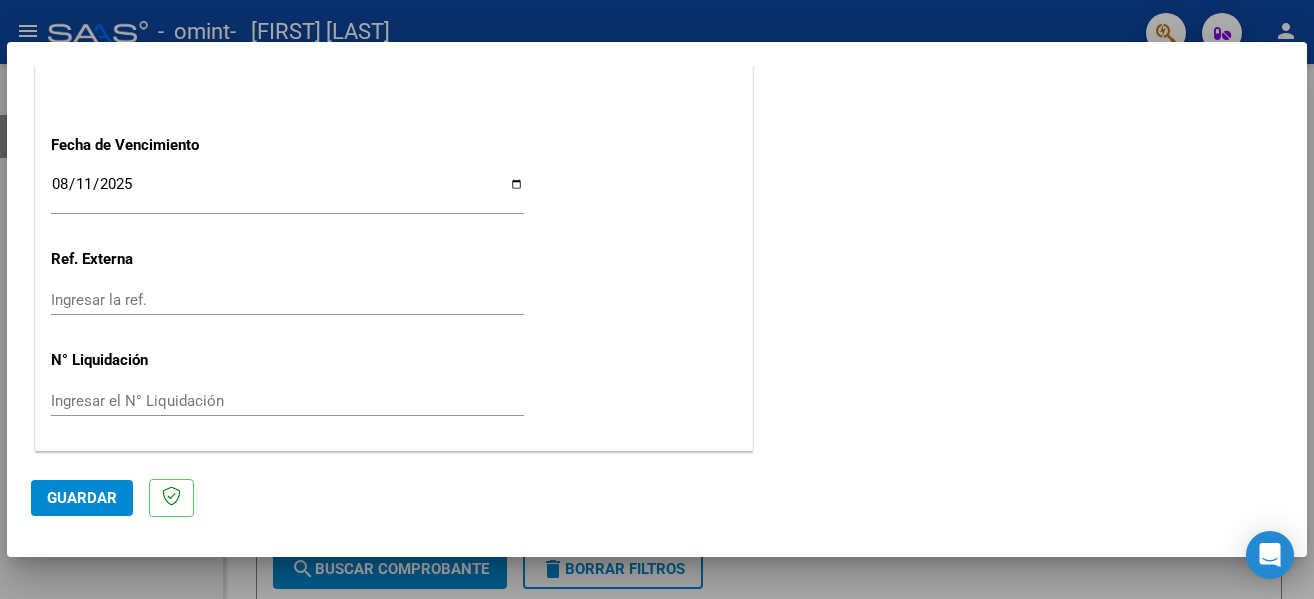 click on "Guardar" 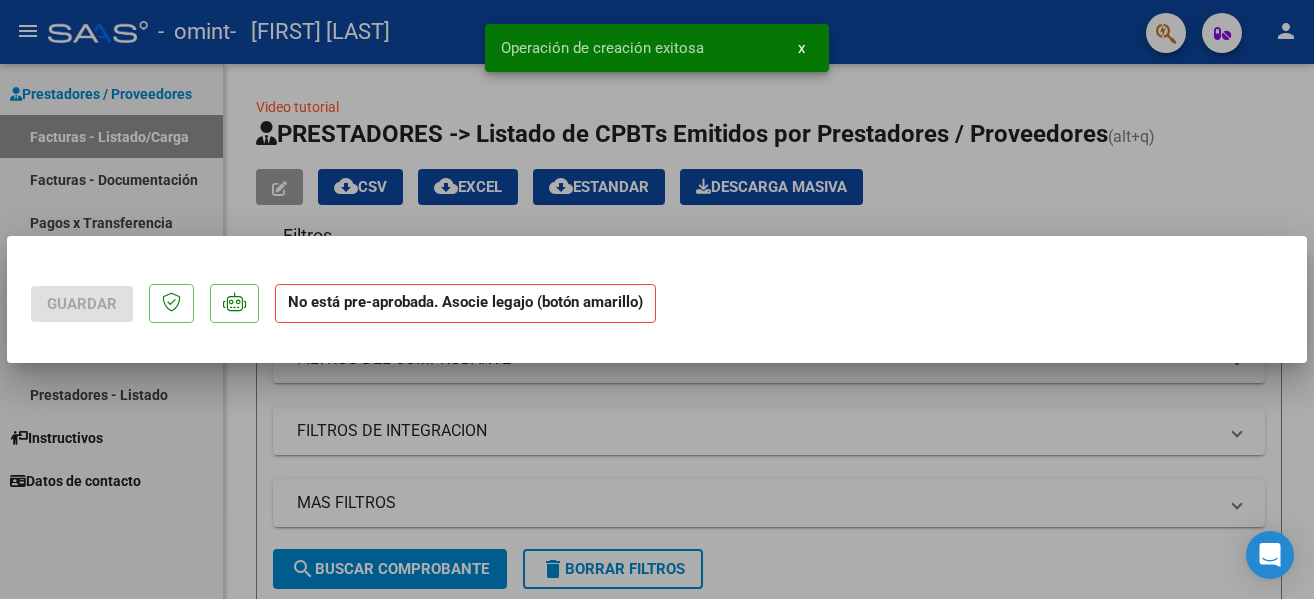 scroll, scrollTop: 0, scrollLeft: 0, axis: both 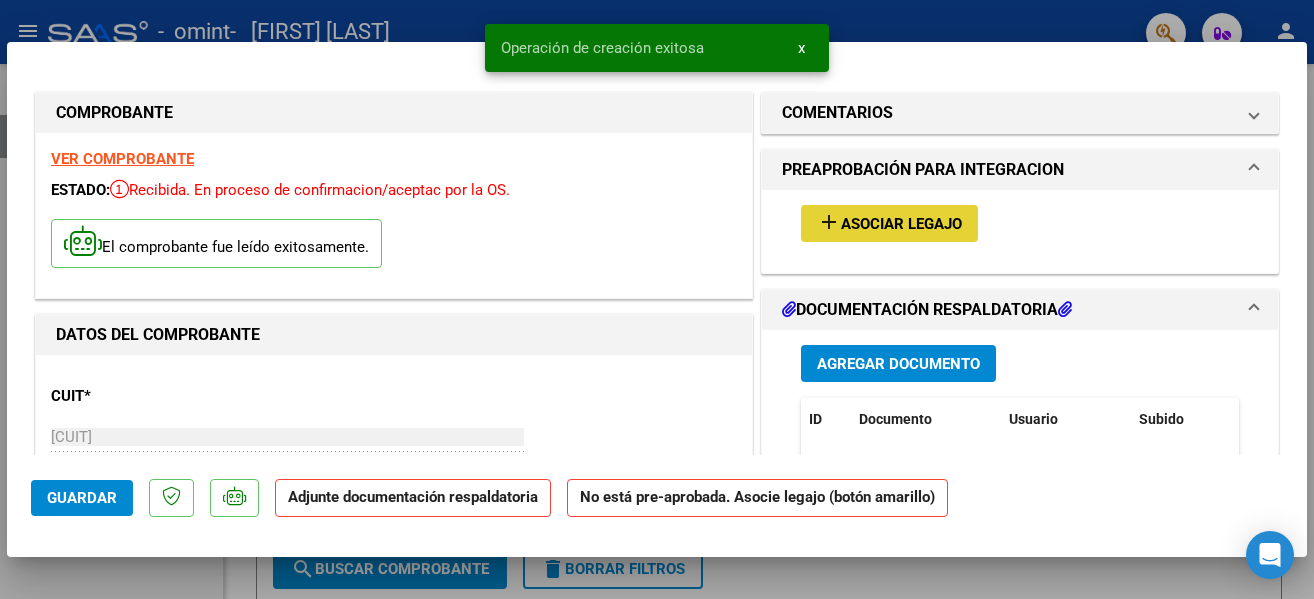 click on "Asociar Legajo" at bounding box center [901, 224] 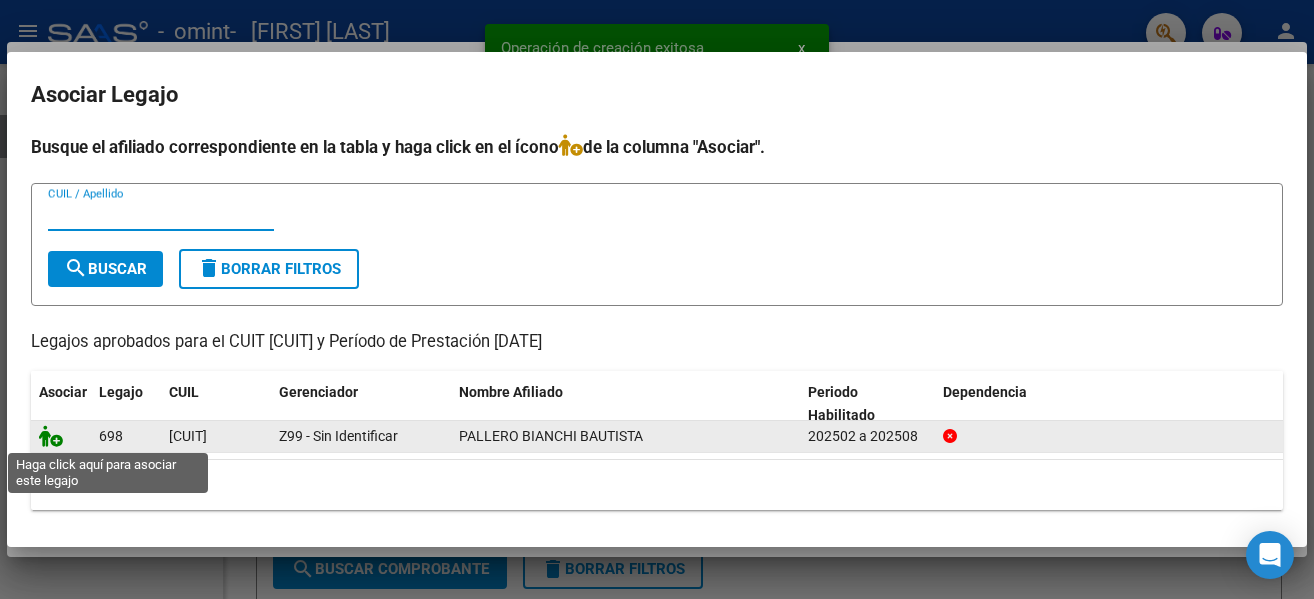 click 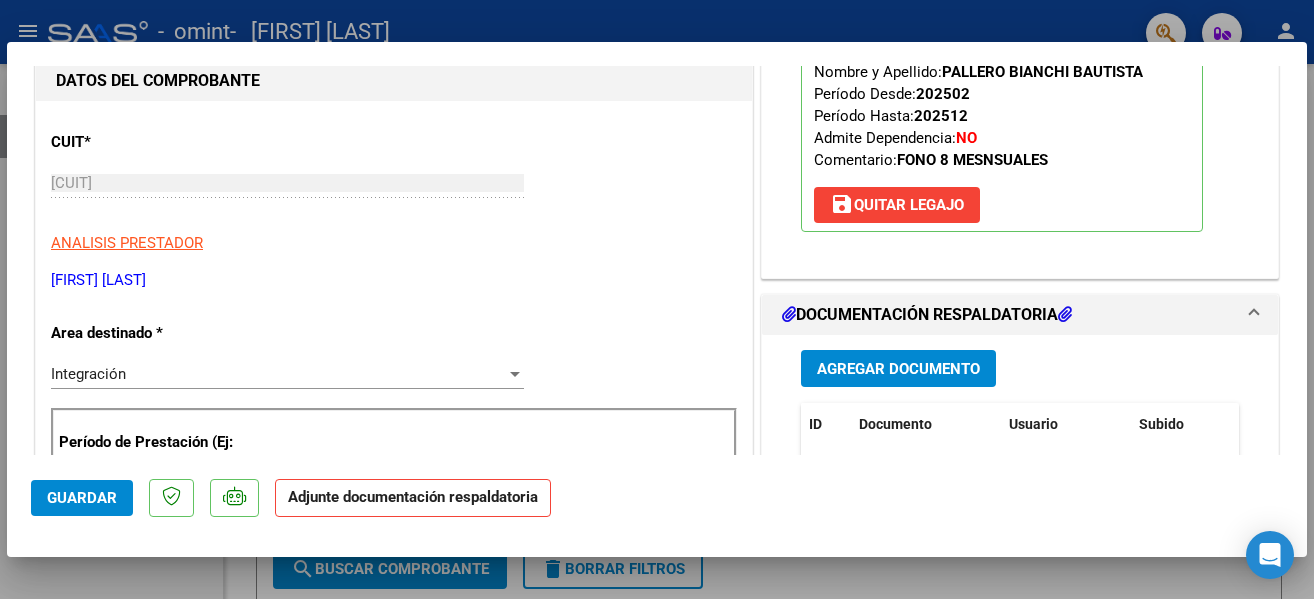 scroll, scrollTop: 274, scrollLeft: 0, axis: vertical 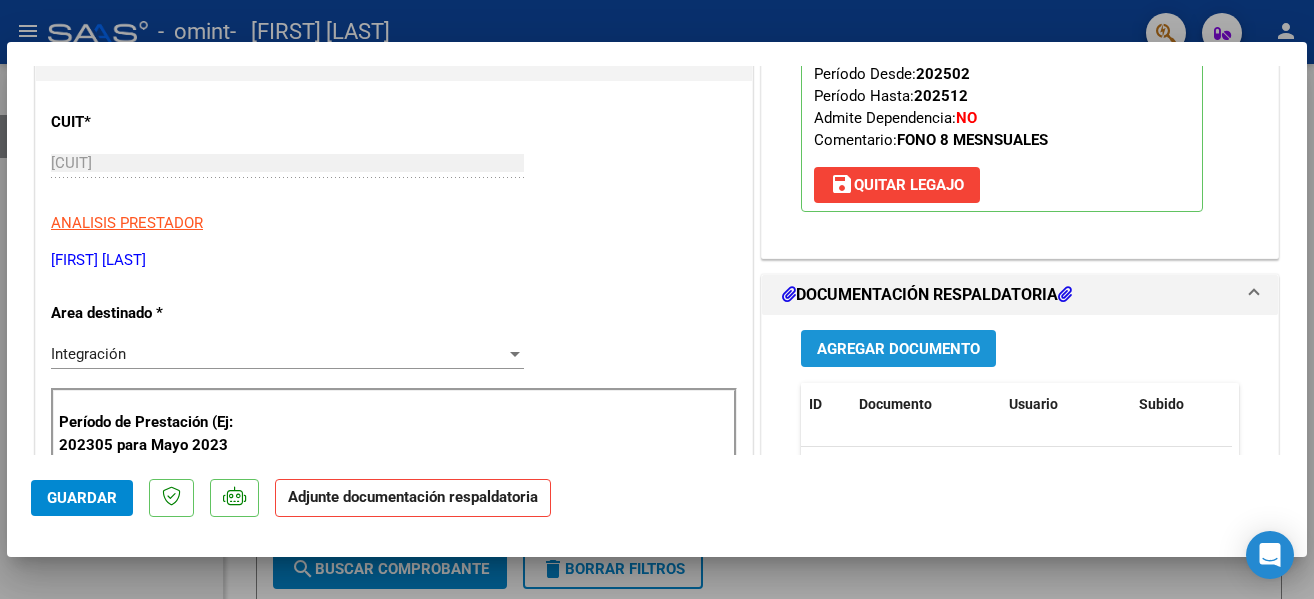 click on "Agregar Documento" at bounding box center (898, 349) 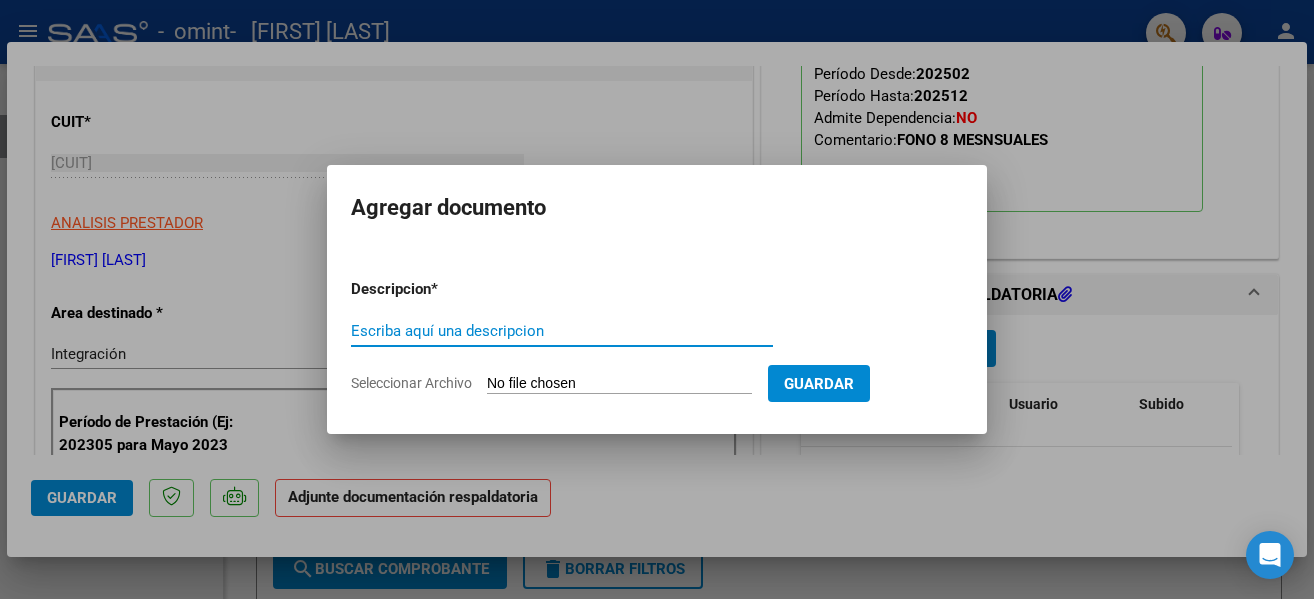 click on "Escriba aquí una descripcion" at bounding box center [562, 331] 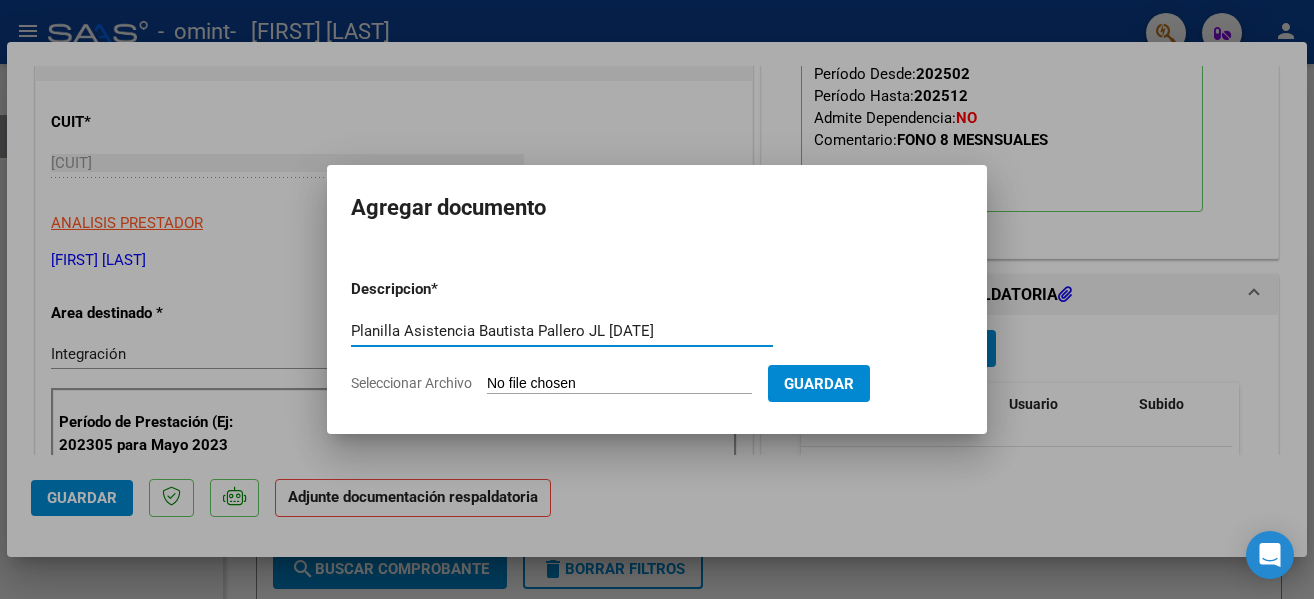 type on "Planilla Asistencia Bautista Pallero JL 2025" 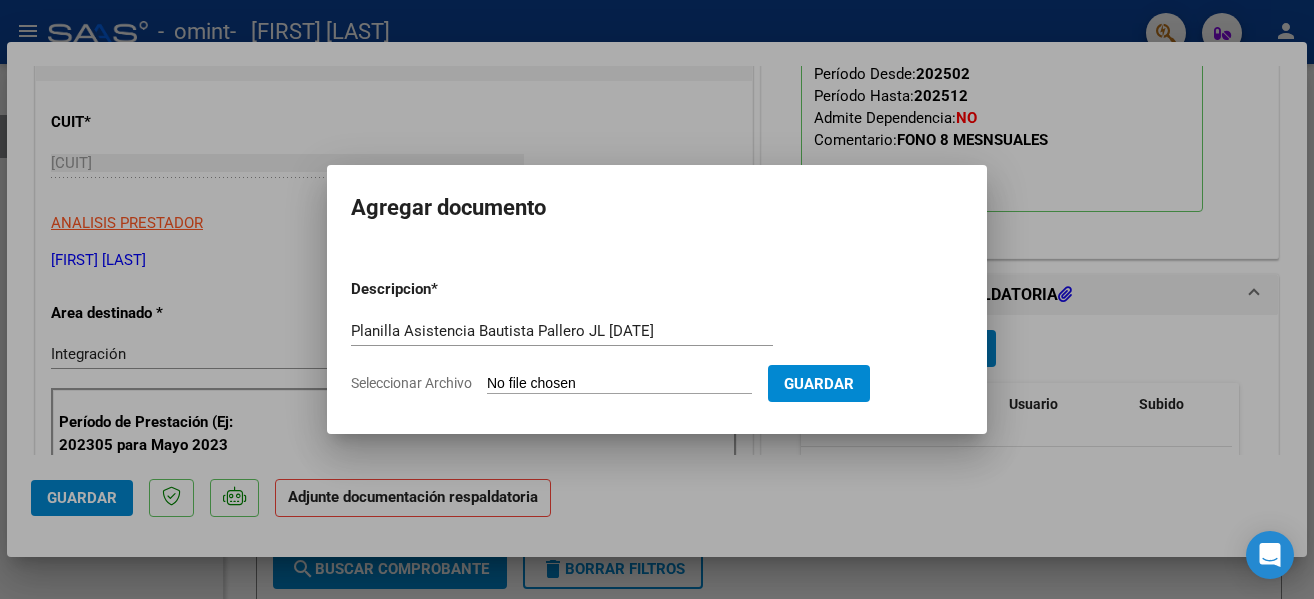 click on "Seleccionar Archivo" at bounding box center (619, 384) 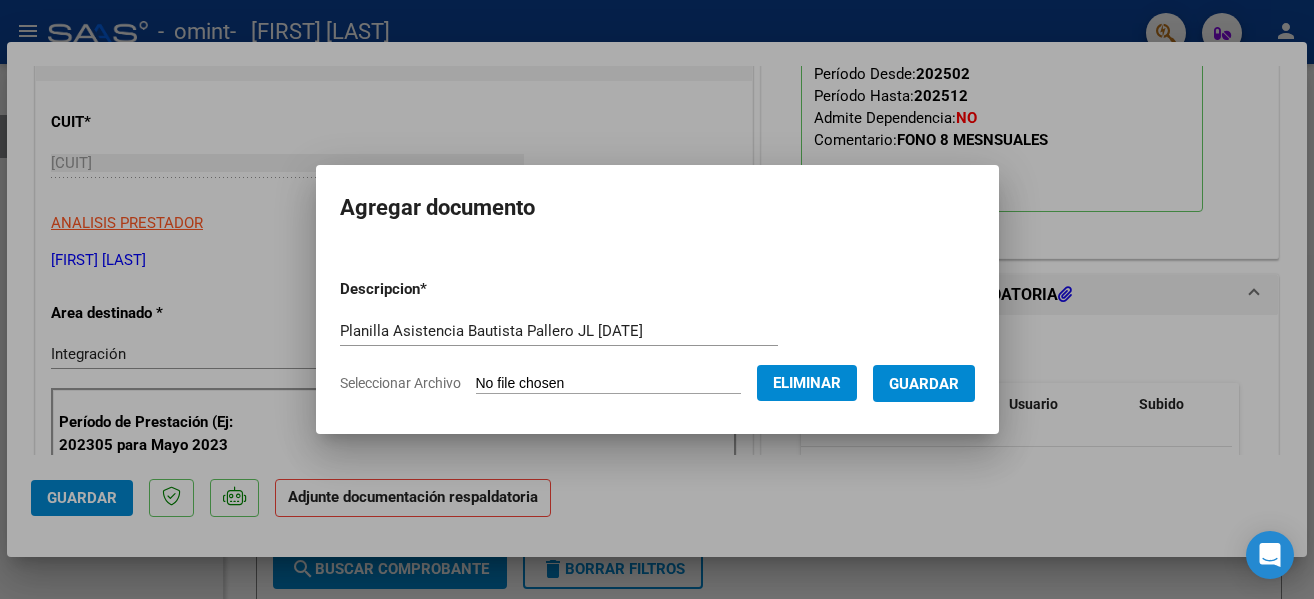 click on "Guardar" at bounding box center [924, 384] 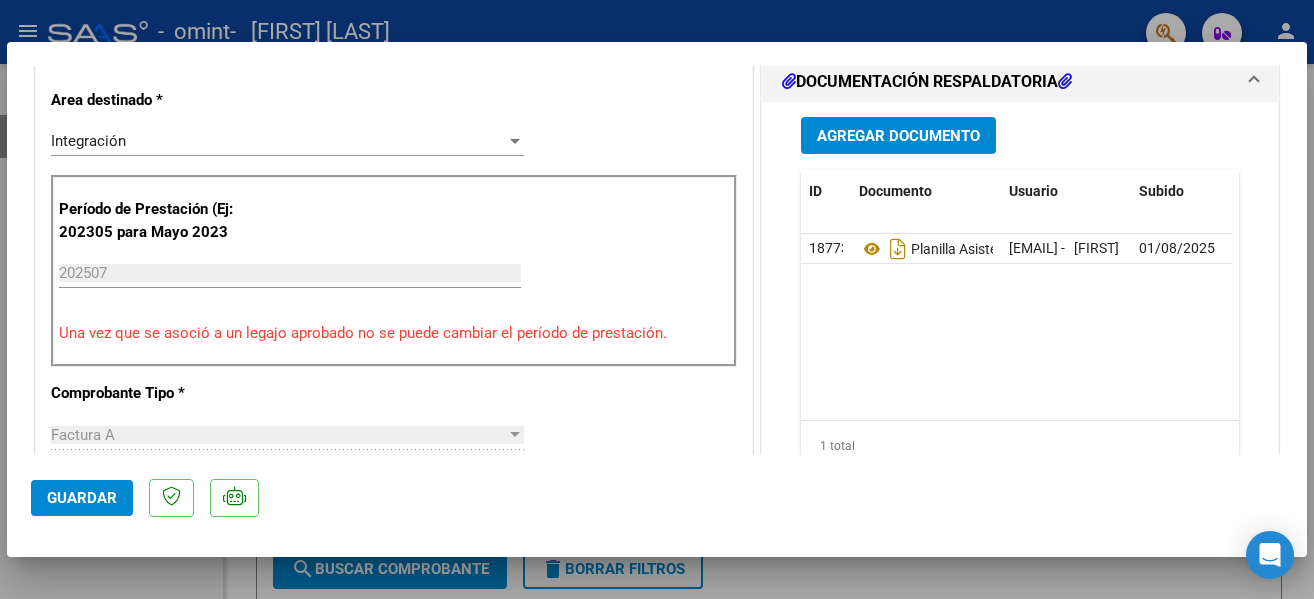 scroll, scrollTop: 492, scrollLeft: 0, axis: vertical 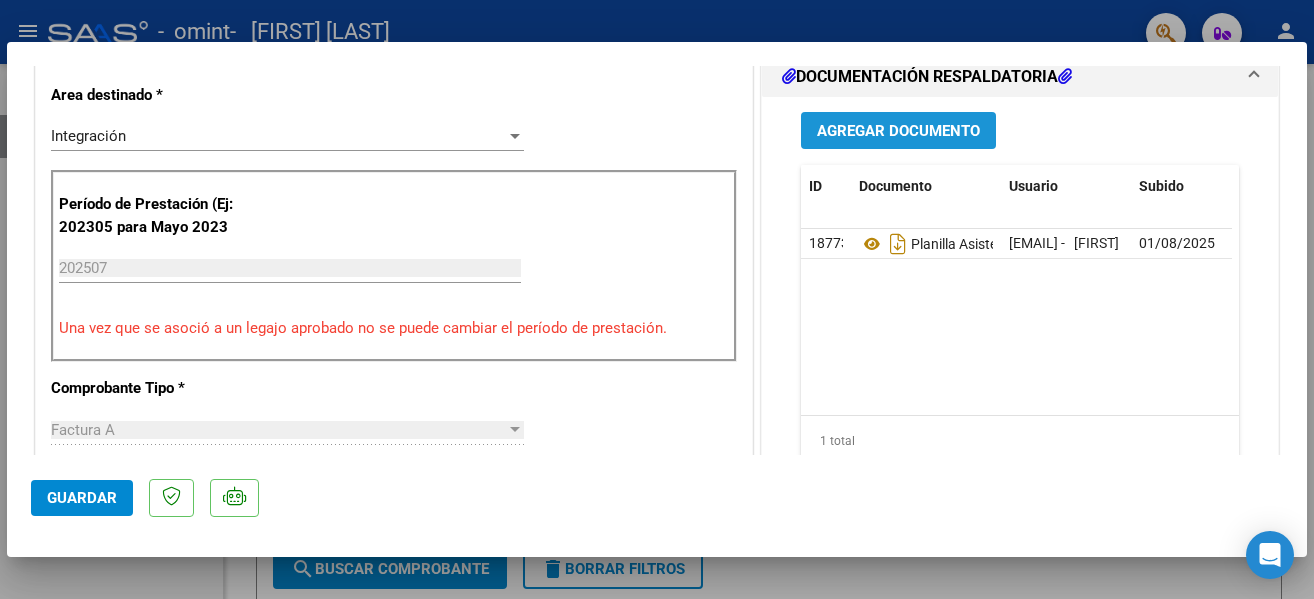click on "Agregar Documento" at bounding box center (898, 131) 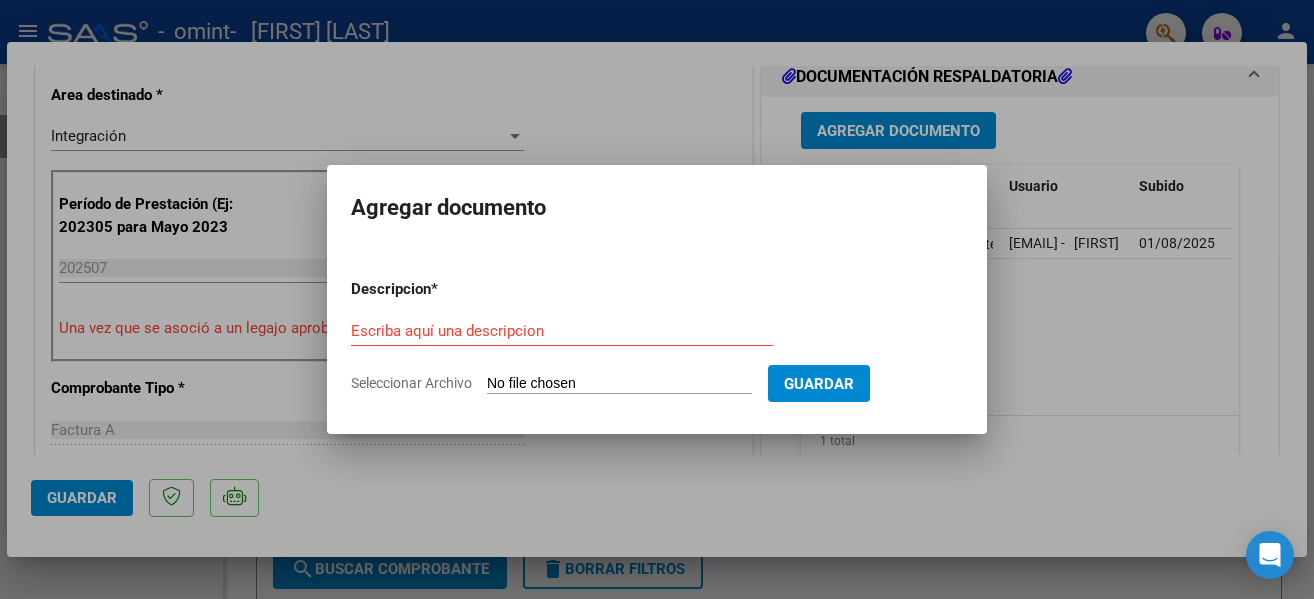 click on "Seleccionar Archivo" at bounding box center [619, 384] 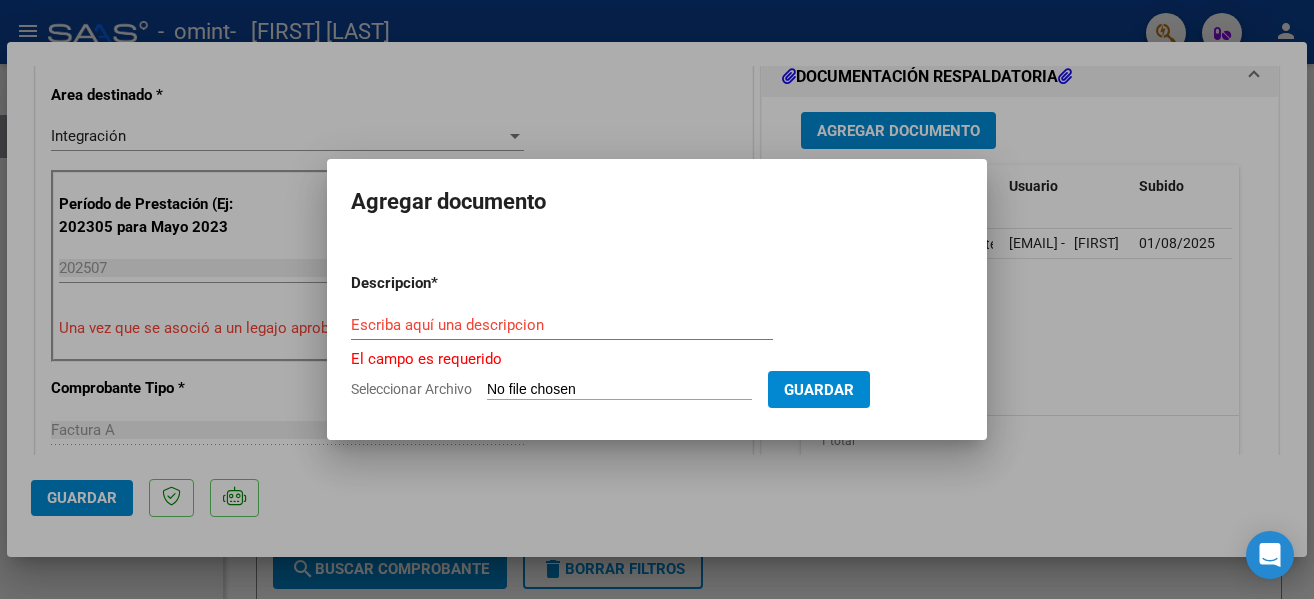 click at bounding box center [657, 299] 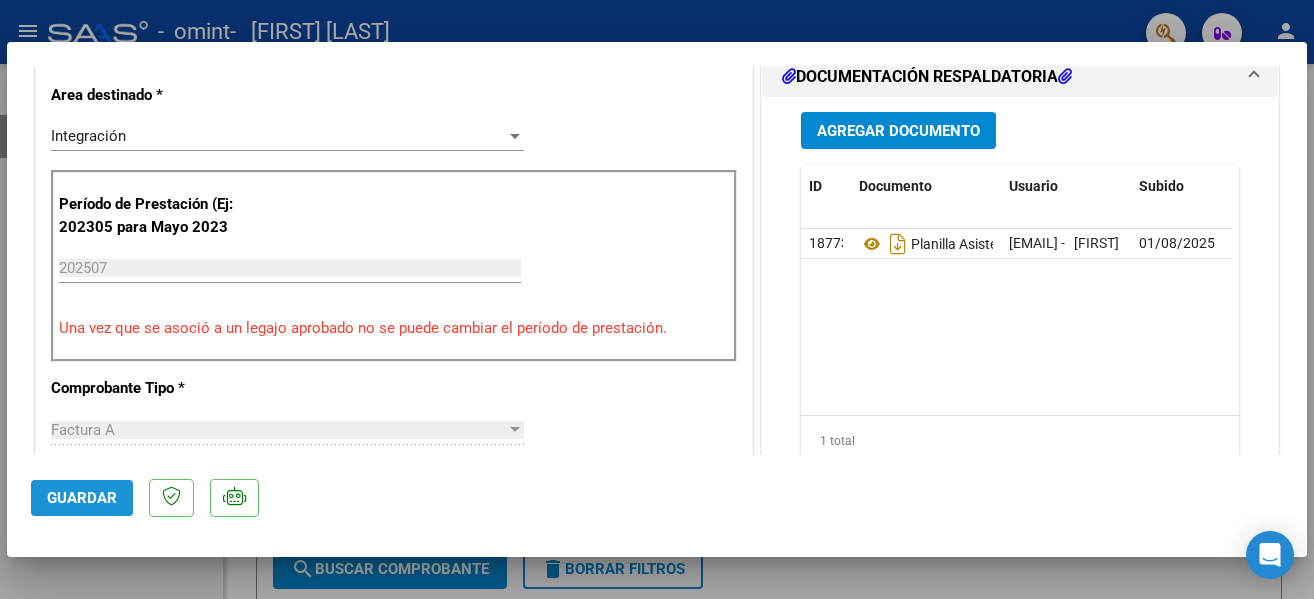 click on "Guardar" 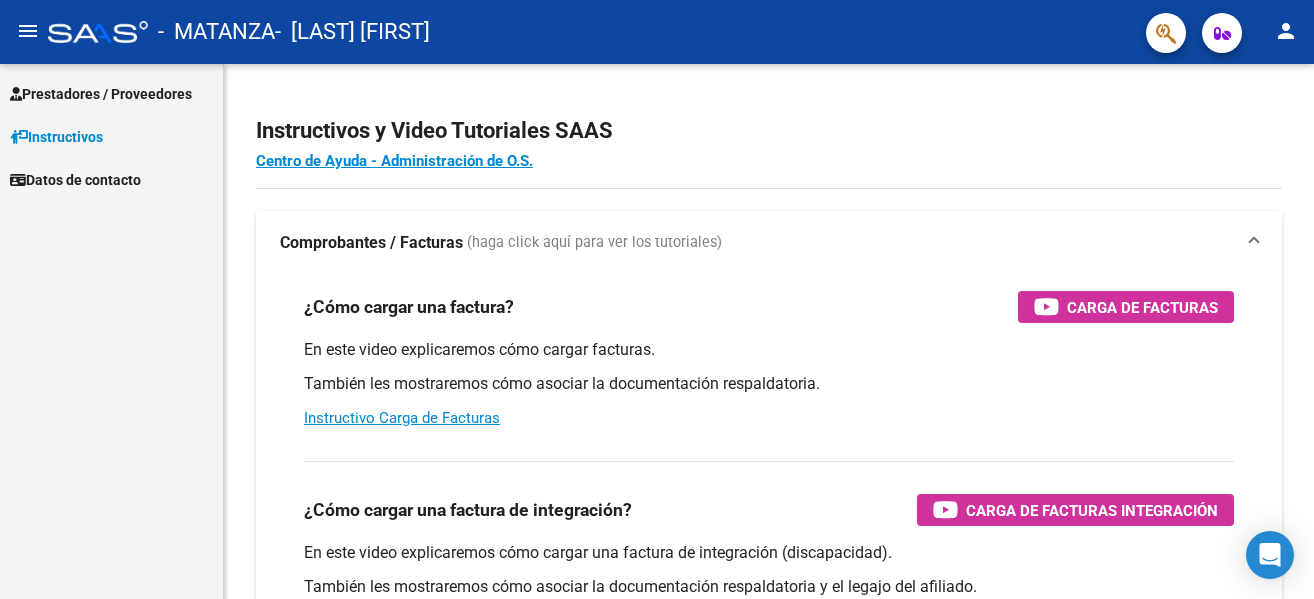 scroll, scrollTop: 0, scrollLeft: 0, axis: both 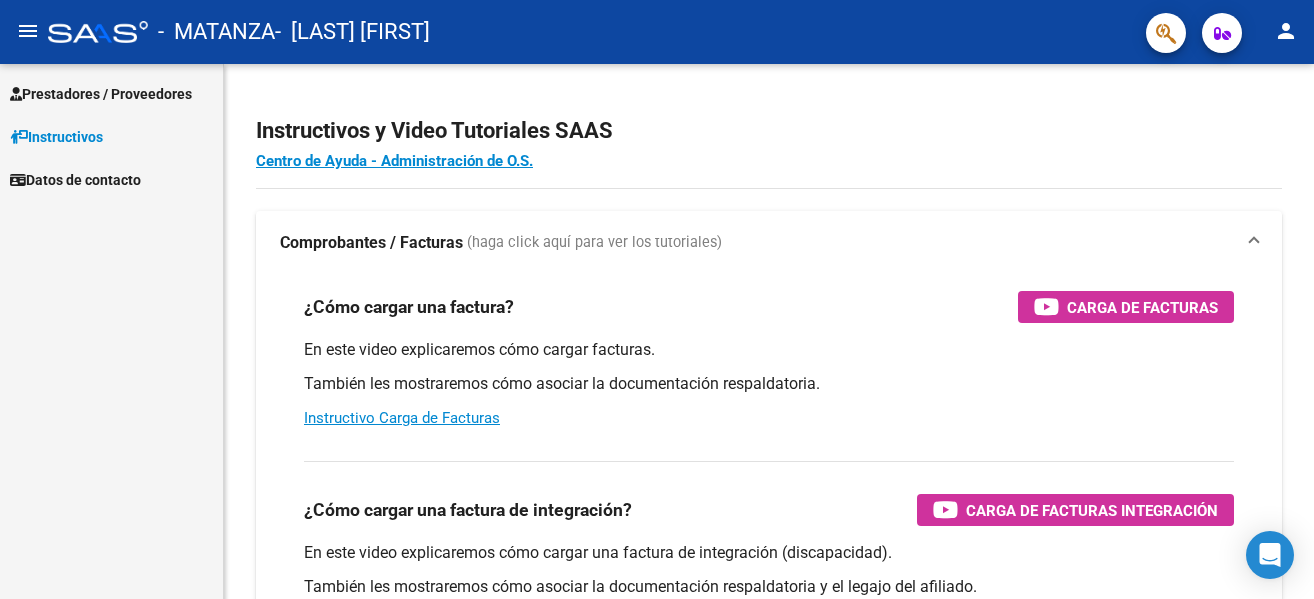 click on "Prestadores / Proveedores" at bounding box center (101, 94) 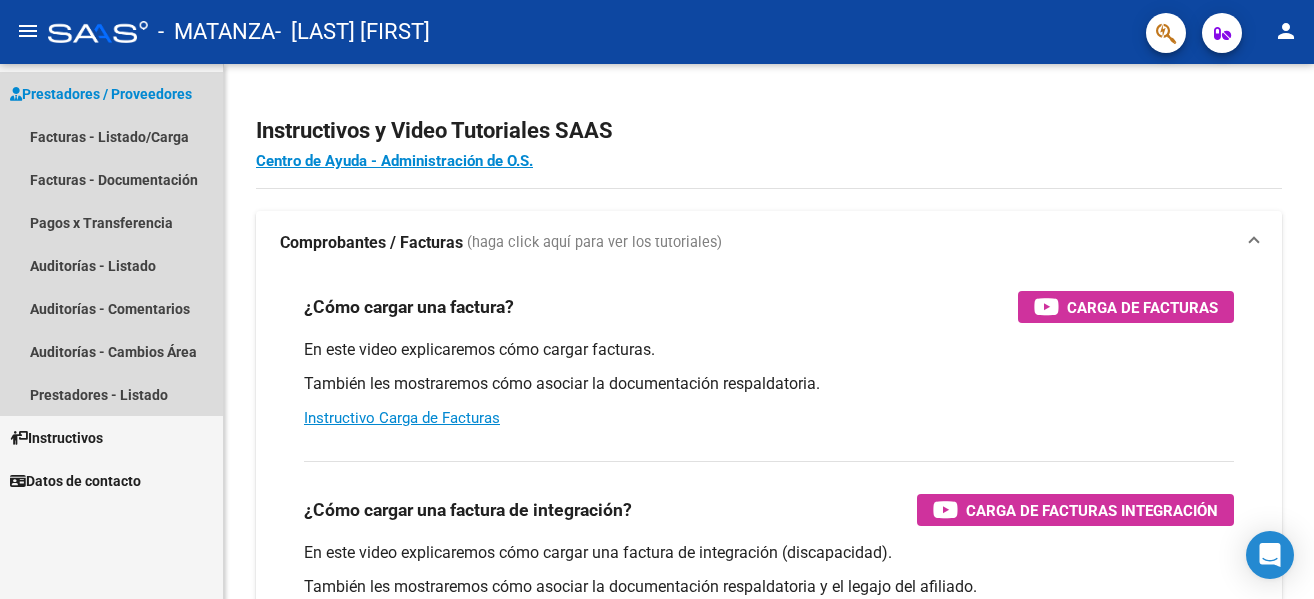 click on "Prestadores / Proveedores" at bounding box center (101, 94) 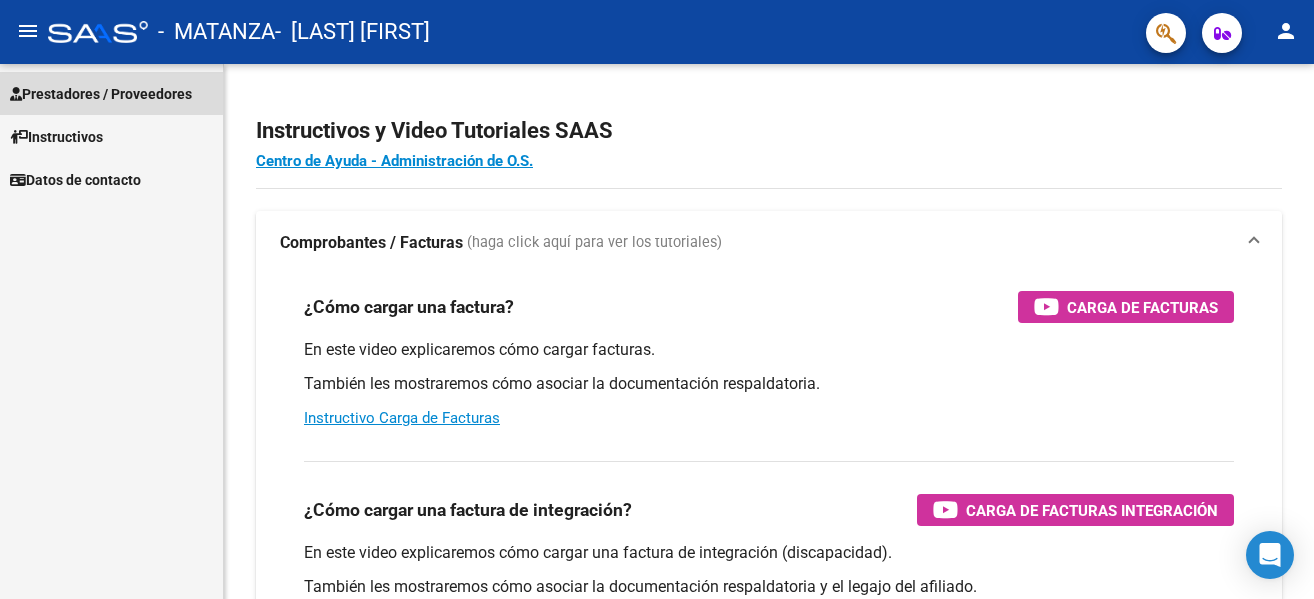 click on "Prestadores / Proveedores" at bounding box center [101, 94] 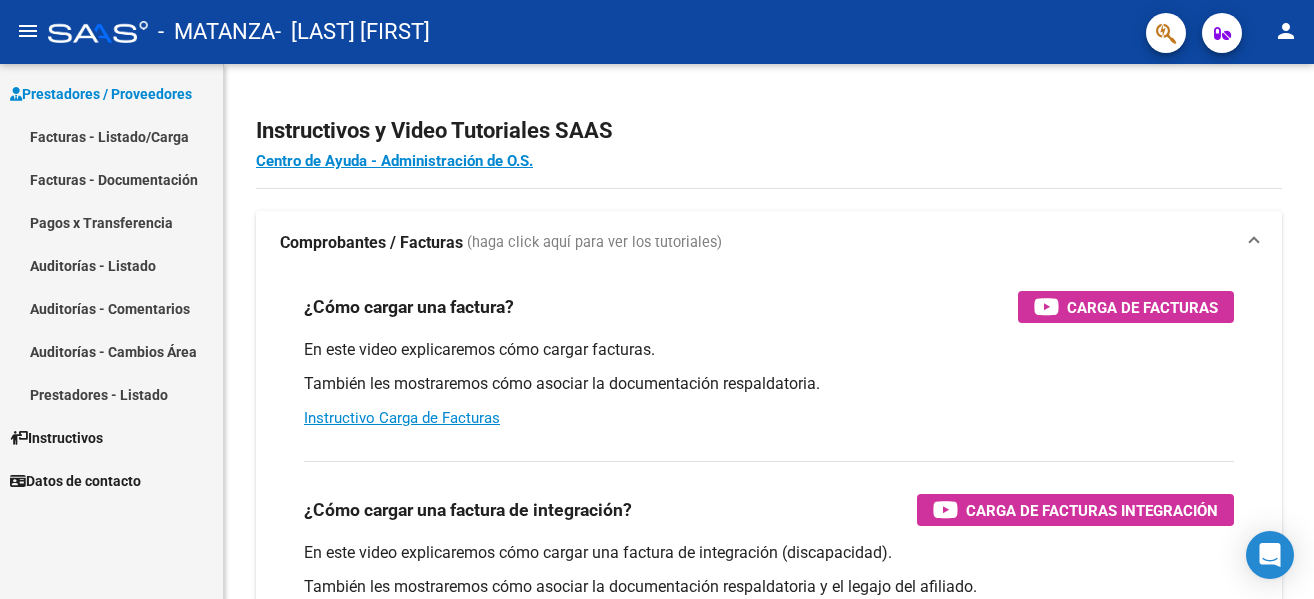 click on "Facturas - Listado/Carga" at bounding box center [111, 136] 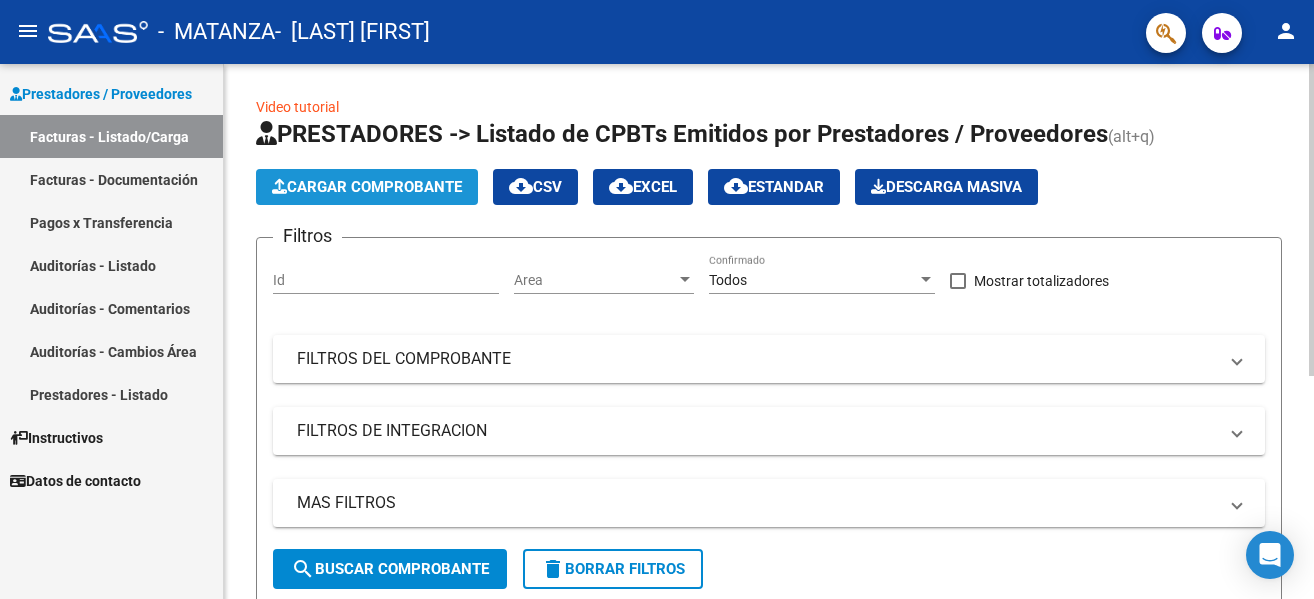 click on "Cargar Comprobante" 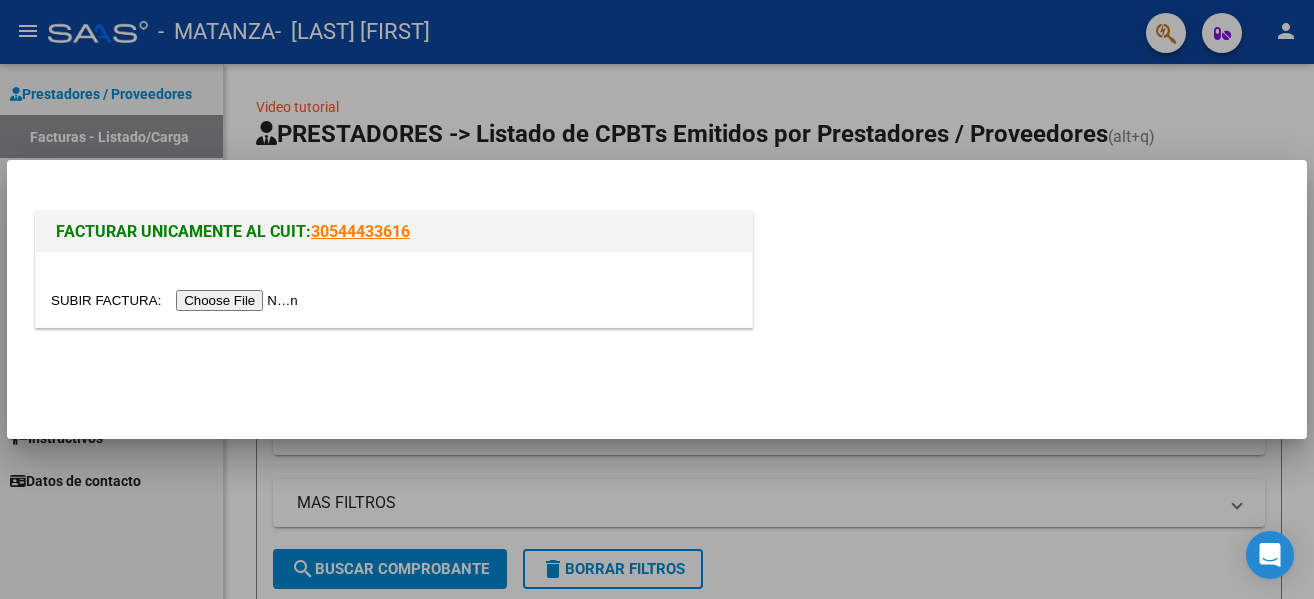 click at bounding box center (177, 300) 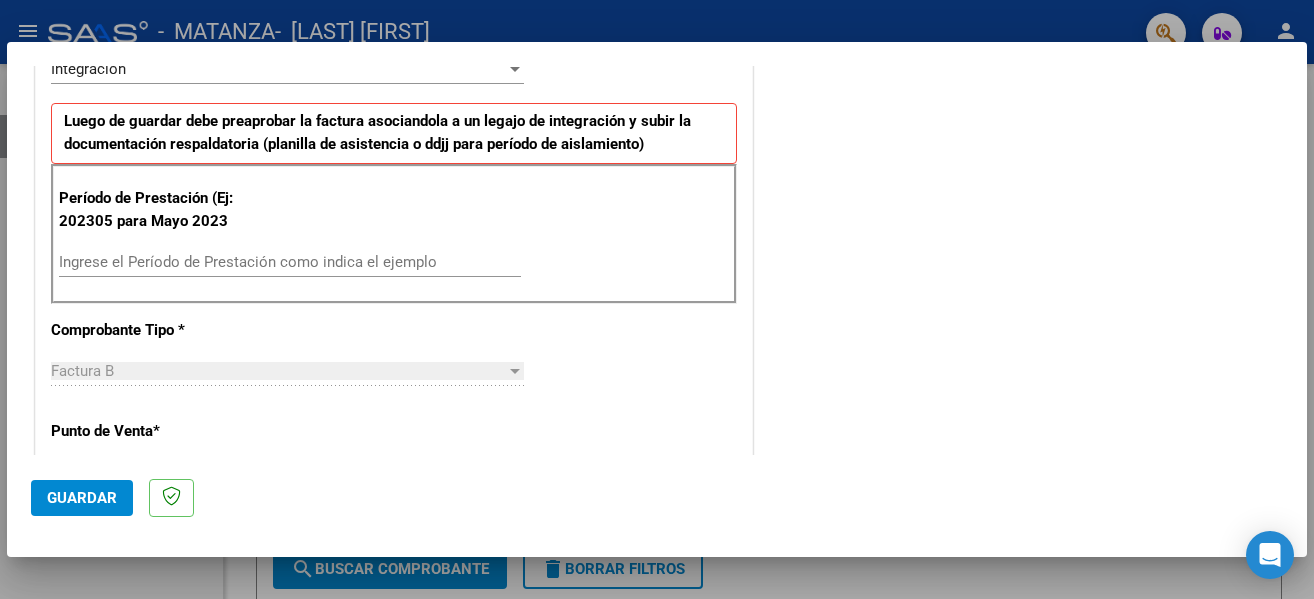 scroll, scrollTop: 488, scrollLeft: 0, axis: vertical 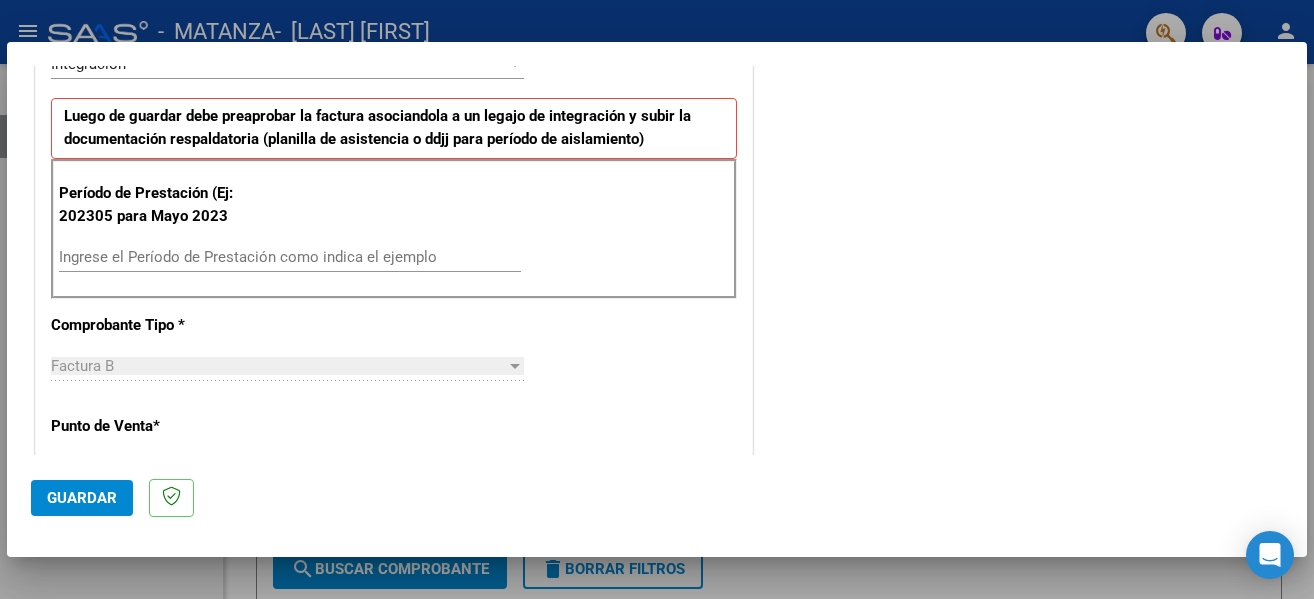 click on "Ingrese el Período de Prestación como indica el ejemplo" at bounding box center (290, 257) 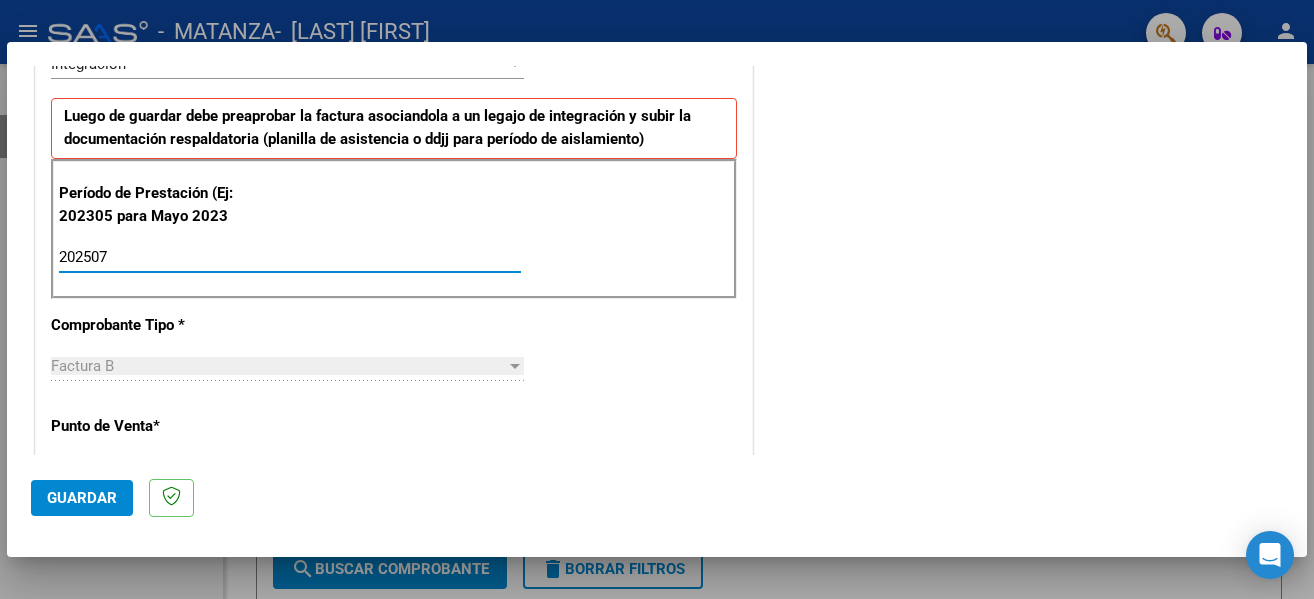 type on "202507" 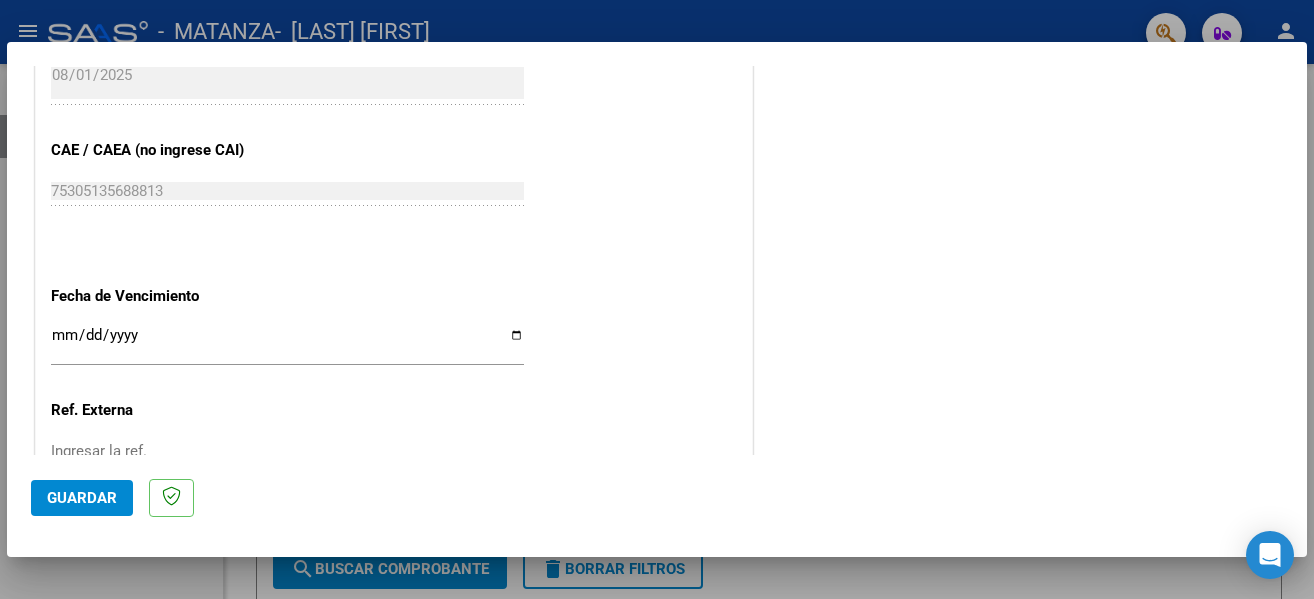 scroll, scrollTop: 1191, scrollLeft: 0, axis: vertical 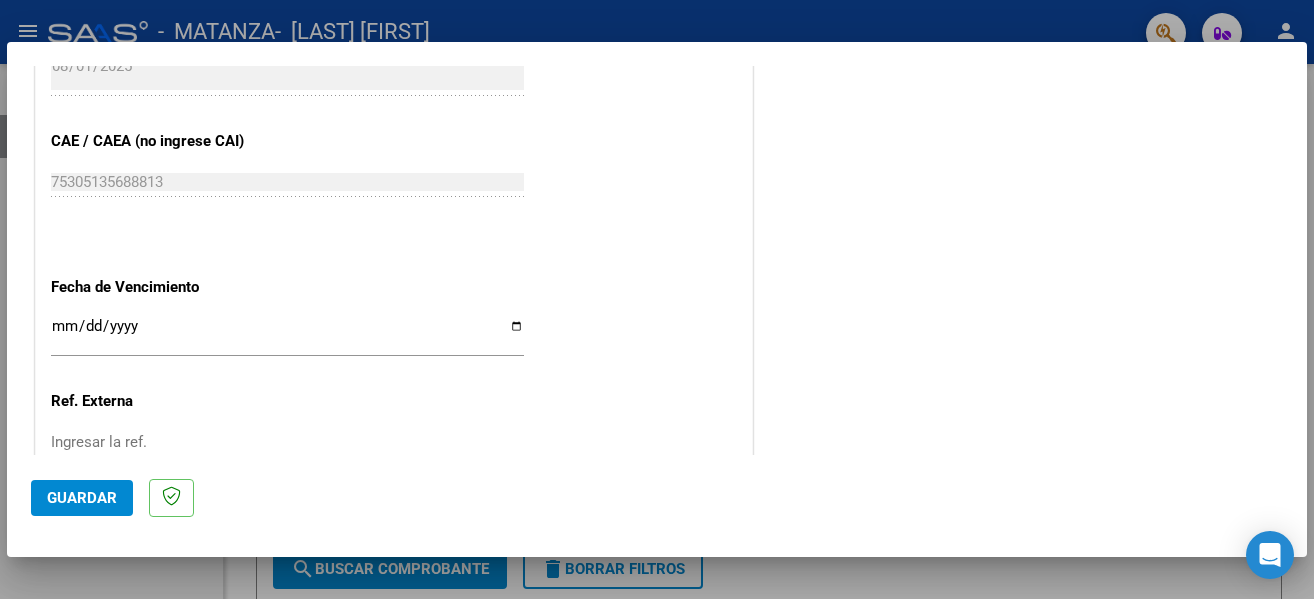click on "Ingresar la fecha" at bounding box center (287, 334) 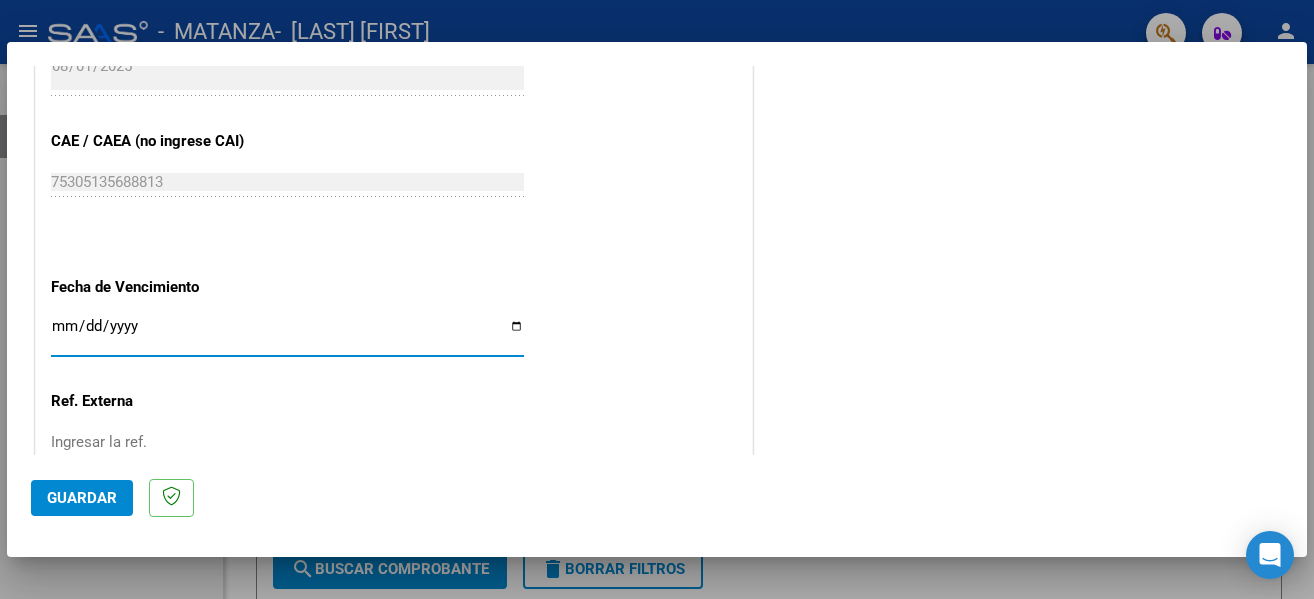 type on "2025-08-11" 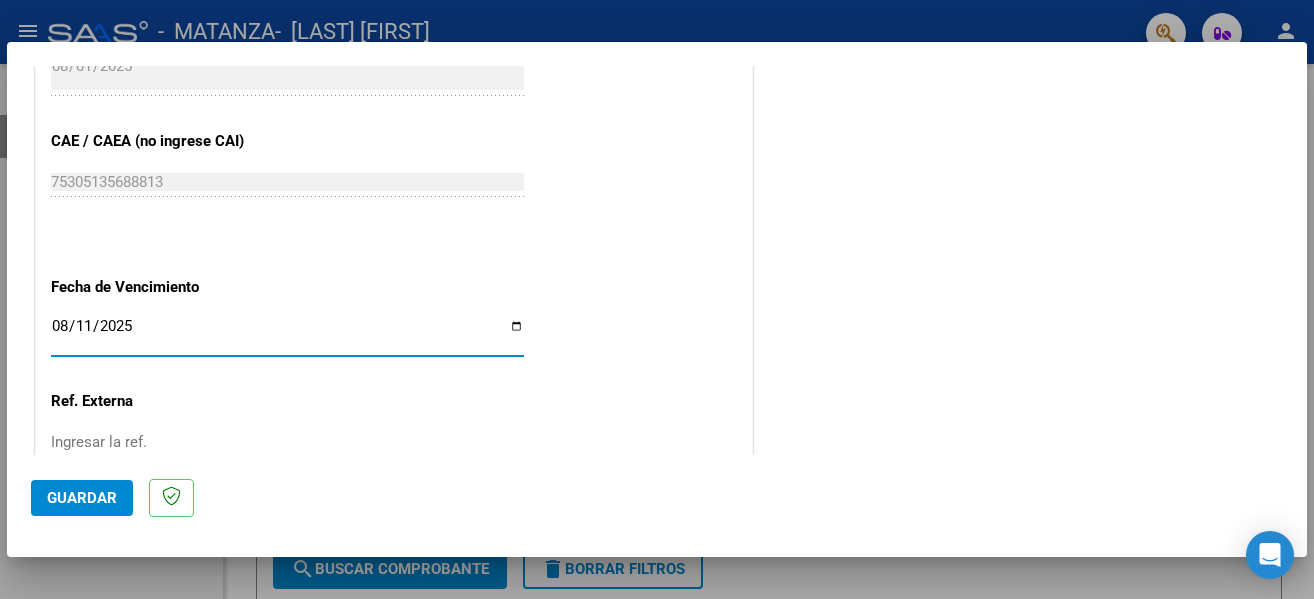 scroll, scrollTop: 1333, scrollLeft: 0, axis: vertical 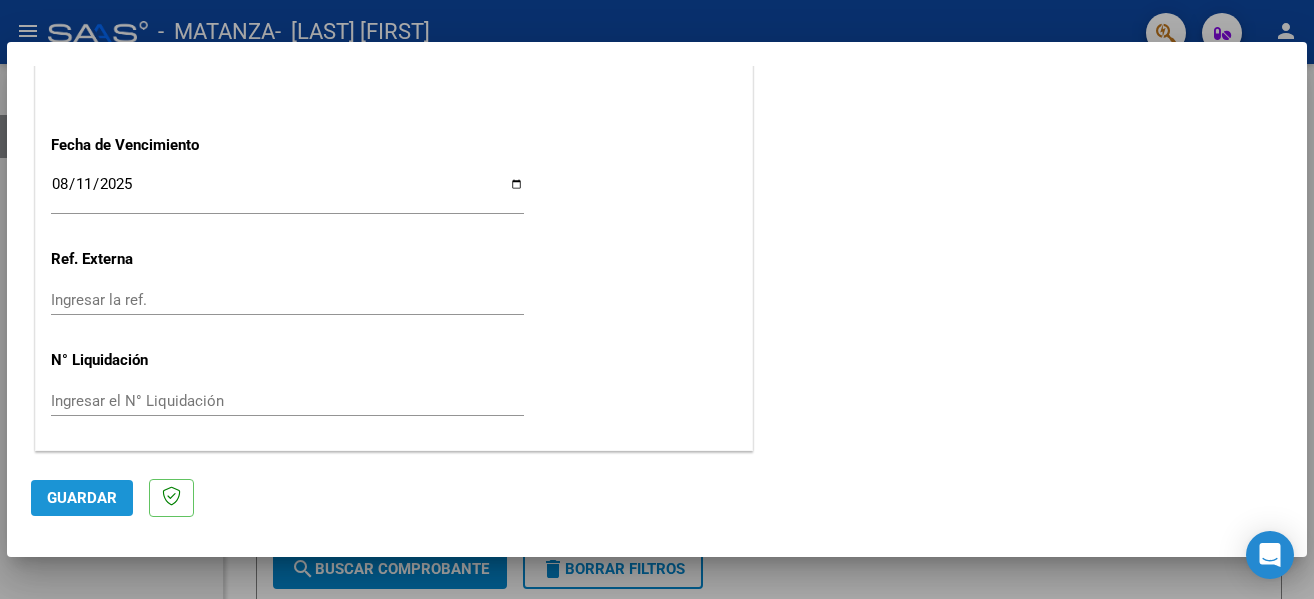 click on "Guardar" 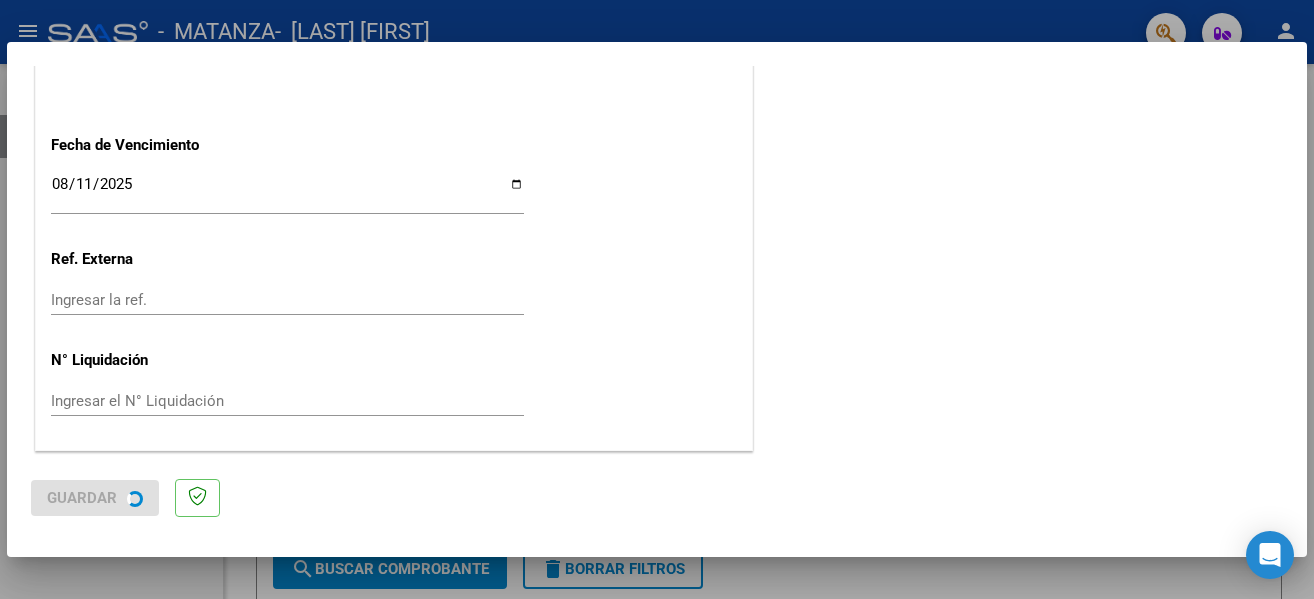 scroll, scrollTop: 0, scrollLeft: 0, axis: both 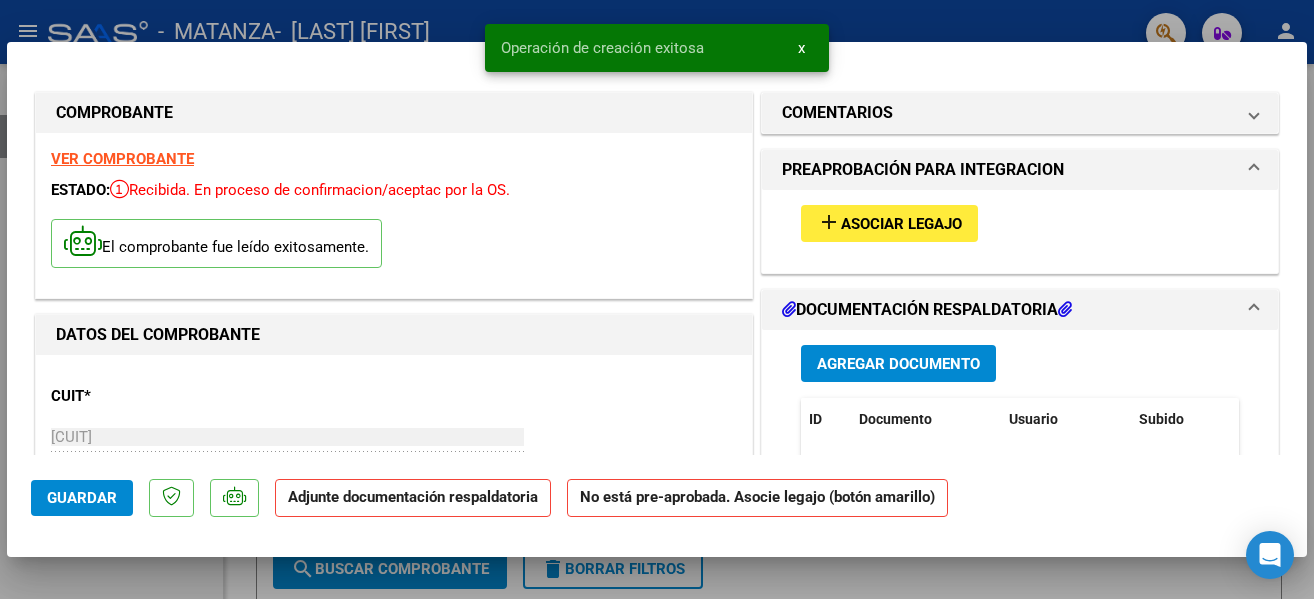 click on "Agregar Documento" at bounding box center (898, 364) 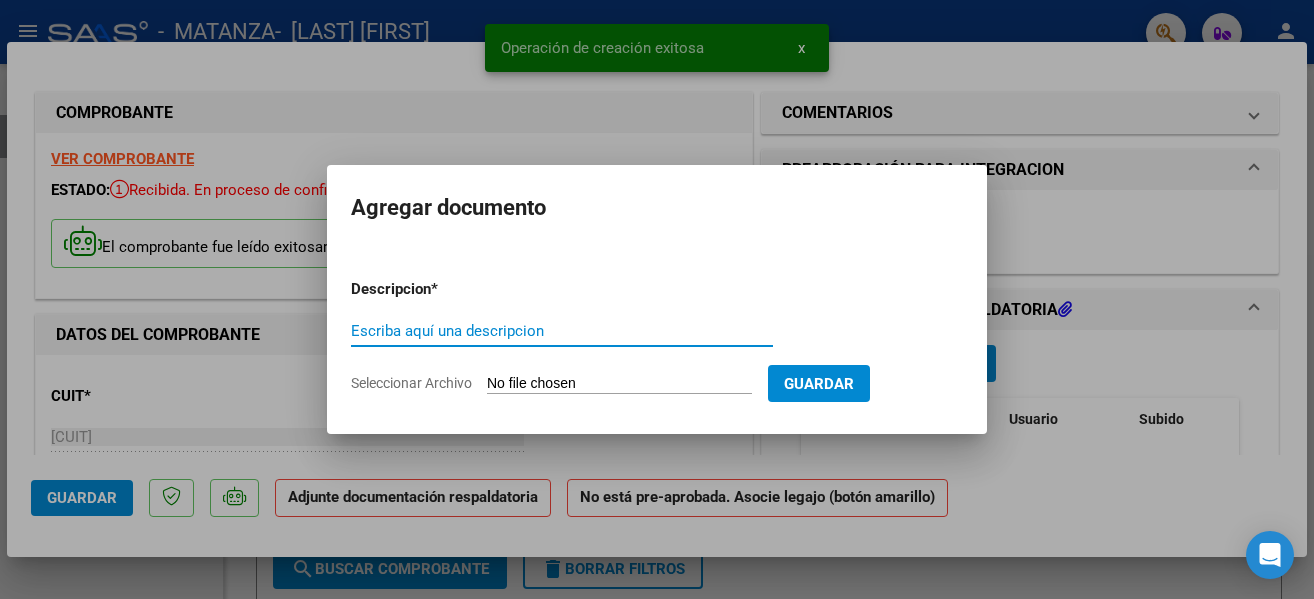 click on "Escriba aquí una descripcion" at bounding box center [562, 331] 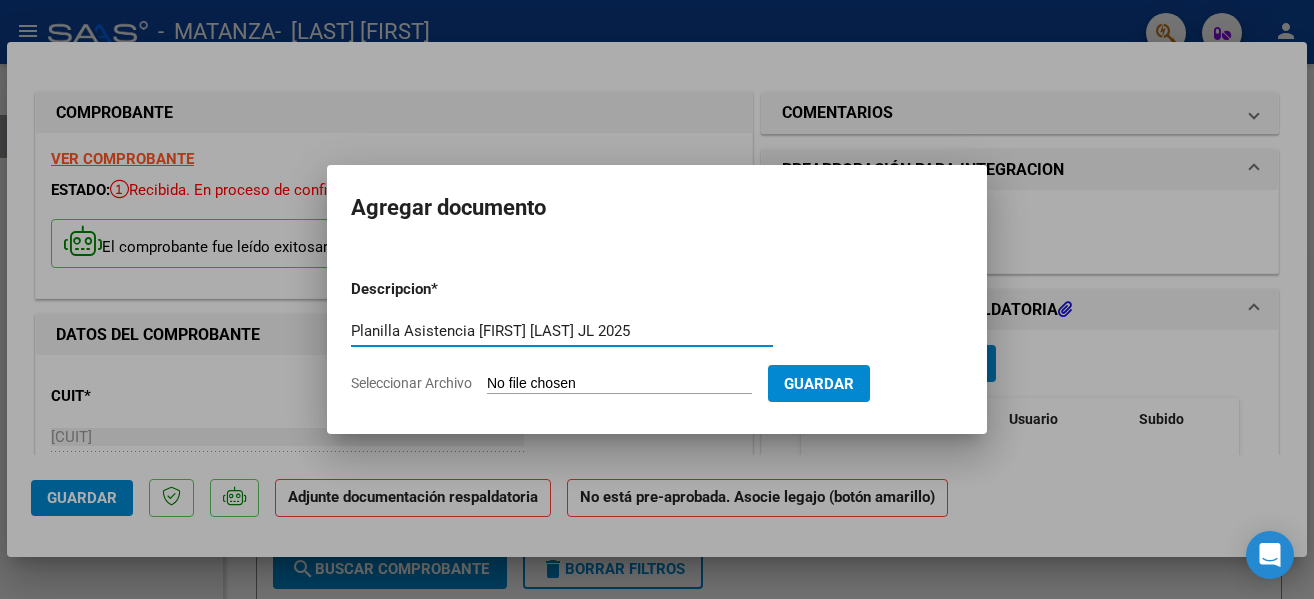 type on "Planilla Asistencia Lautaro Malvino Somma JL 2025" 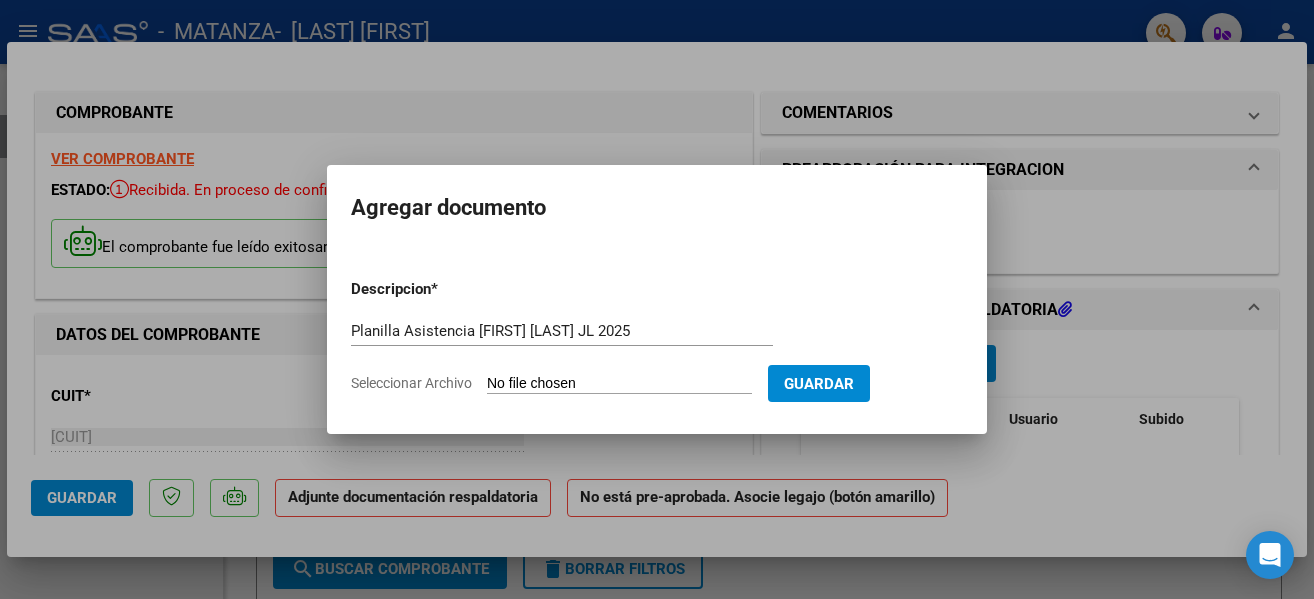click on "Seleccionar Archivo" at bounding box center [619, 384] 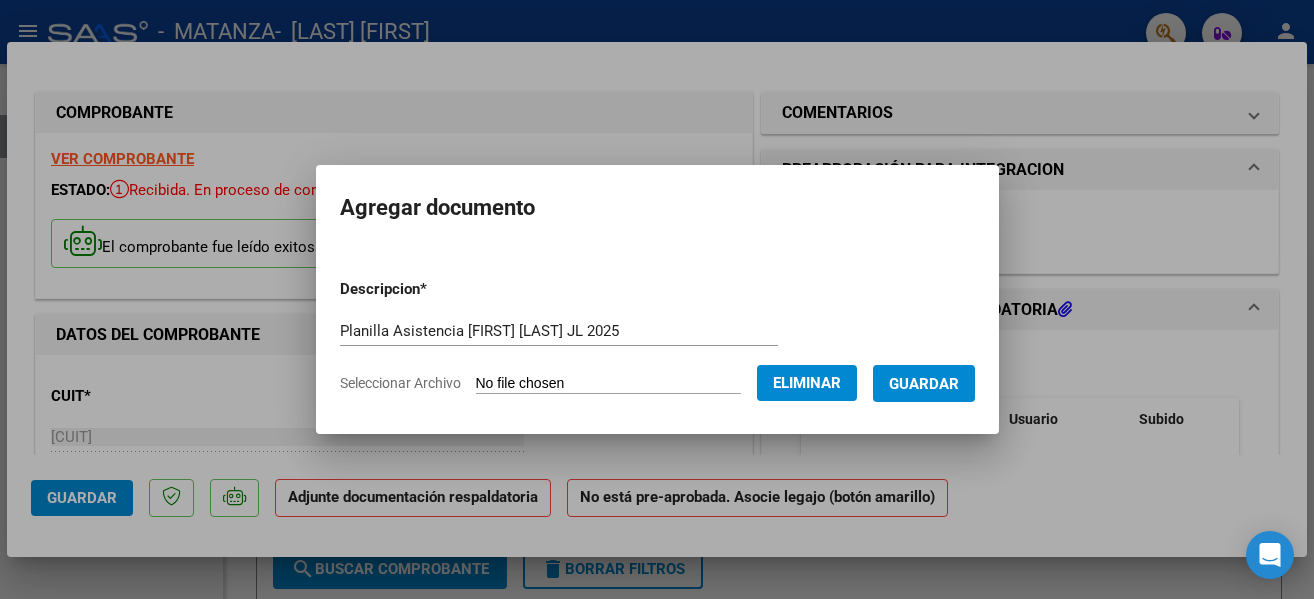 click on "Planilla Asistencia Lautaro Malvino Somma JL 2025" at bounding box center [559, 331] 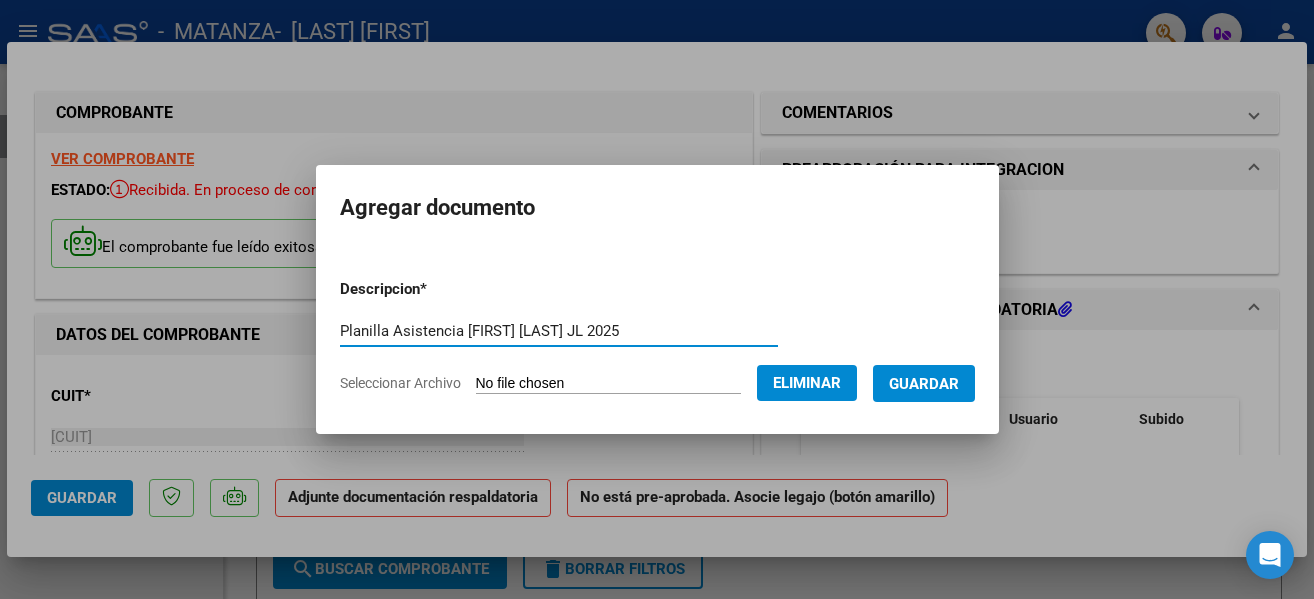 type on "Planilla Asistencia Lautaro Malvido Somma JL 2025" 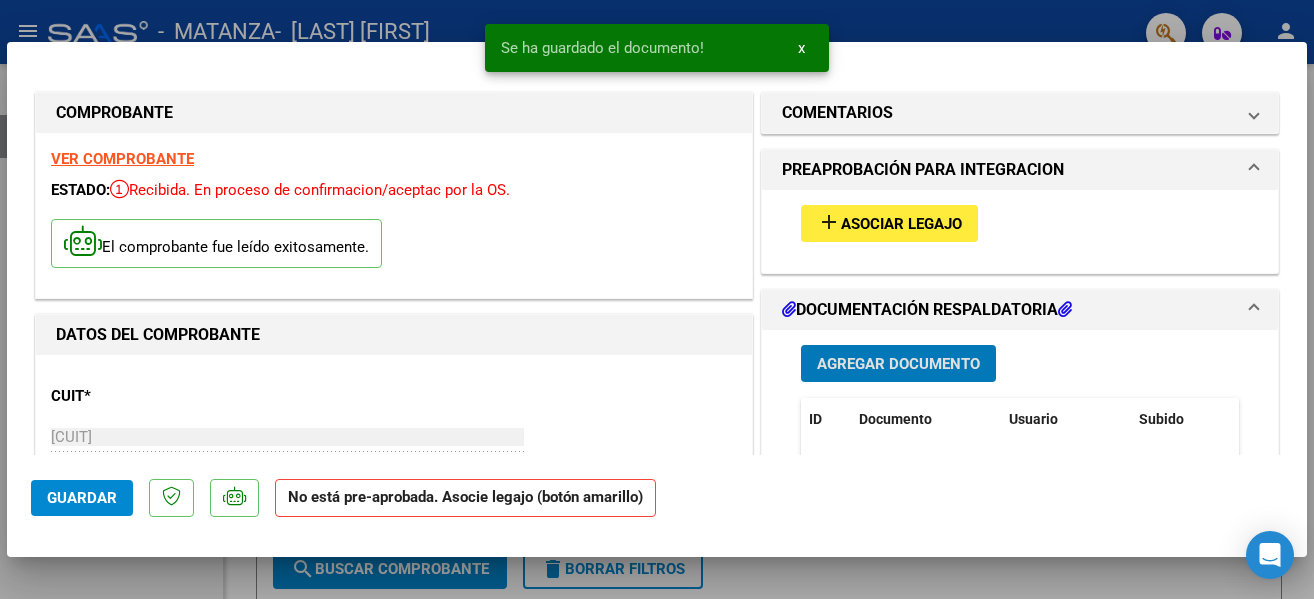 click on "Agregar Documento" at bounding box center (898, 364) 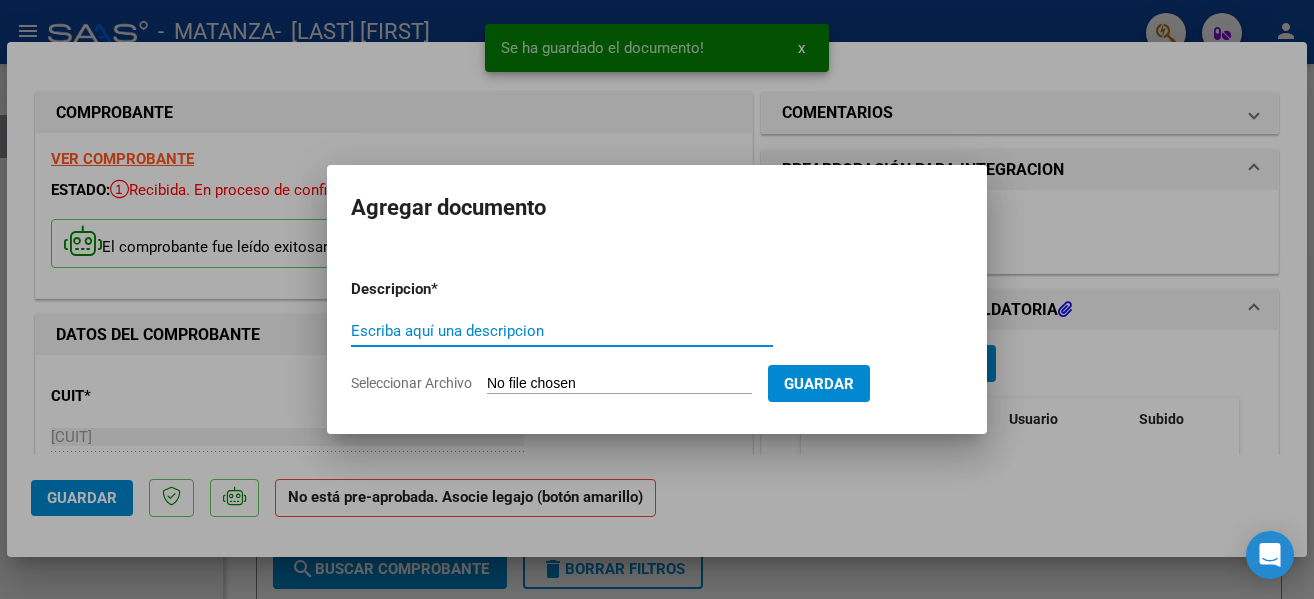 click on "Escriba aquí una descripcion" at bounding box center (562, 331) 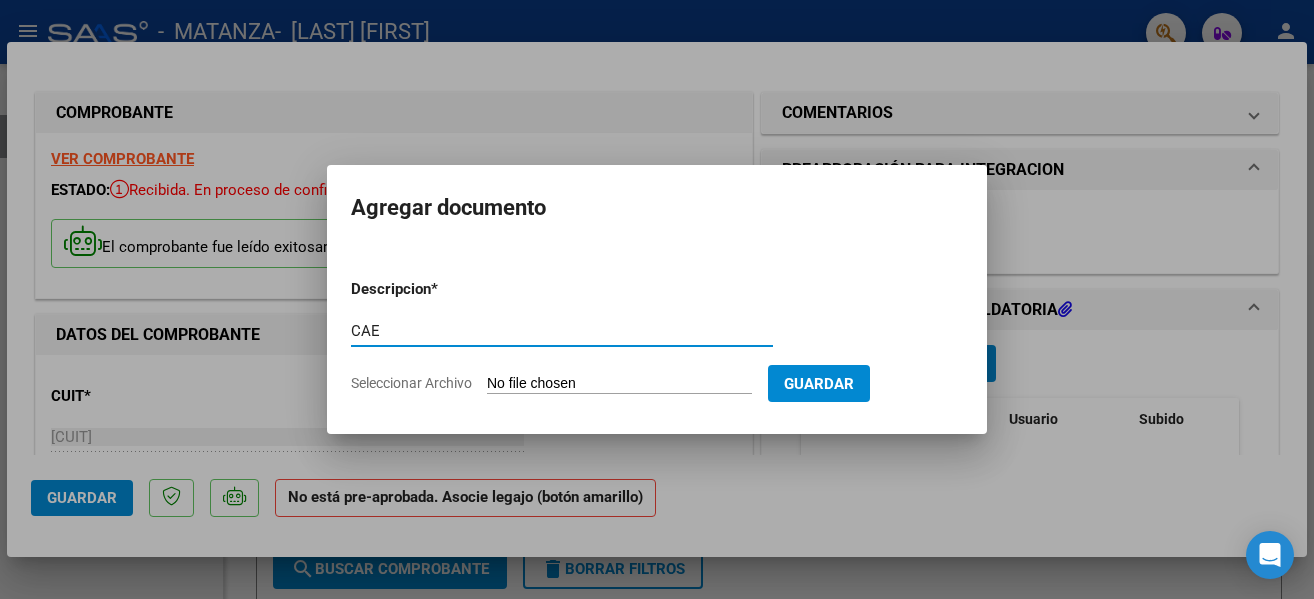 type on "CAE" 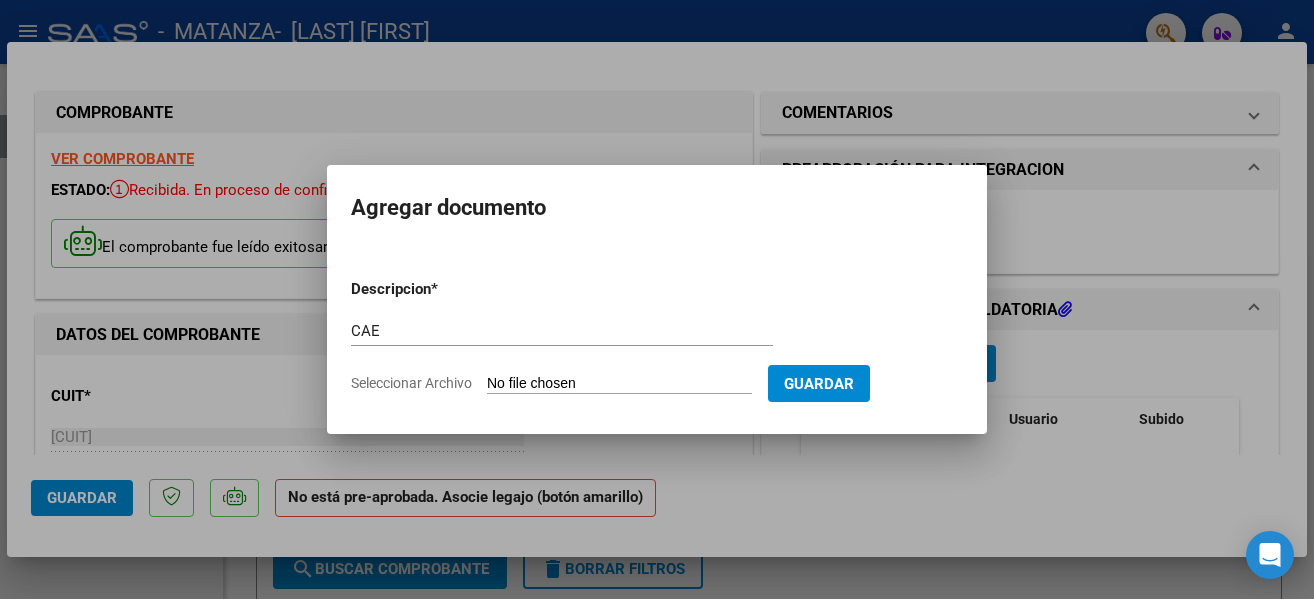 click on "Seleccionar Archivo" at bounding box center (619, 384) 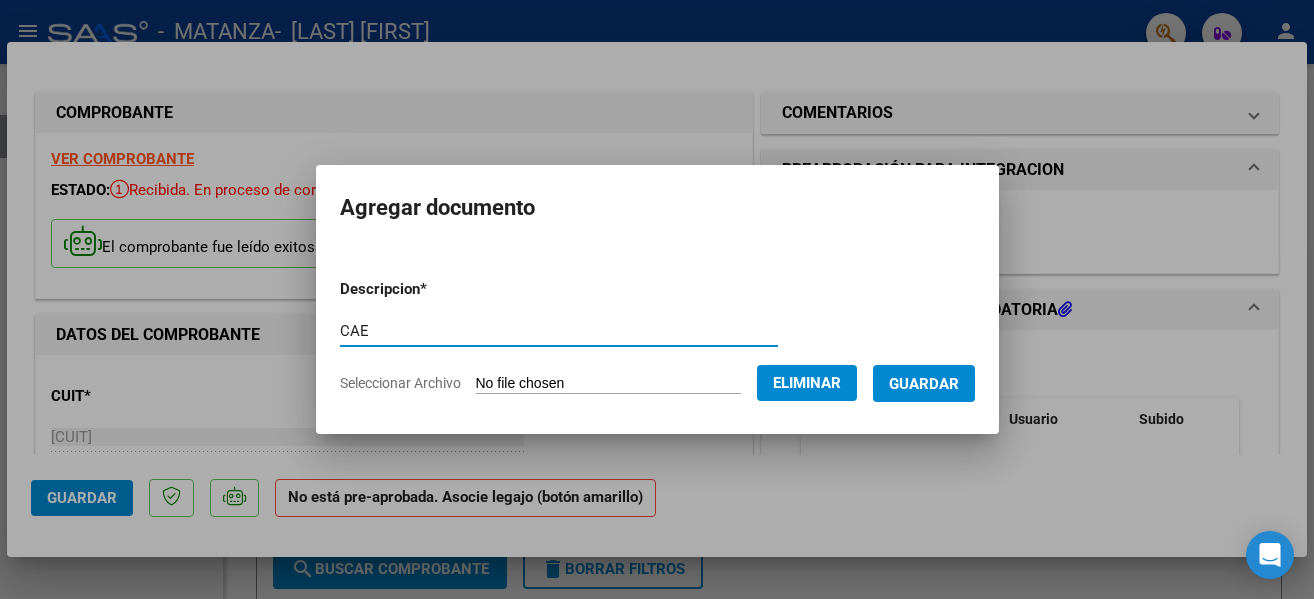 click on "CAE" at bounding box center [559, 331] 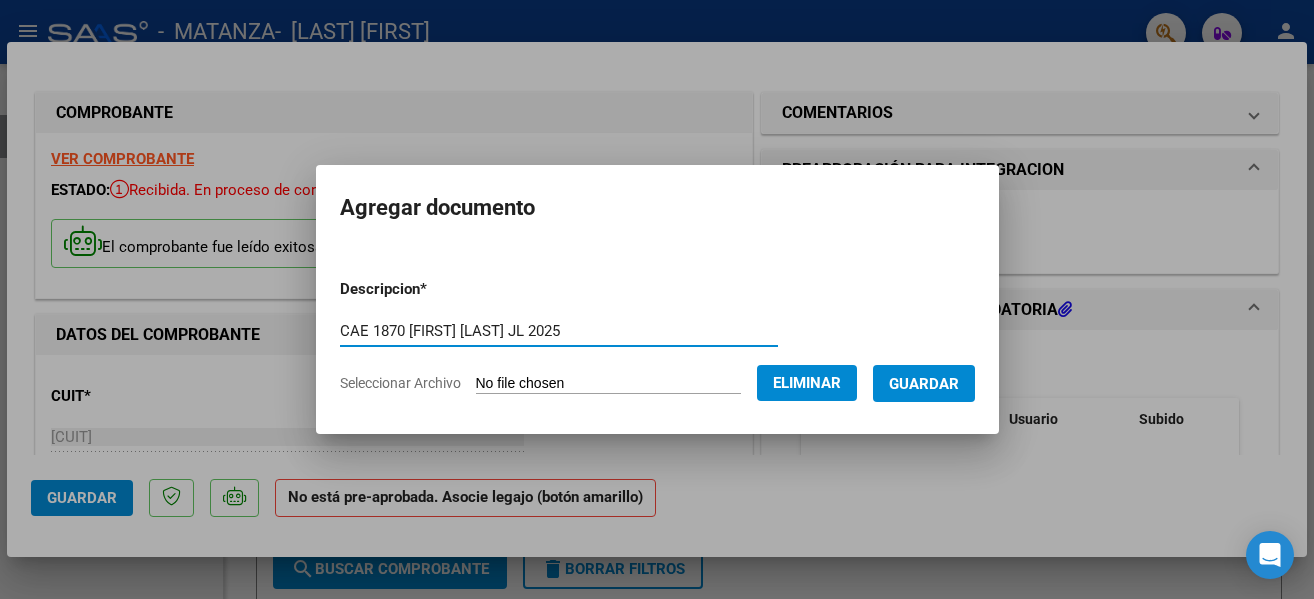 type on "CAE 1870 Lautaro Malvido Somma JL 2025" 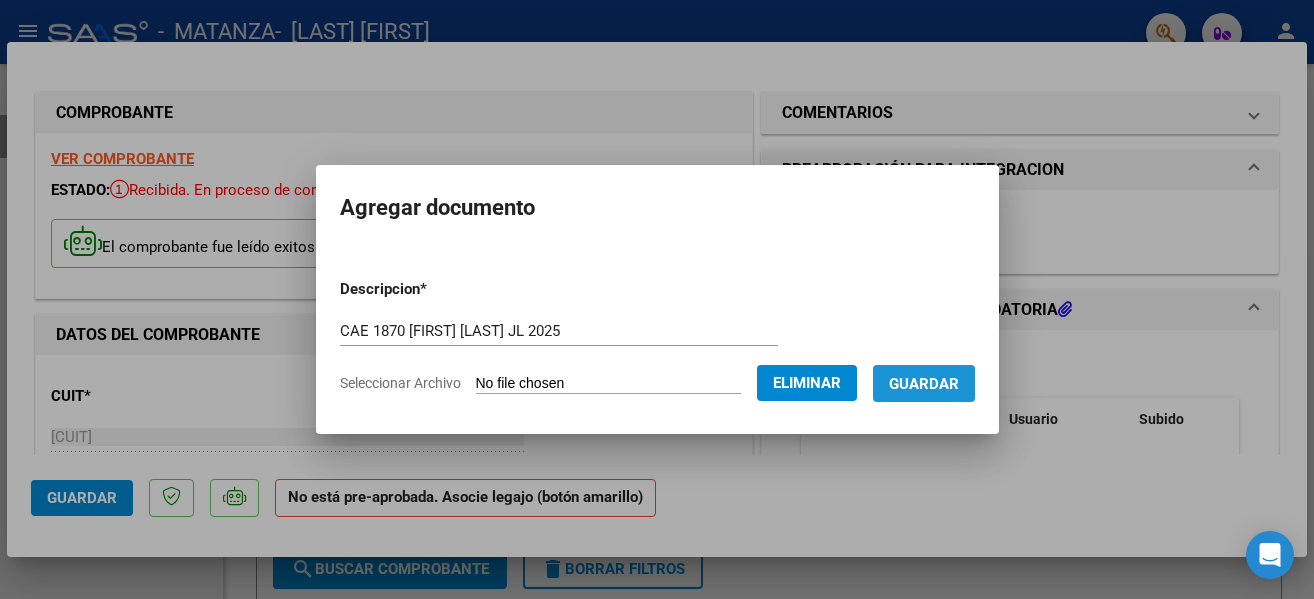 click on "Guardar" at bounding box center [924, 384] 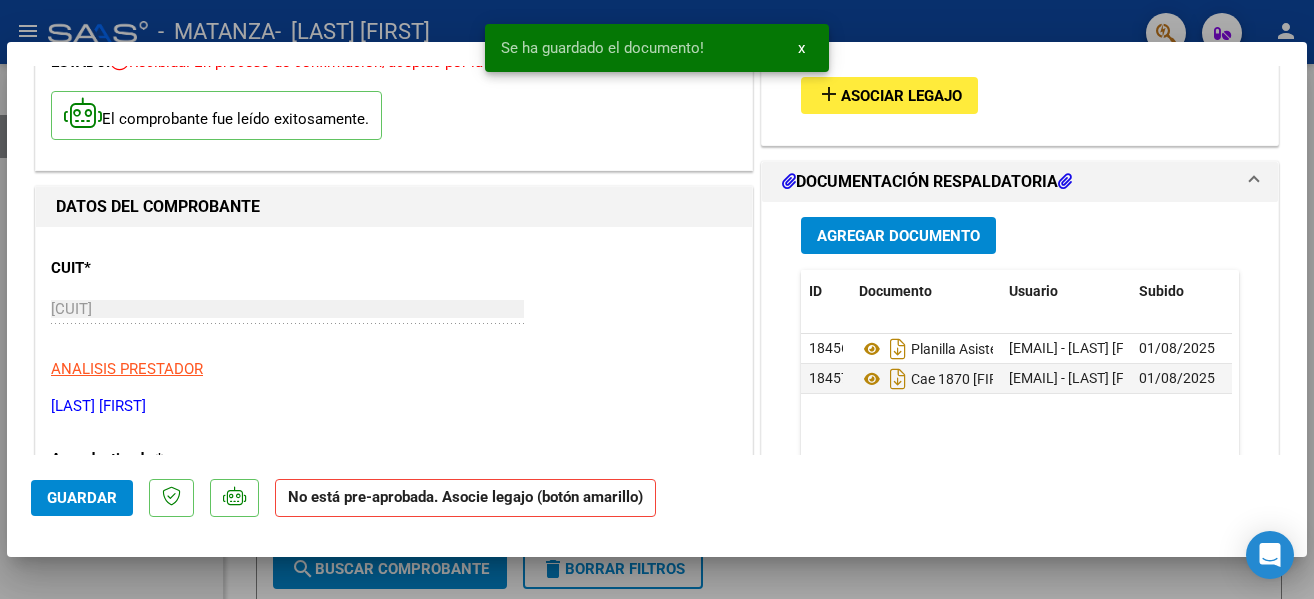 scroll, scrollTop: 212, scrollLeft: 0, axis: vertical 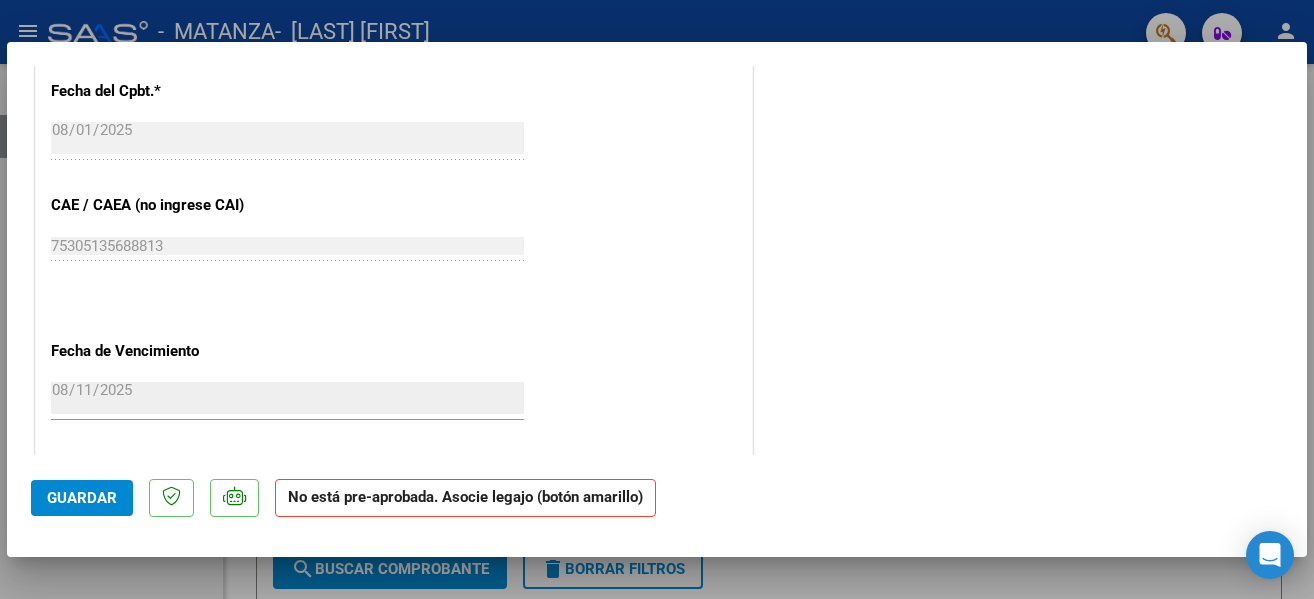 click on "Guardar" 